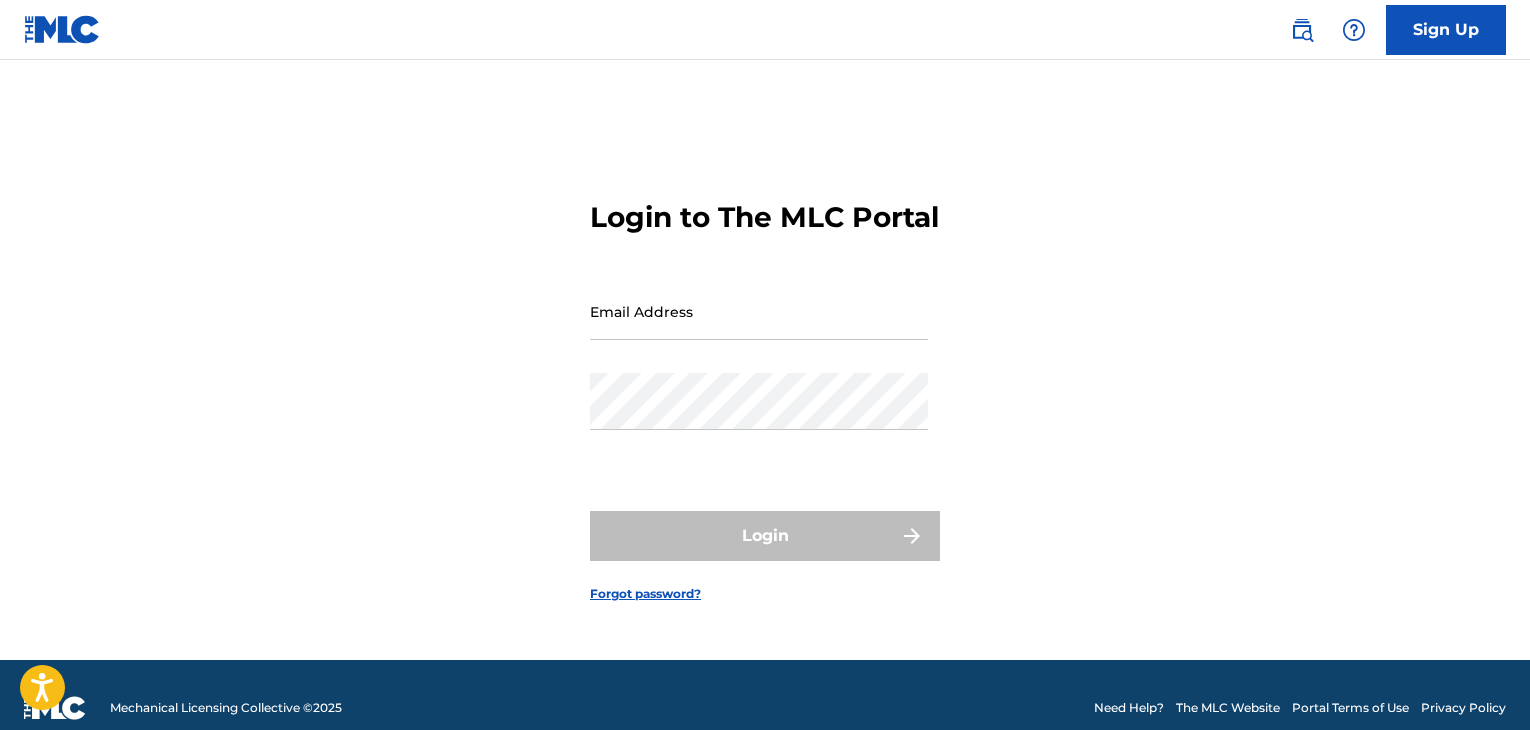 click on "Email Address" at bounding box center (759, 311) 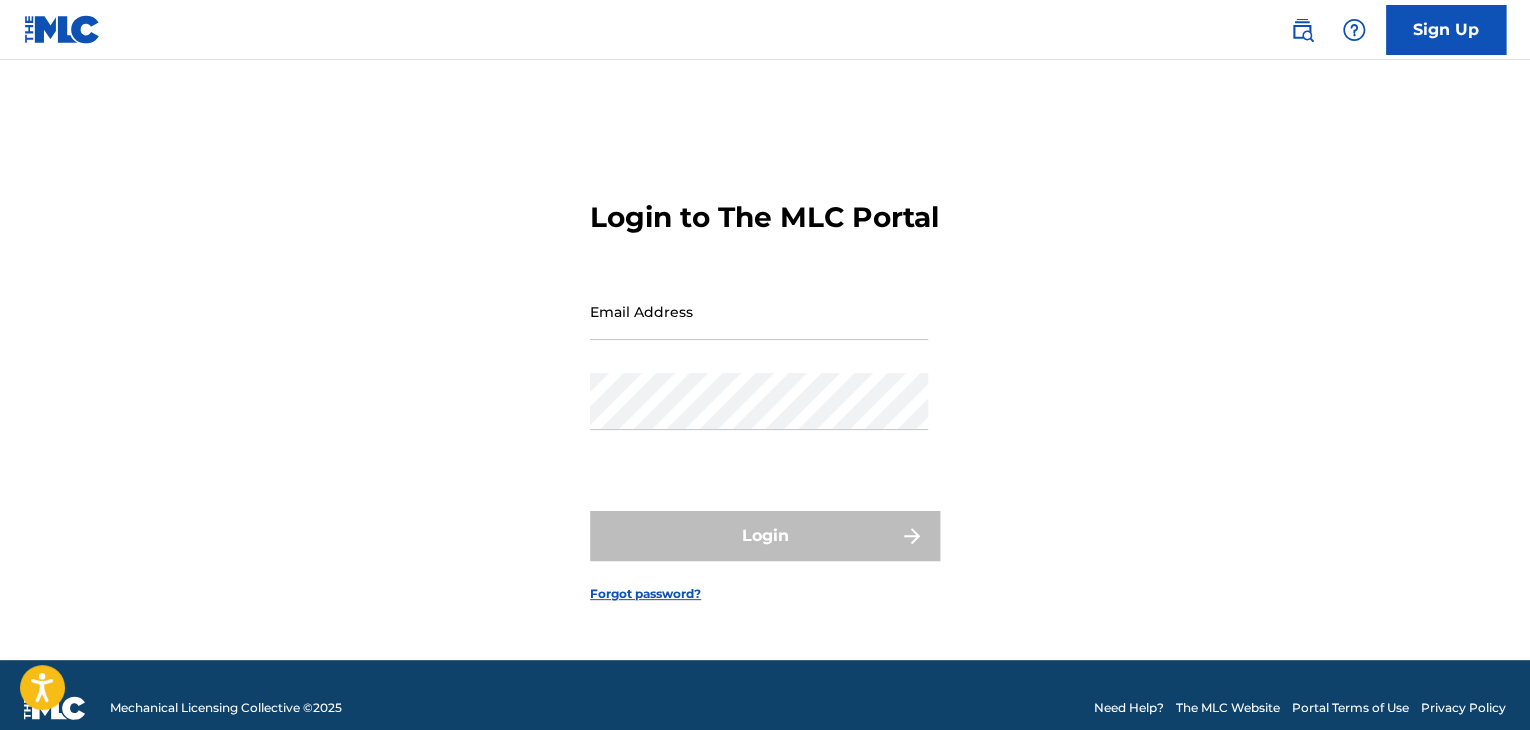 scroll, scrollTop: 0, scrollLeft: 0, axis: both 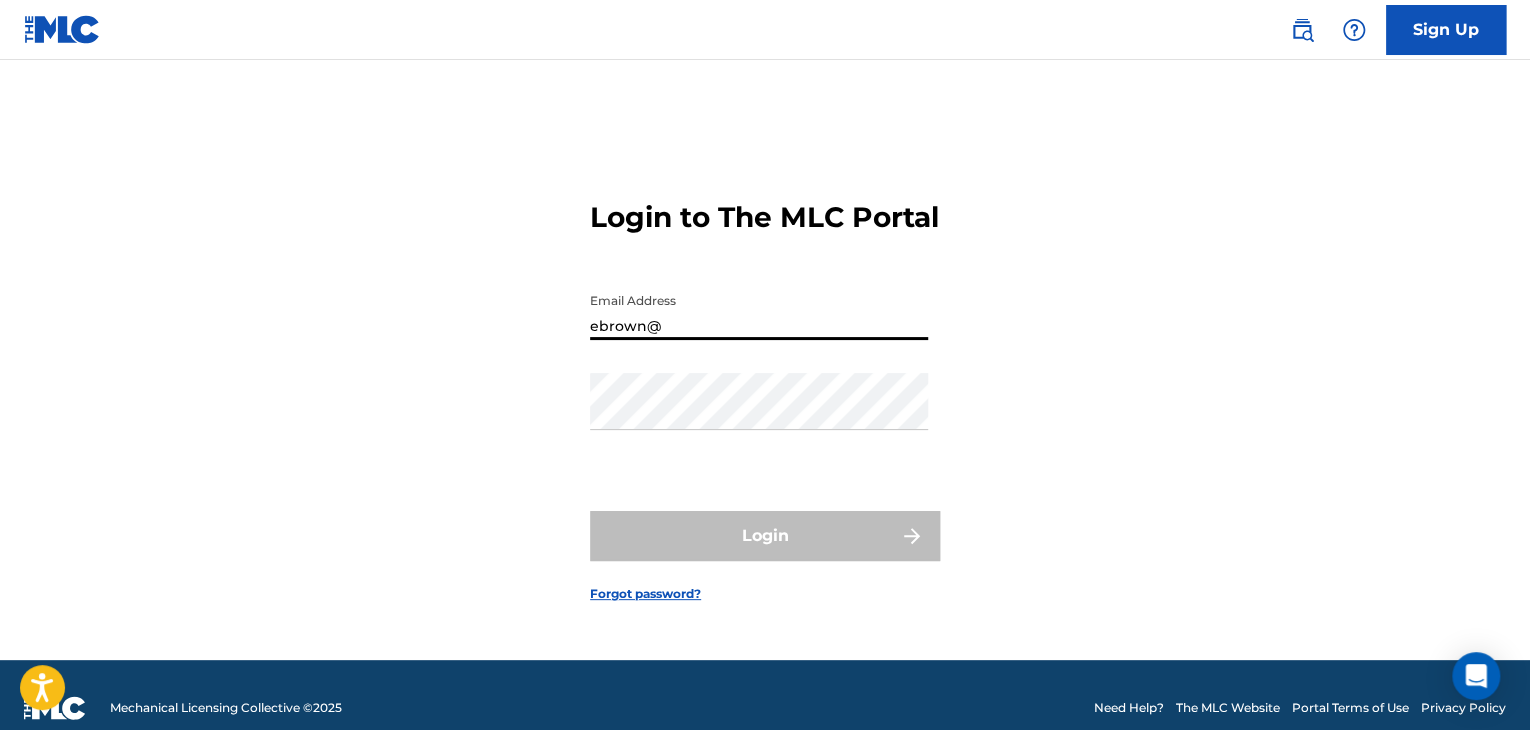 type on "[EMAIL_ADDRESS][DOMAIN_NAME]" 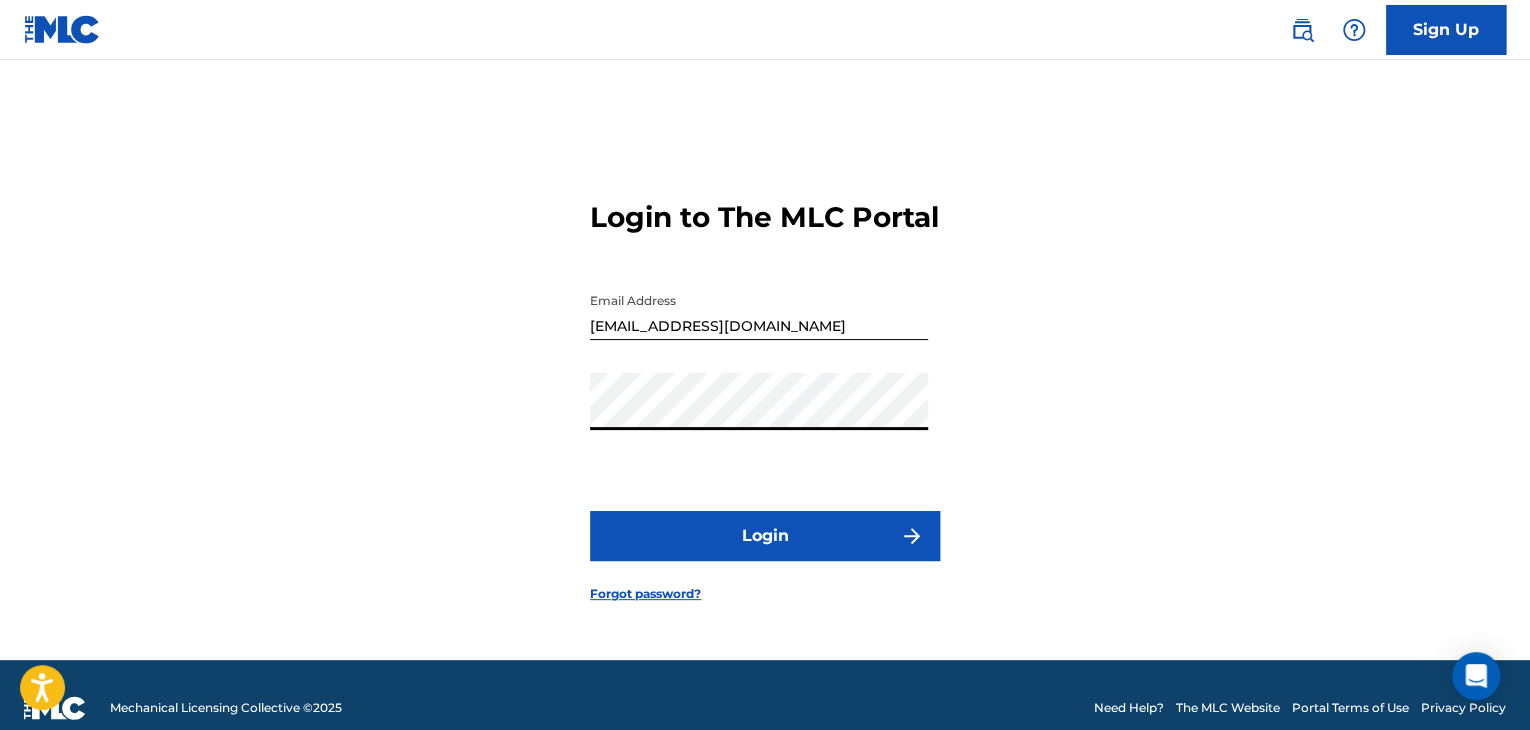 click on "Login" at bounding box center [765, 536] 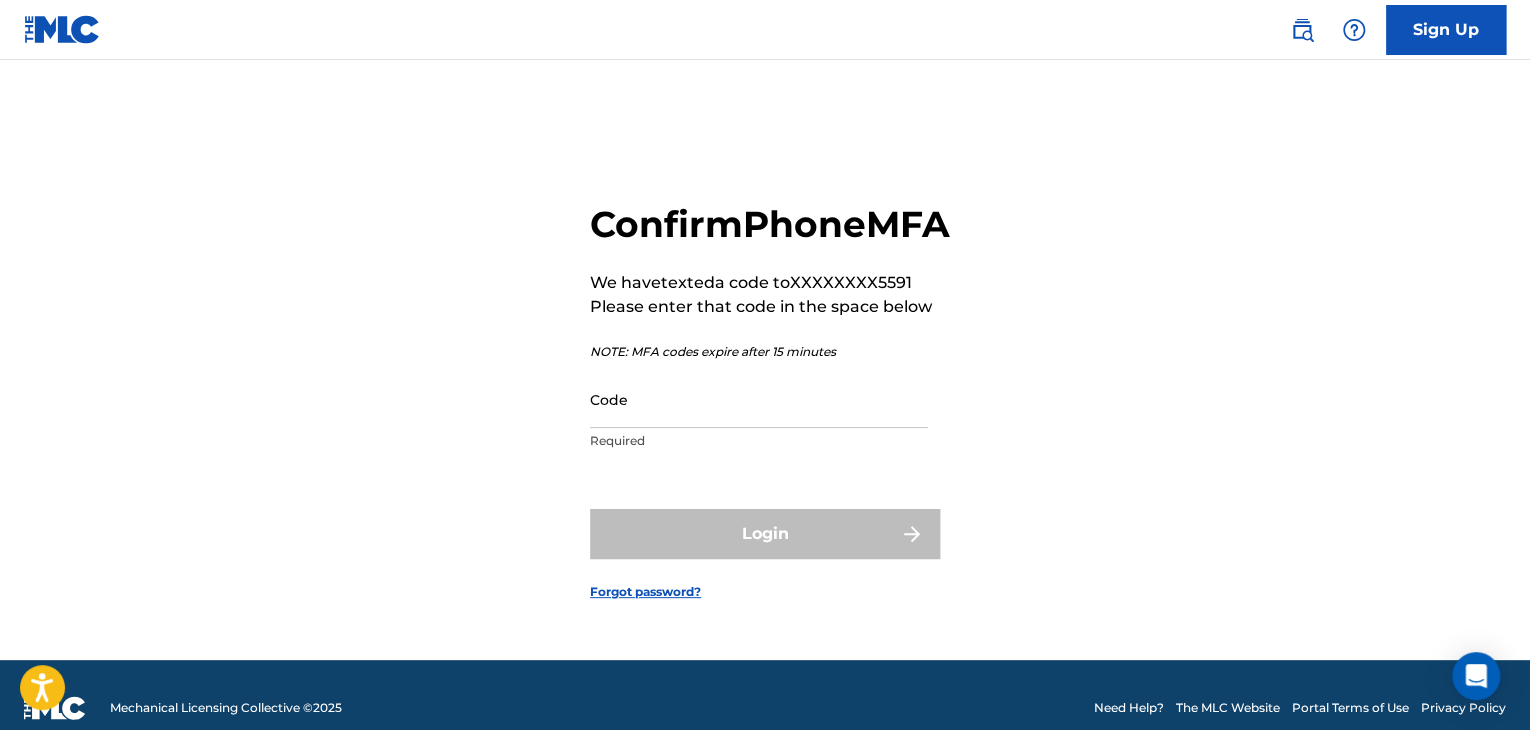 click on "Code Required" at bounding box center [759, 416] 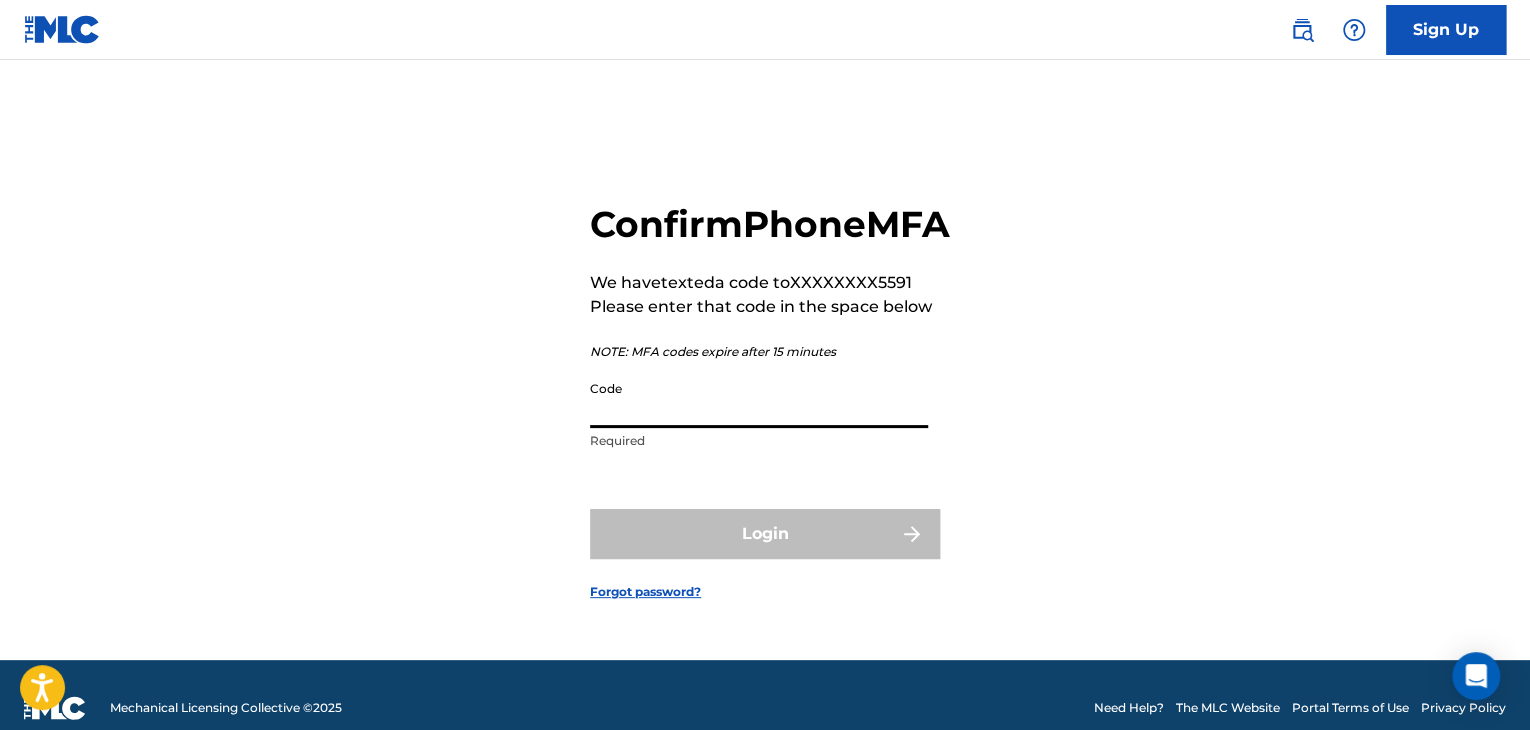 click on "Code" at bounding box center [759, 399] 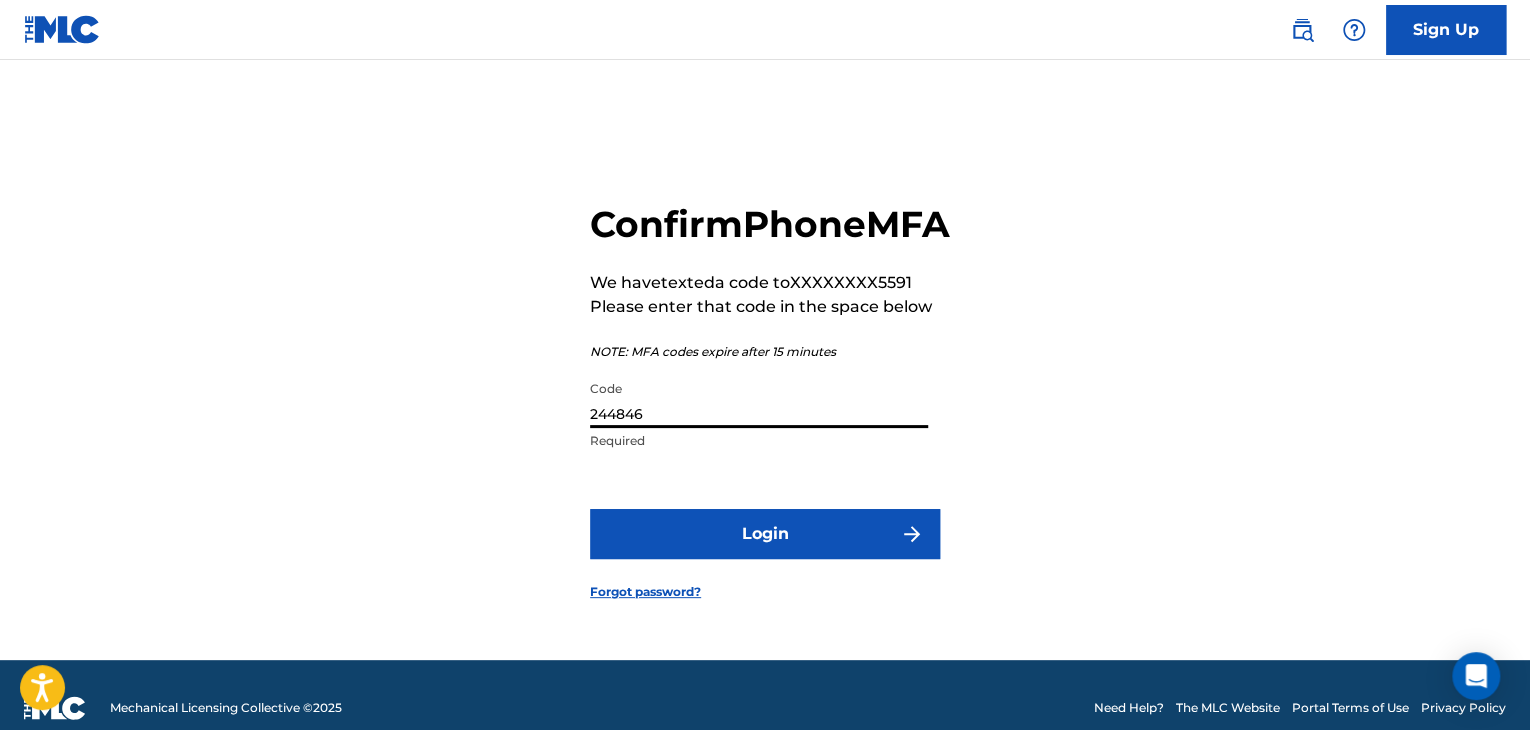 type on "244846" 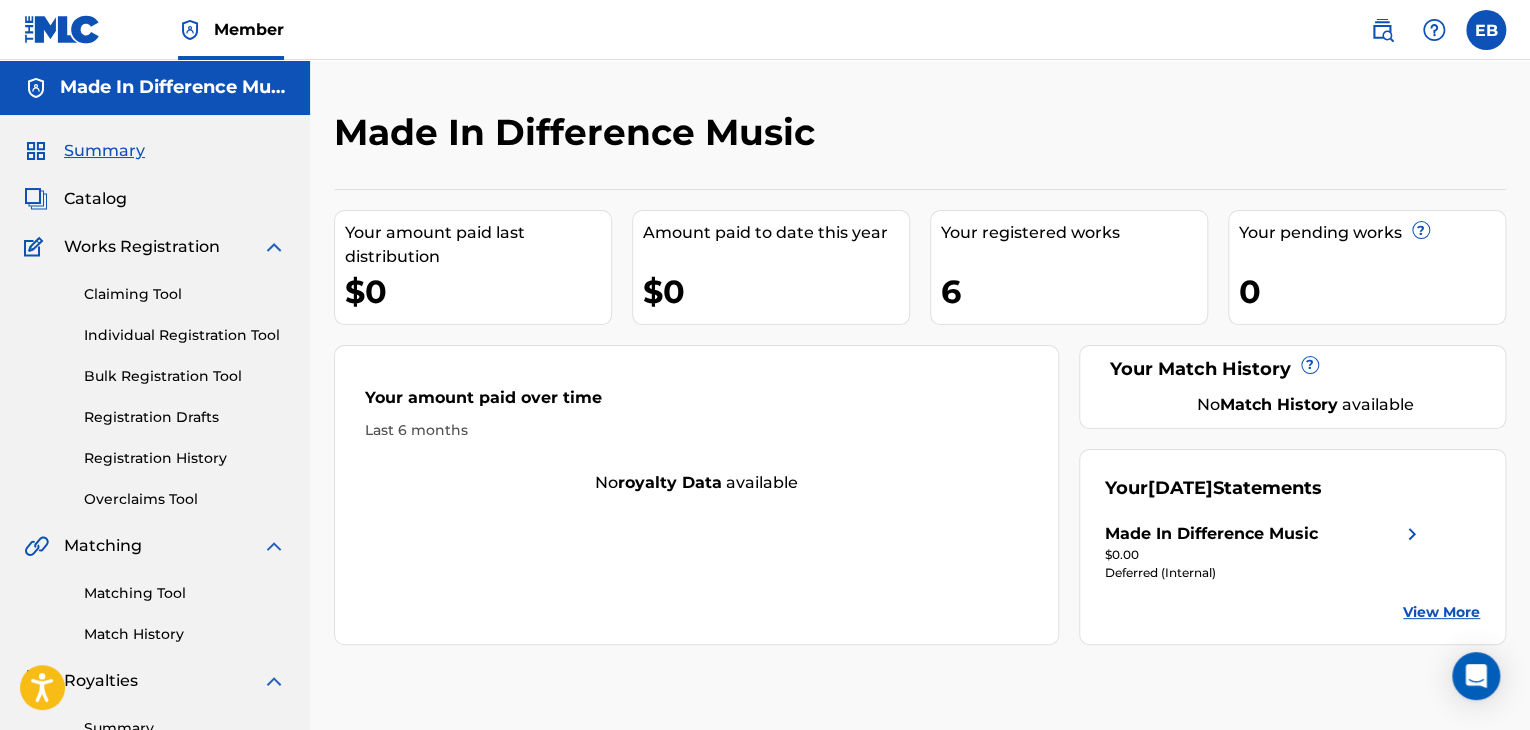 scroll, scrollTop: 0, scrollLeft: 0, axis: both 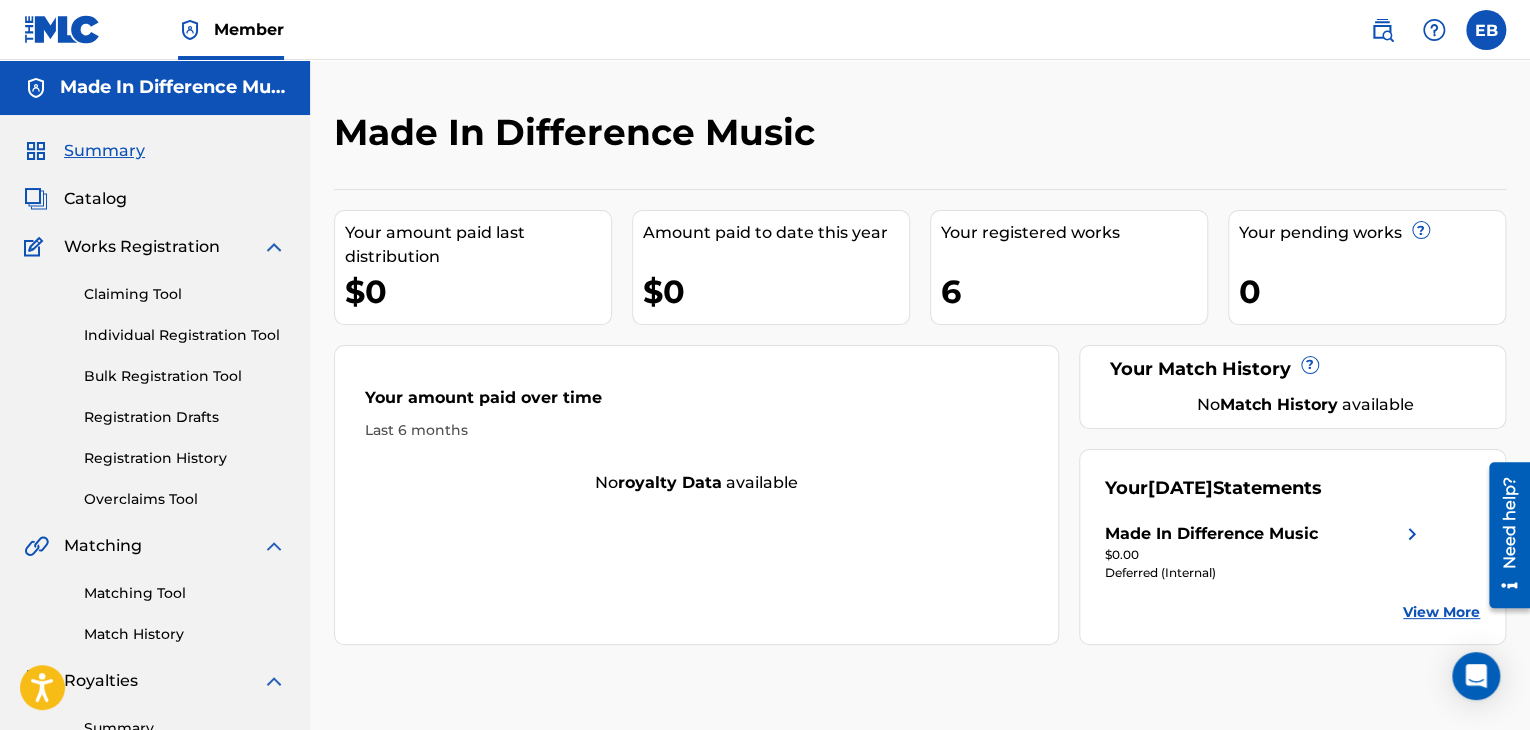 click on "Claiming Tool" at bounding box center (185, 294) 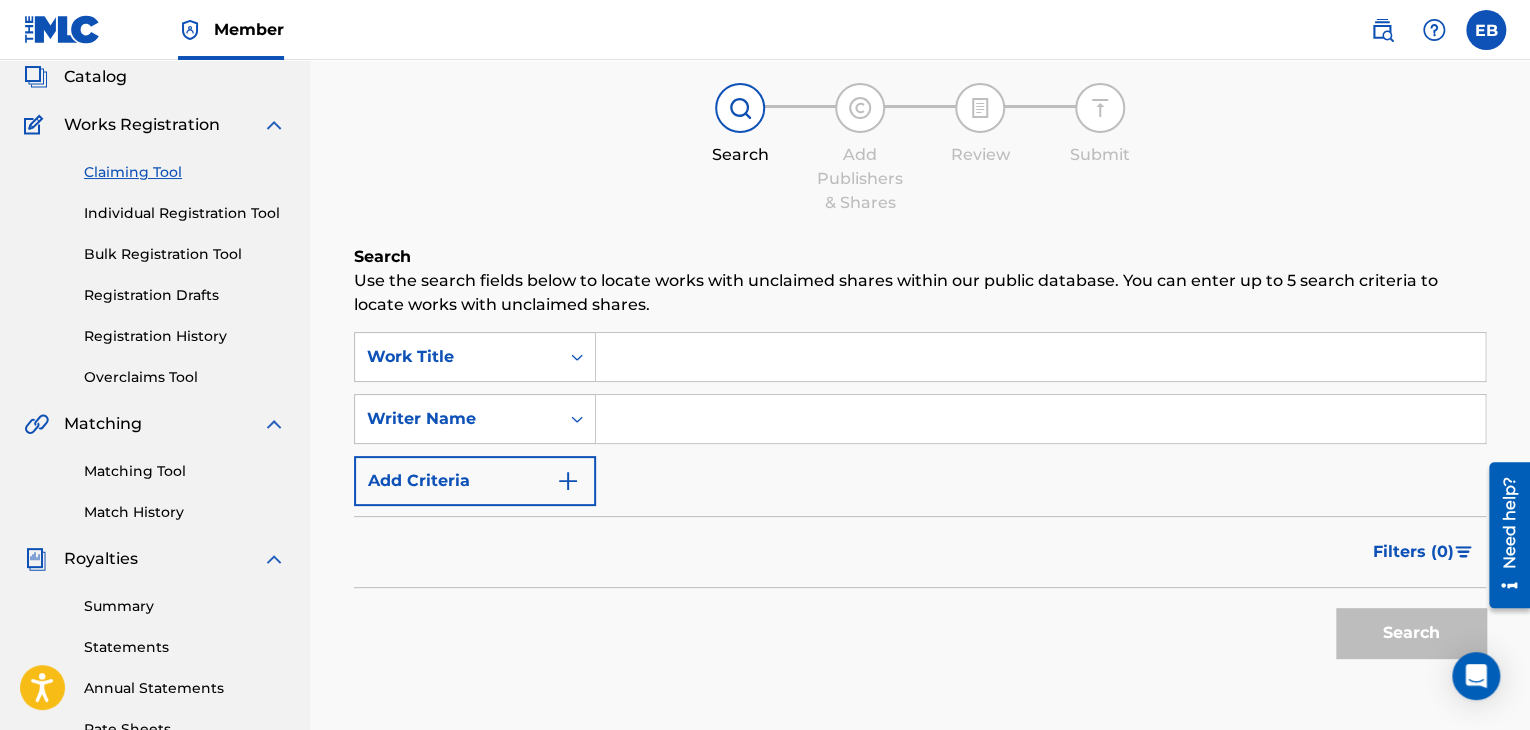 scroll, scrollTop: 200, scrollLeft: 0, axis: vertical 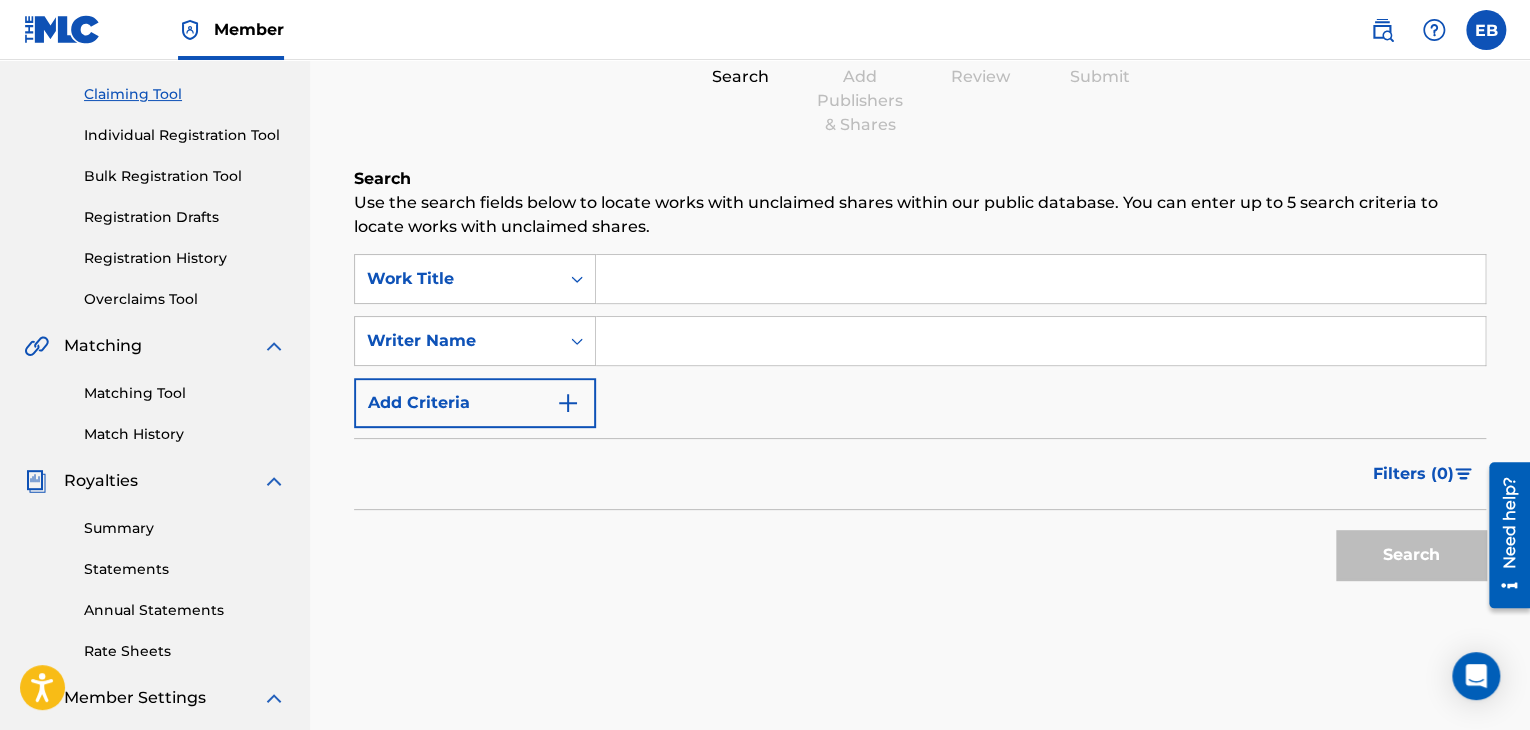 click at bounding box center (1040, 279) 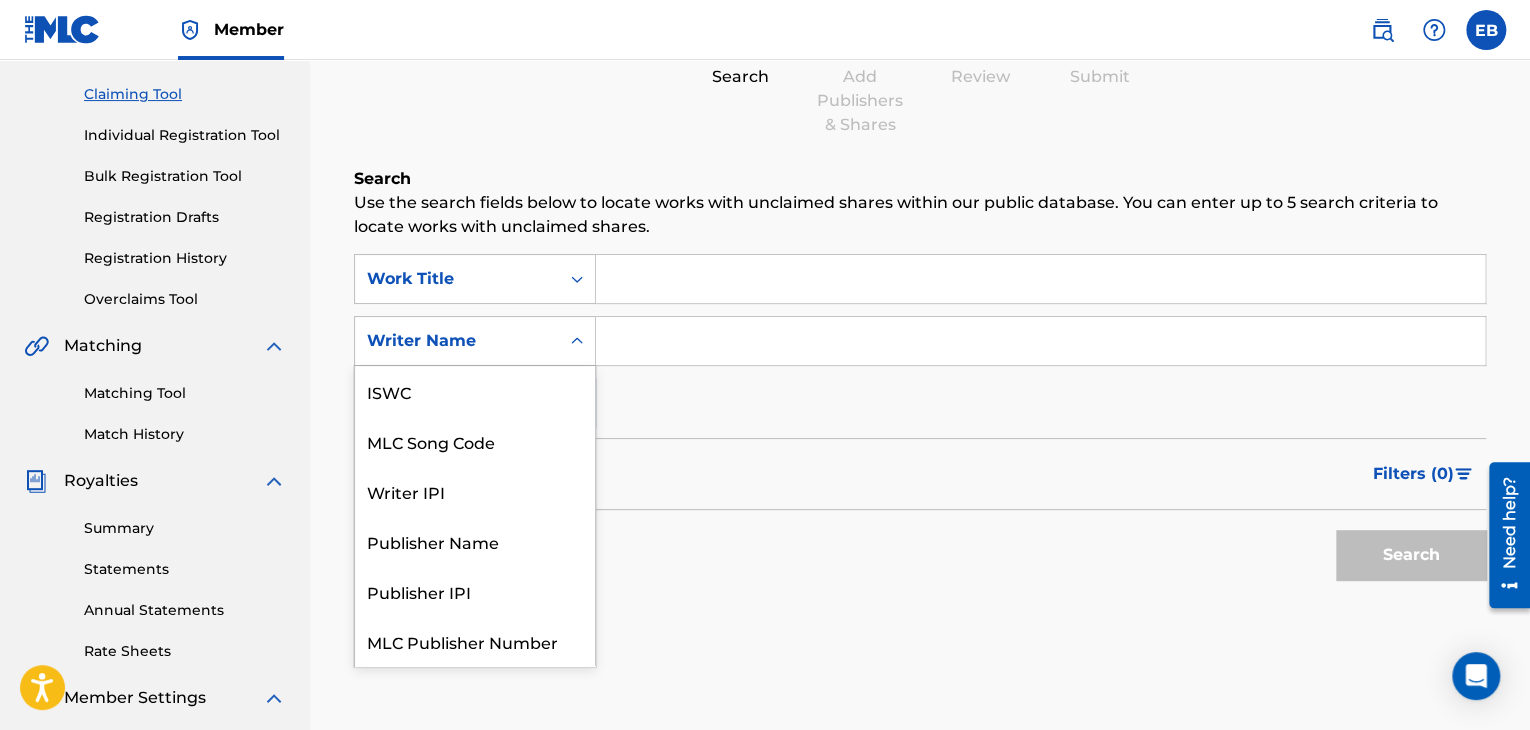 click on "Writer Name" at bounding box center (457, 341) 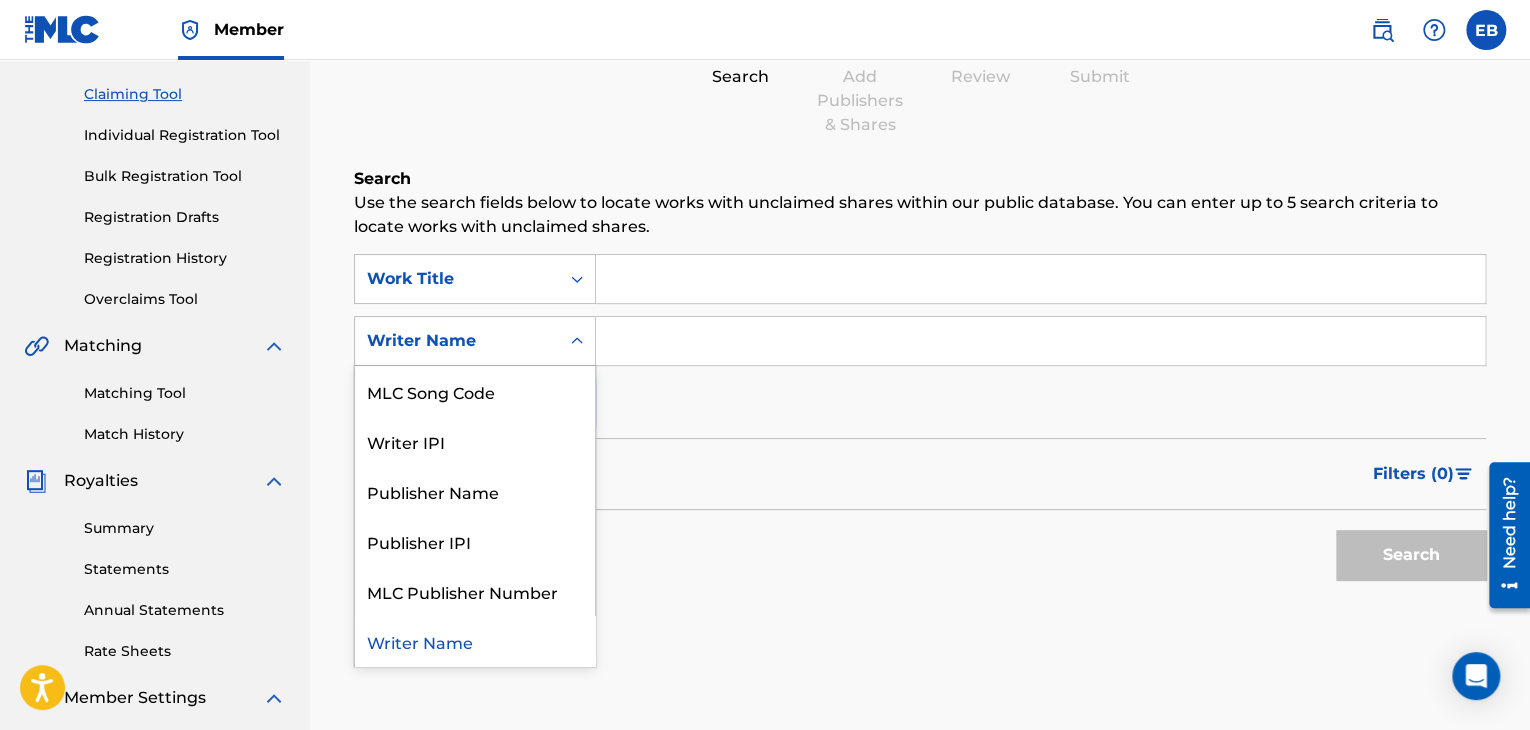 click on "Writer Name" at bounding box center (457, 341) 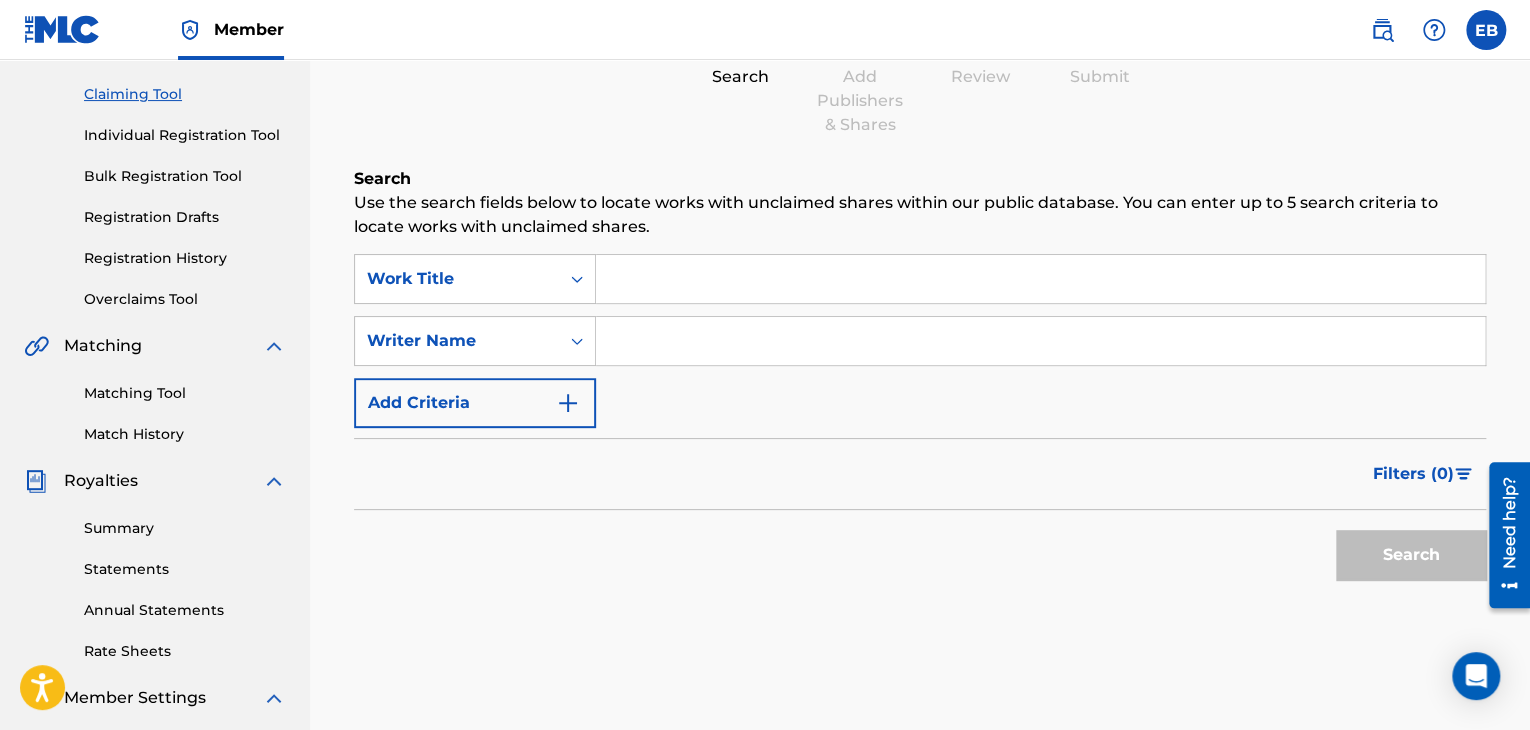 click on "Writer Name" at bounding box center (457, 341) 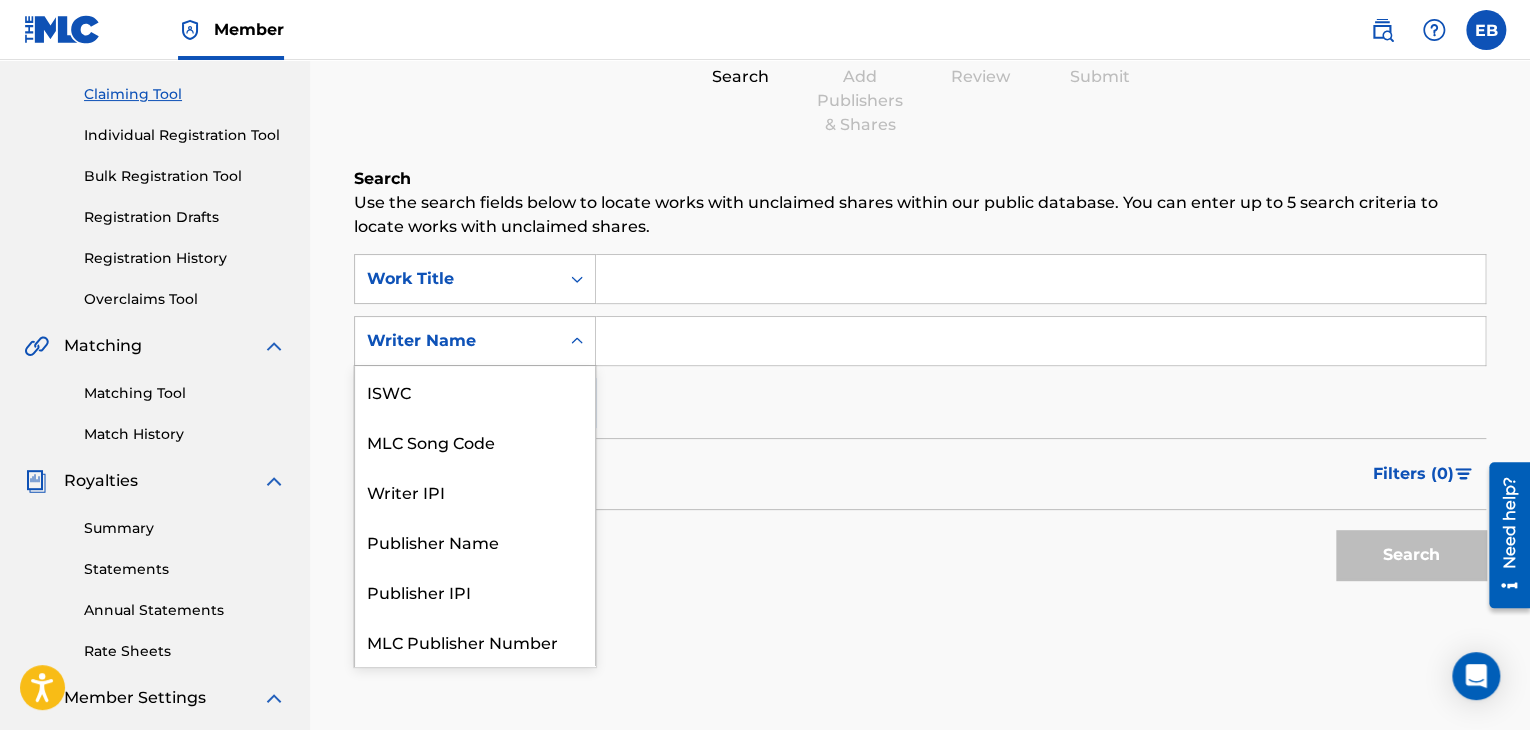 scroll, scrollTop: 50, scrollLeft: 0, axis: vertical 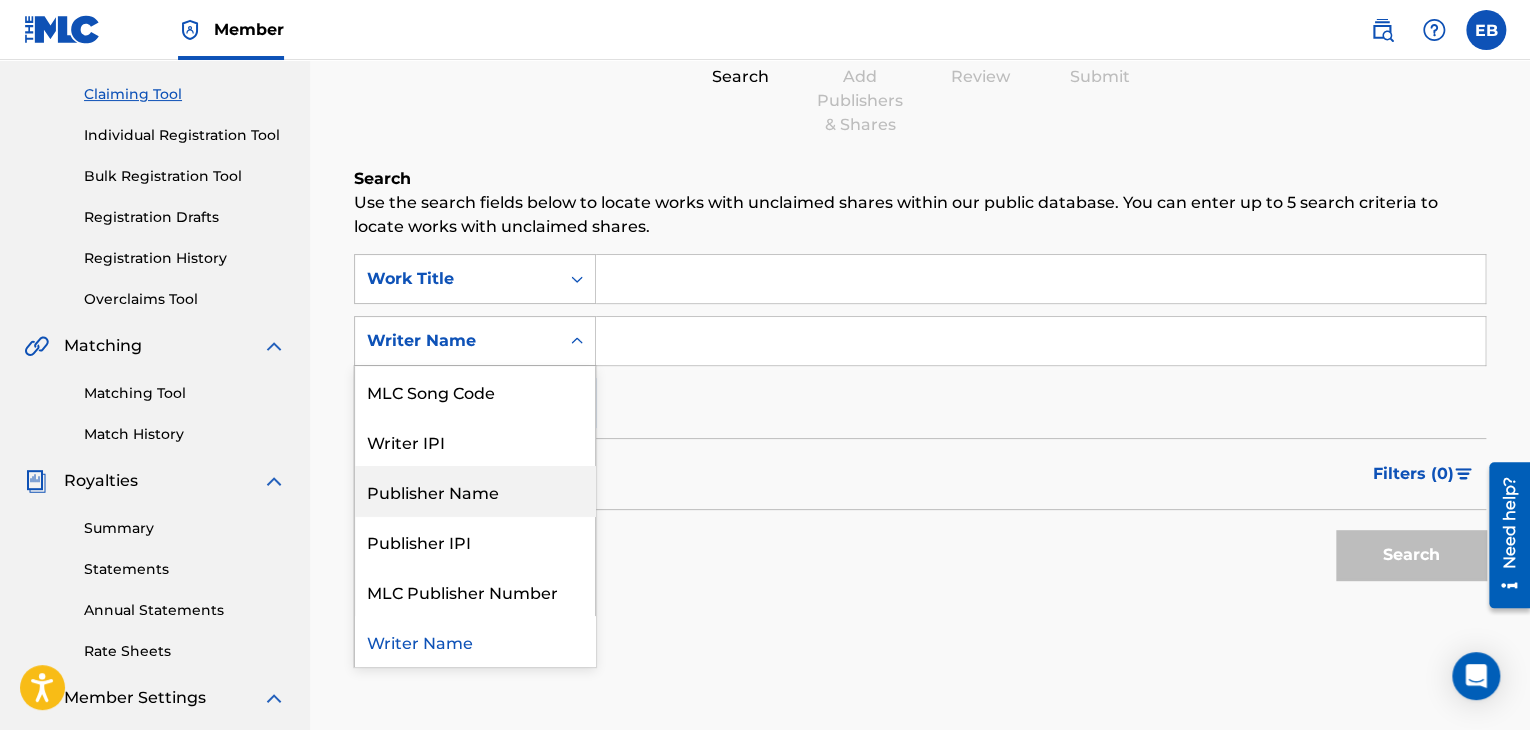 click on "Publisher Name" at bounding box center [475, 491] 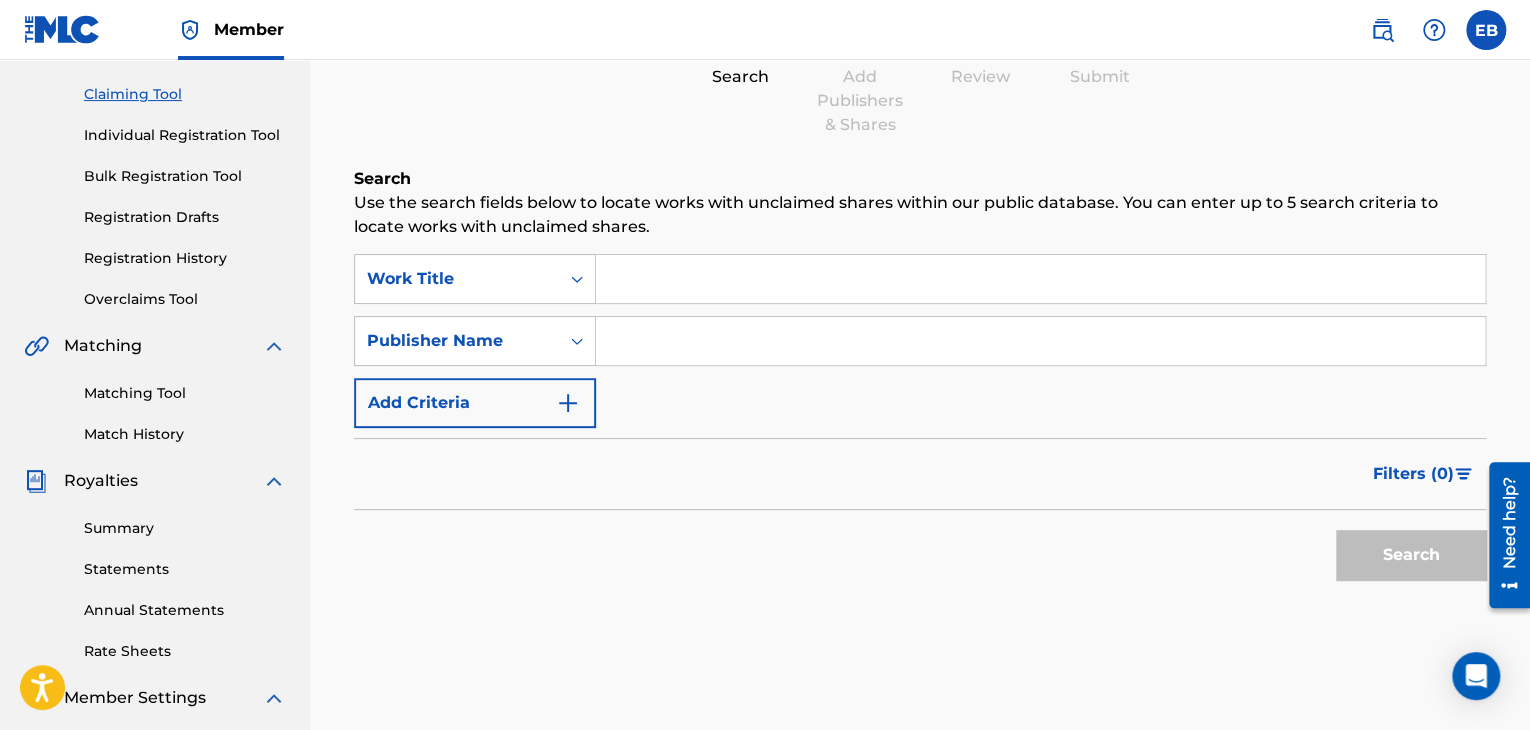 click at bounding box center [1040, 341] 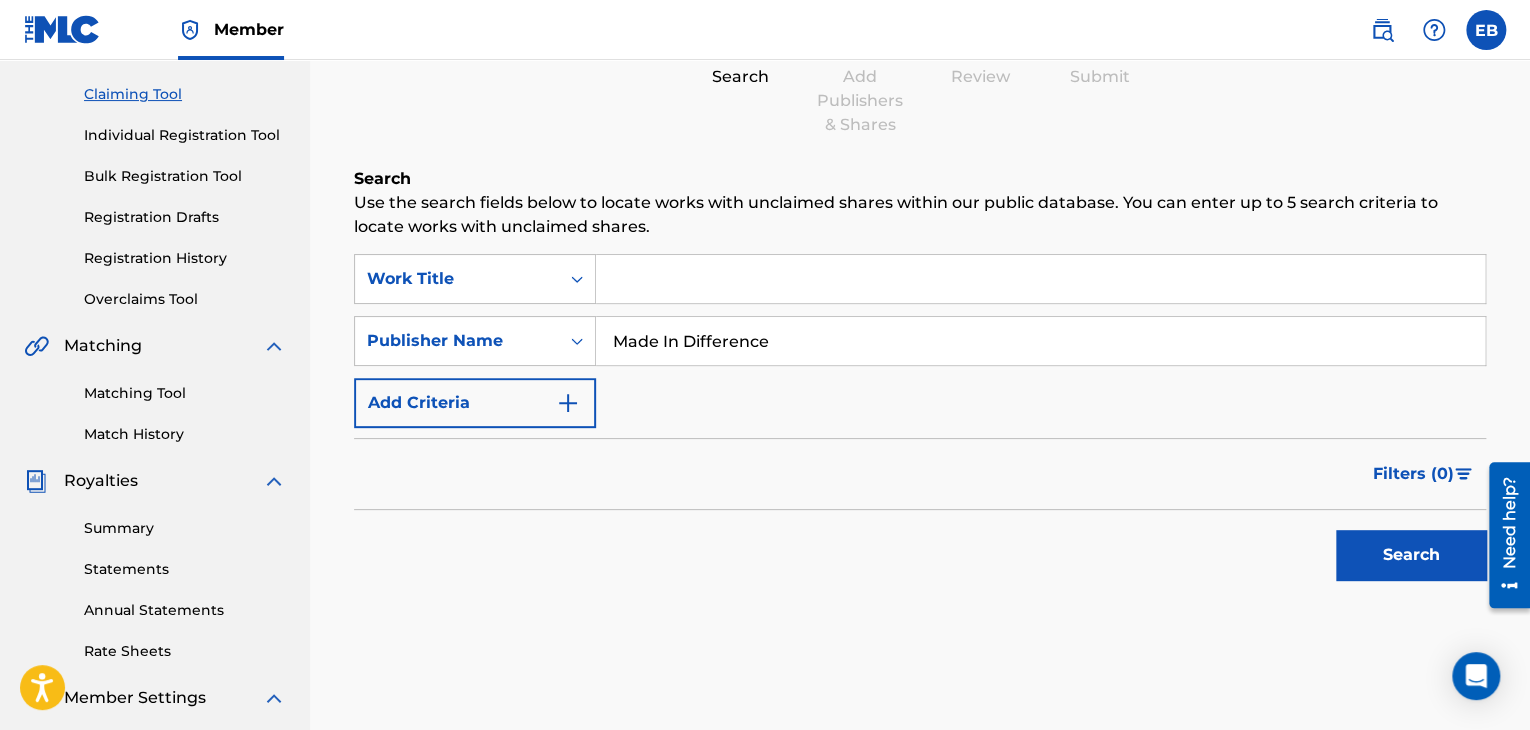 type on "Made In Difference" 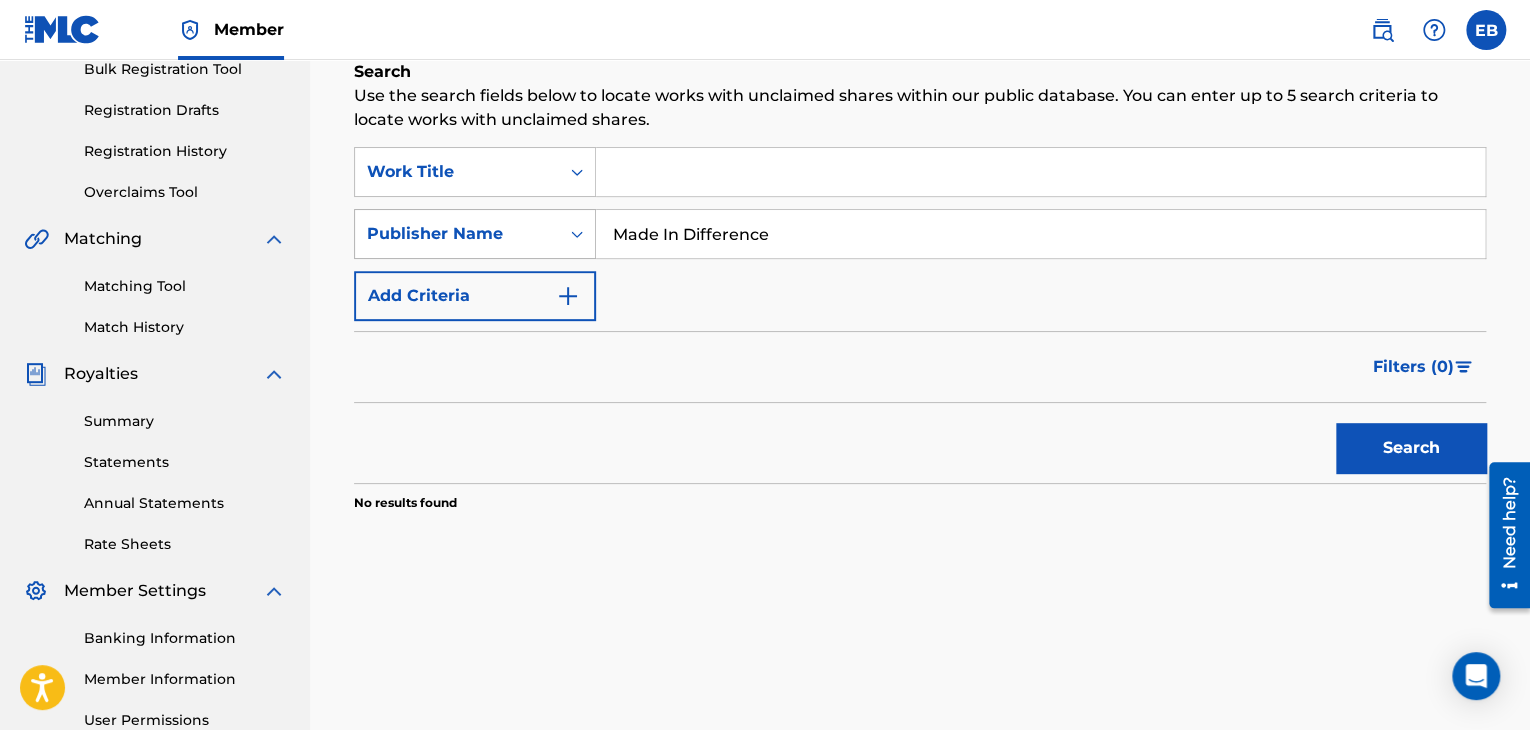 scroll, scrollTop: 200, scrollLeft: 0, axis: vertical 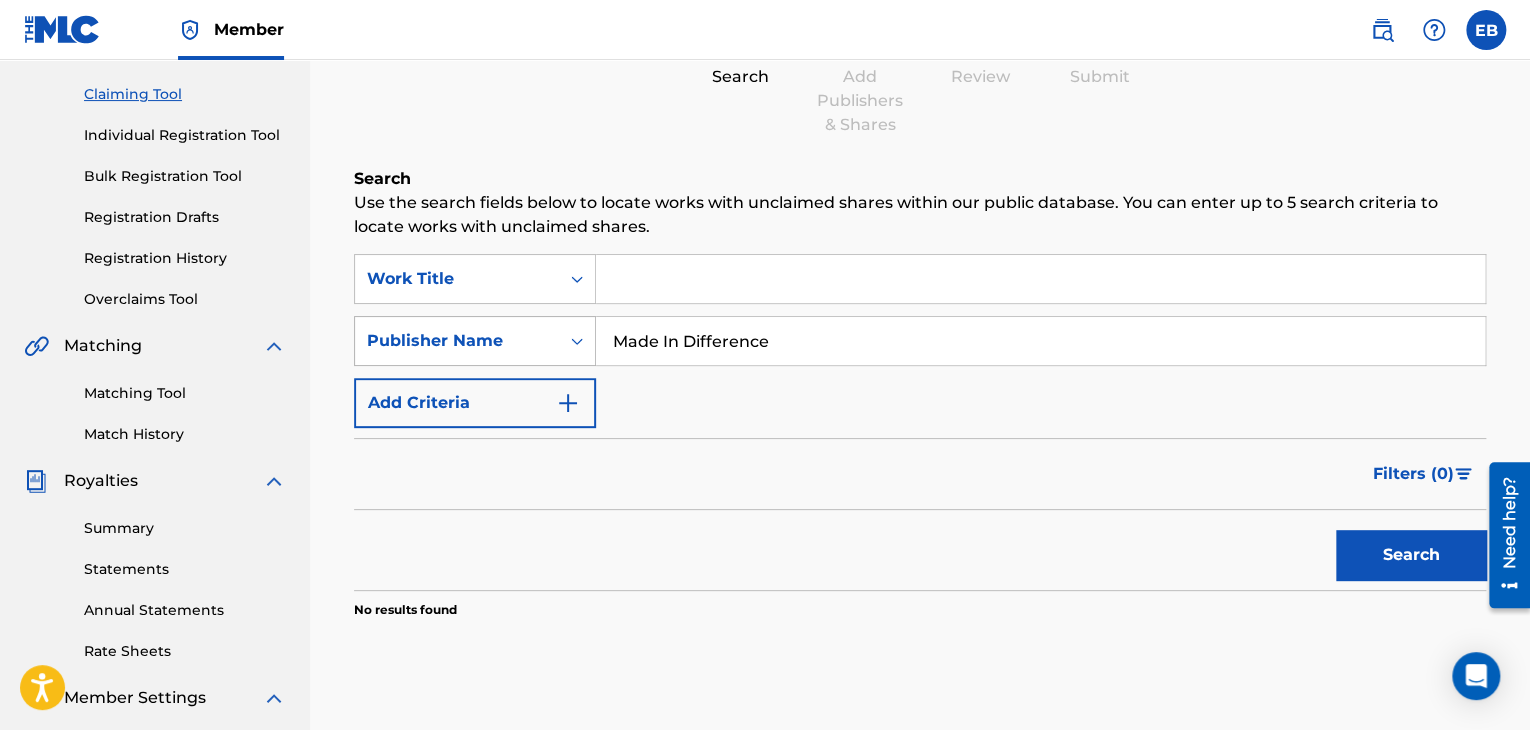 click on "Publisher Name" at bounding box center [457, 341] 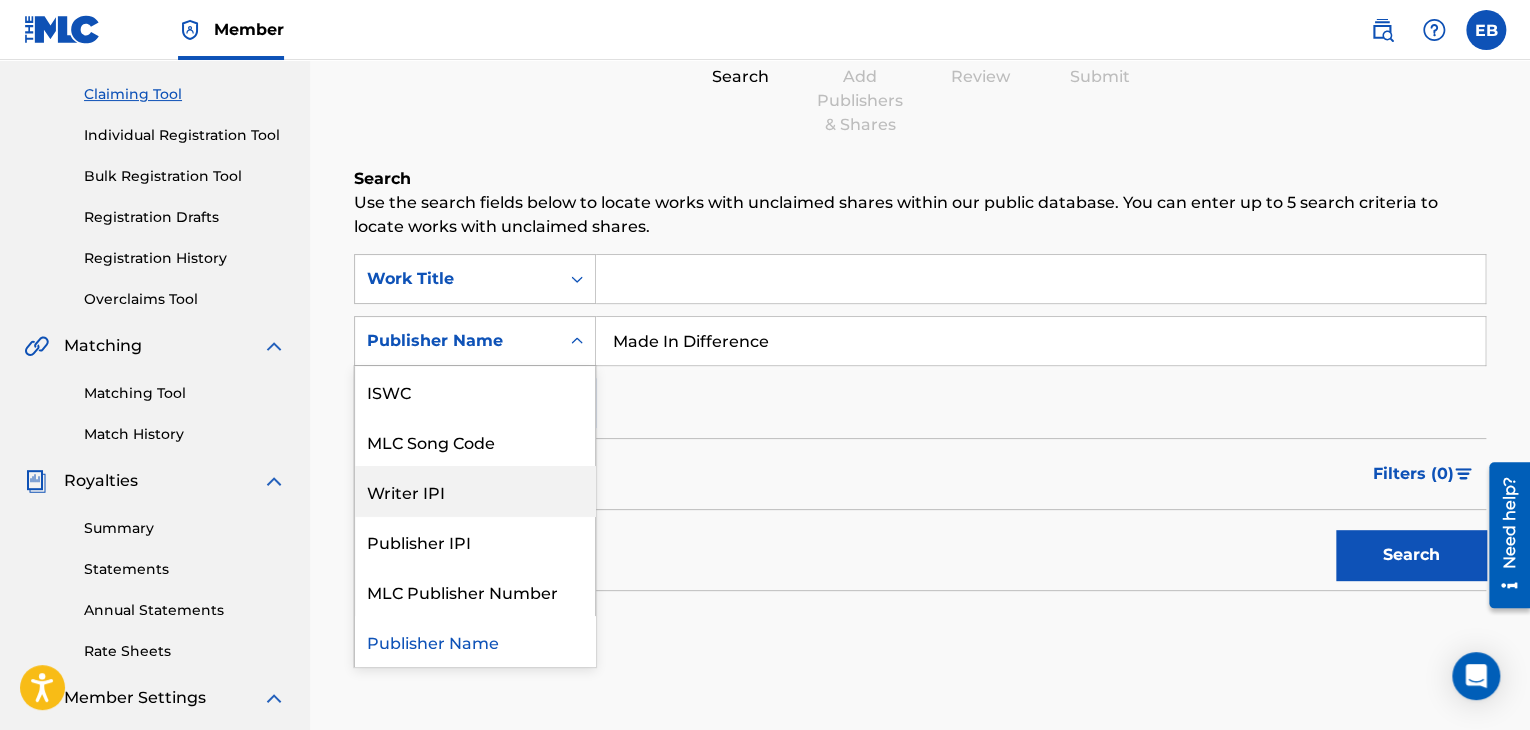 scroll, scrollTop: 0, scrollLeft: 0, axis: both 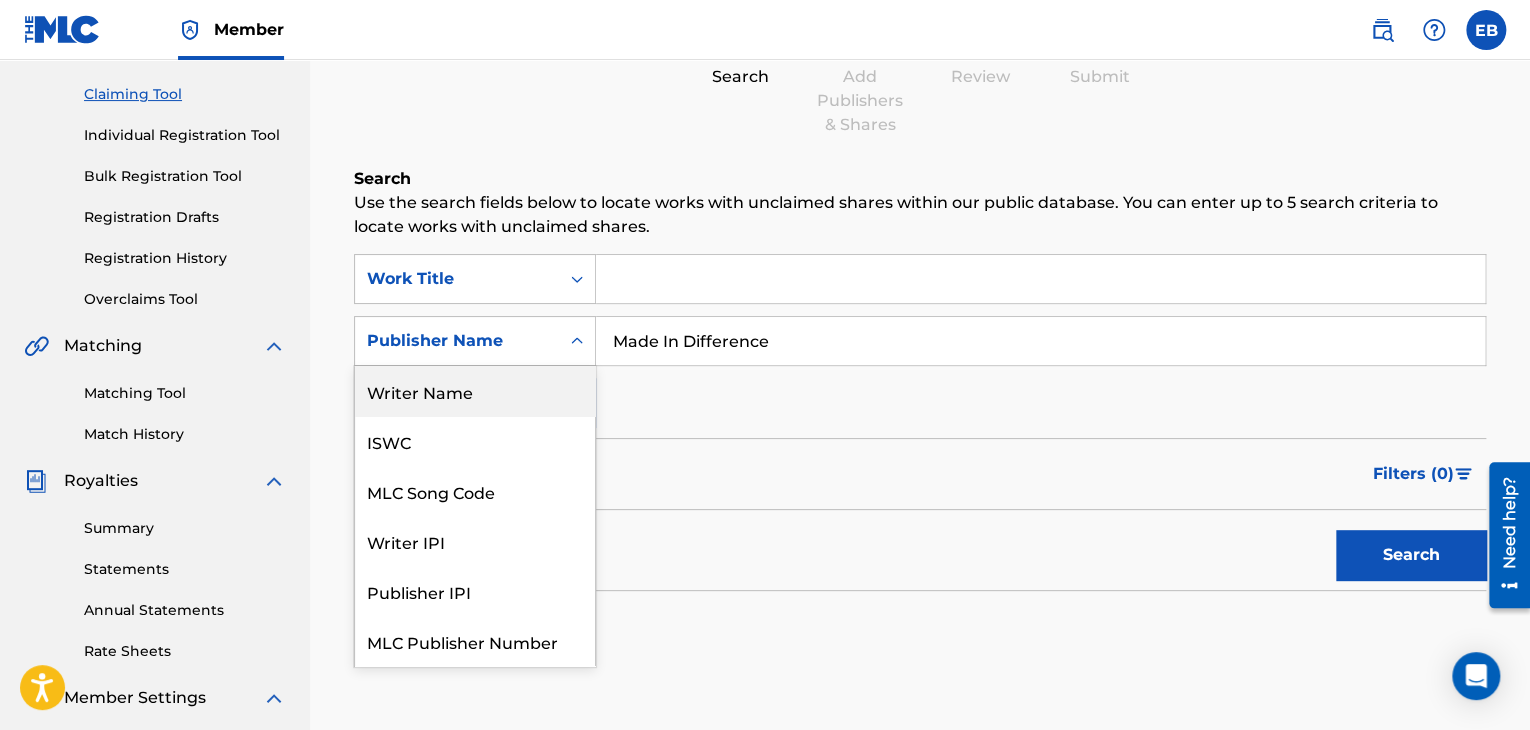 click on "Writer Name" at bounding box center [475, 391] 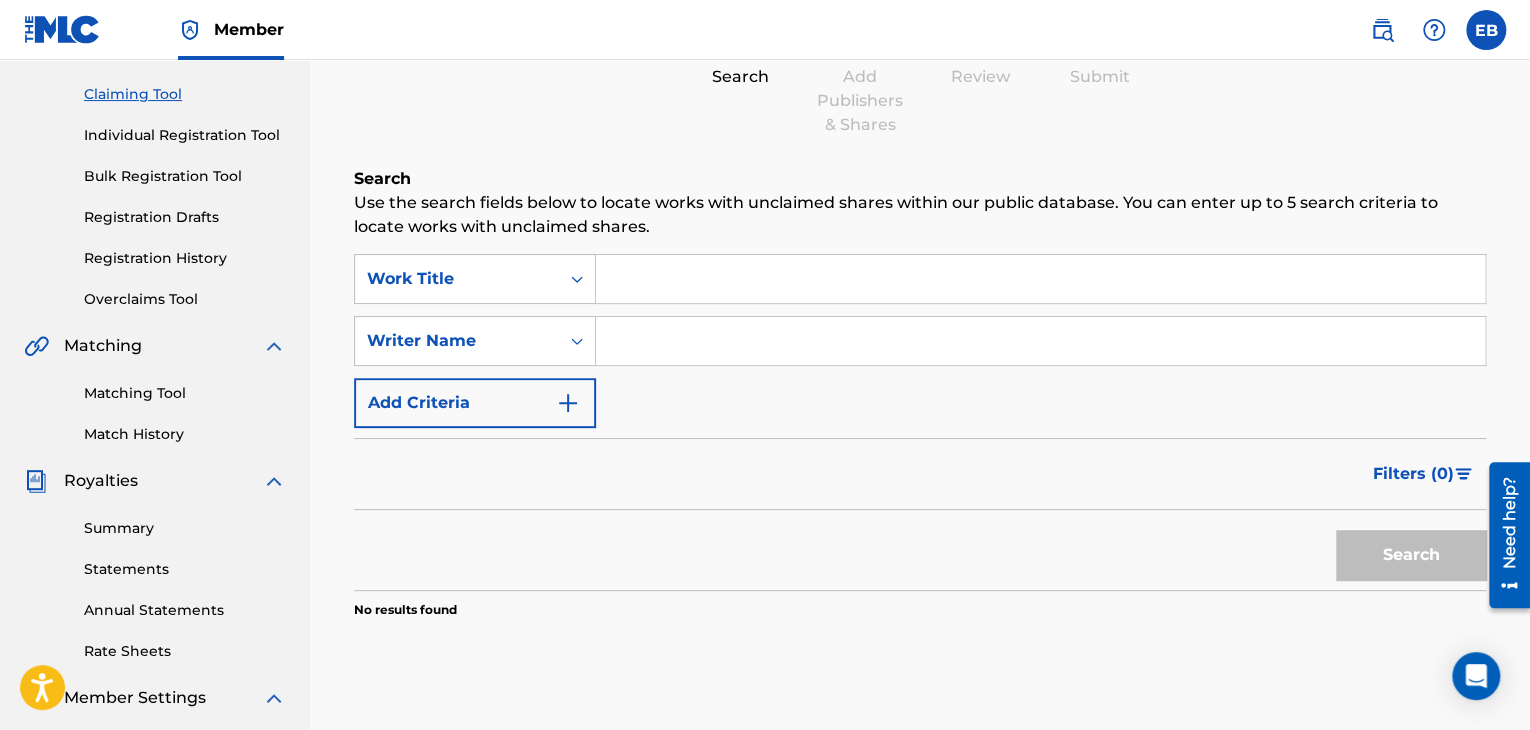 click at bounding box center [1040, 341] 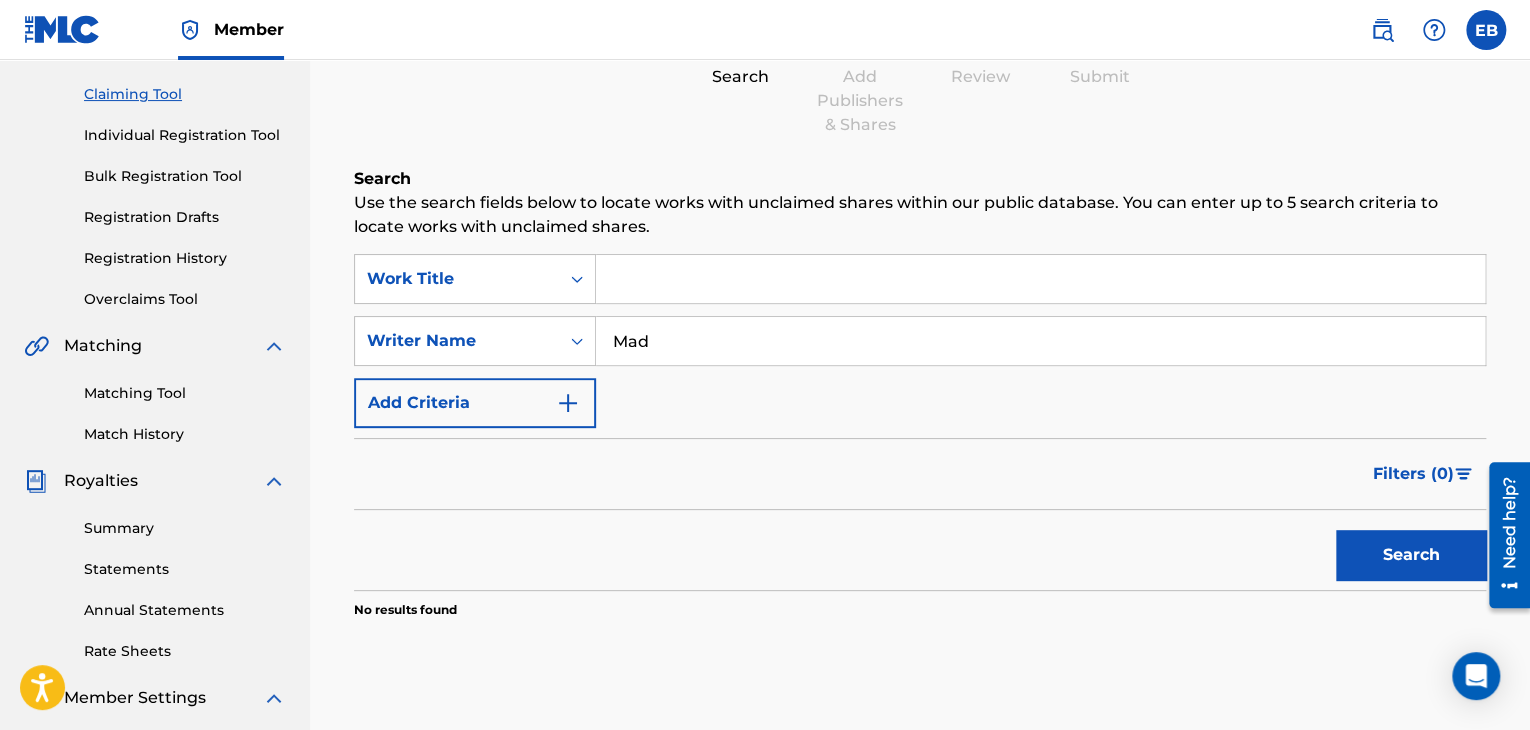 type on "Made In Difference" 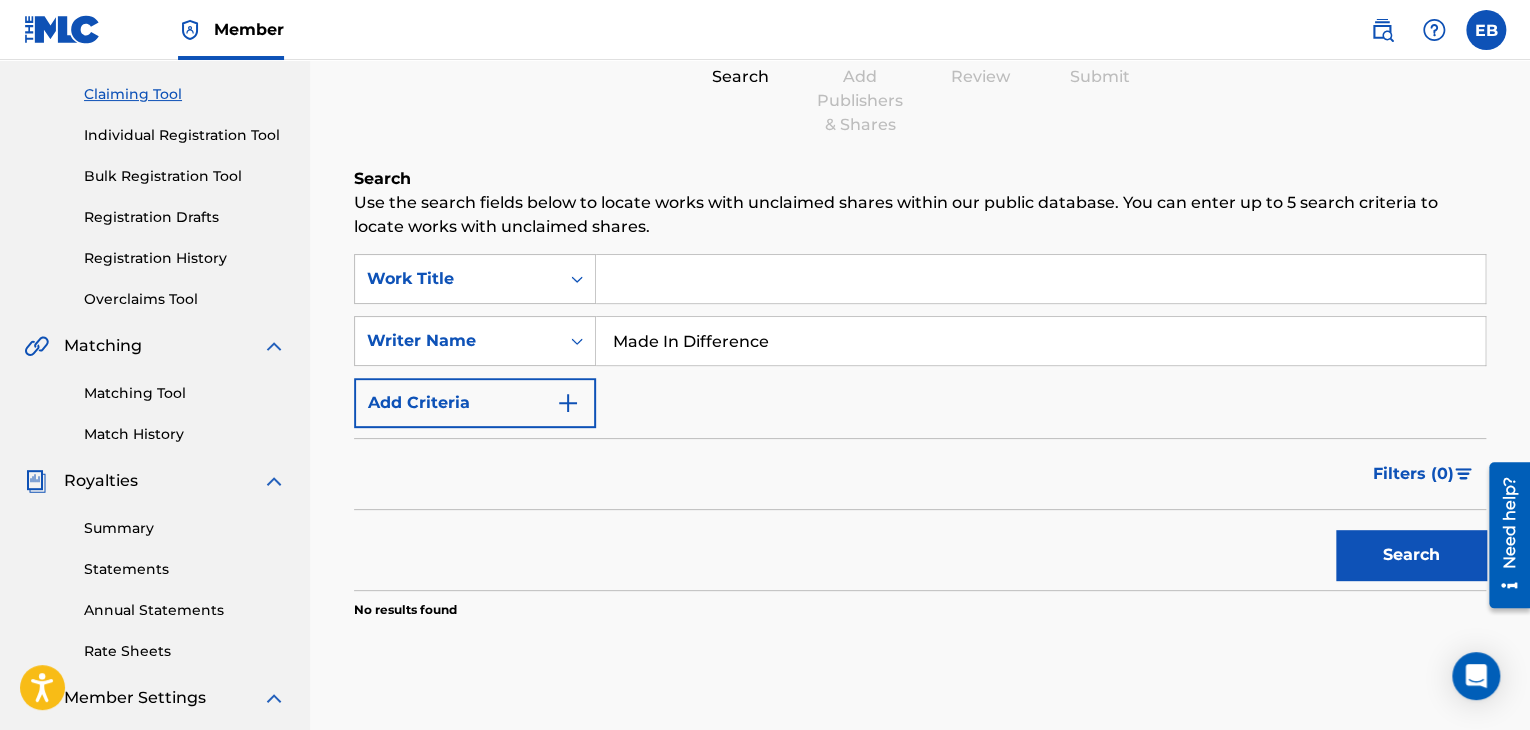 click on "Search" at bounding box center (1411, 555) 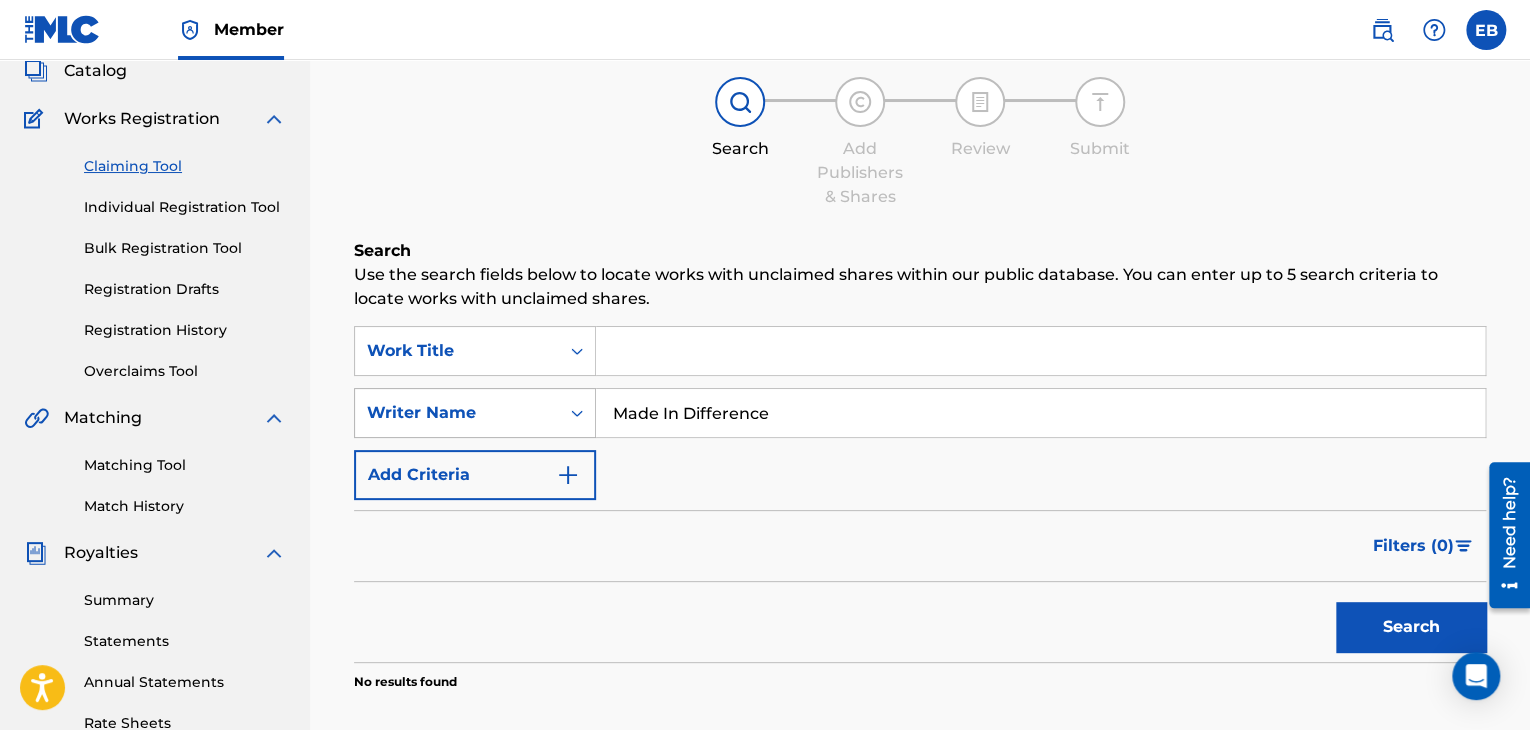 click on "Writer Name" at bounding box center (475, 413) 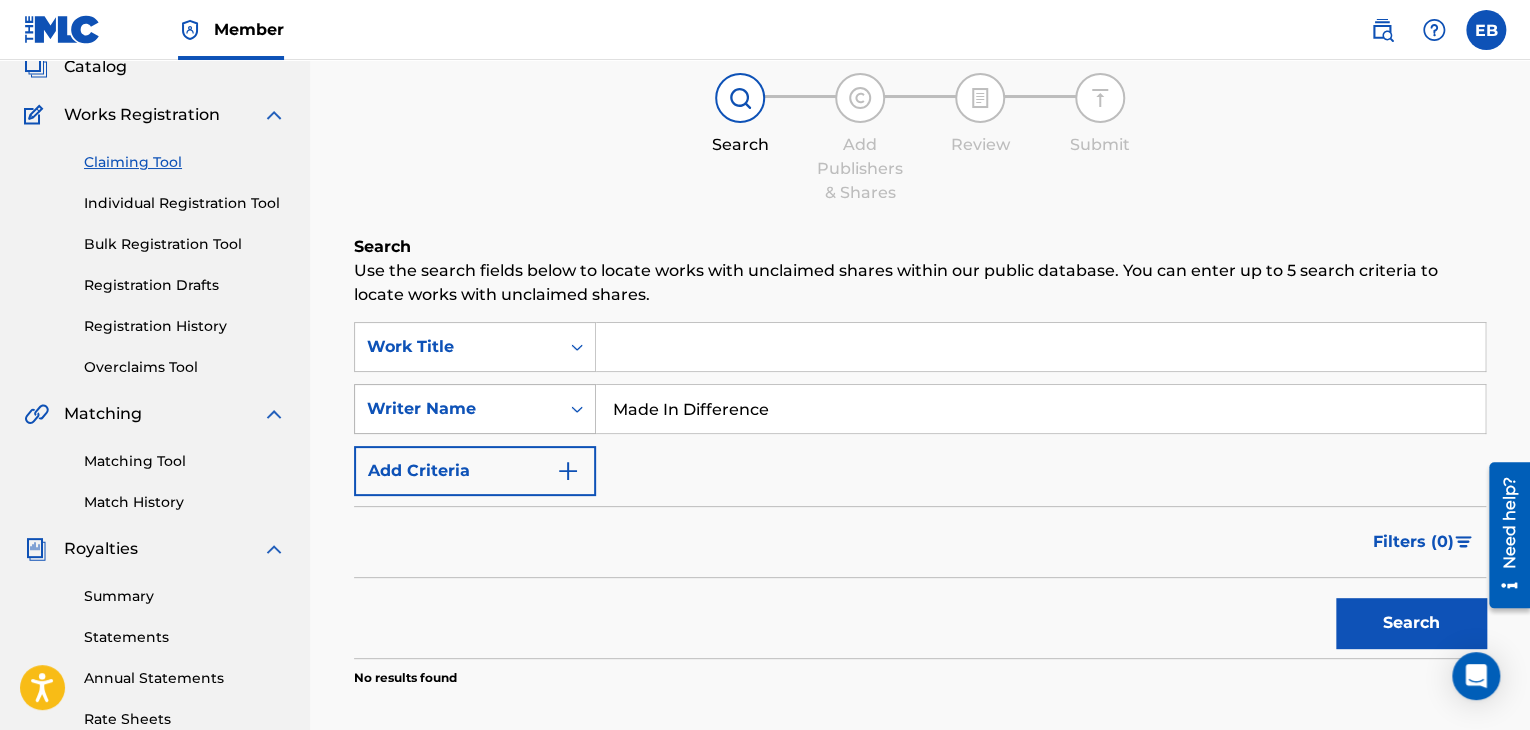 scroll, scrollTop: 136, scrollLeft: 0, axis: vertical 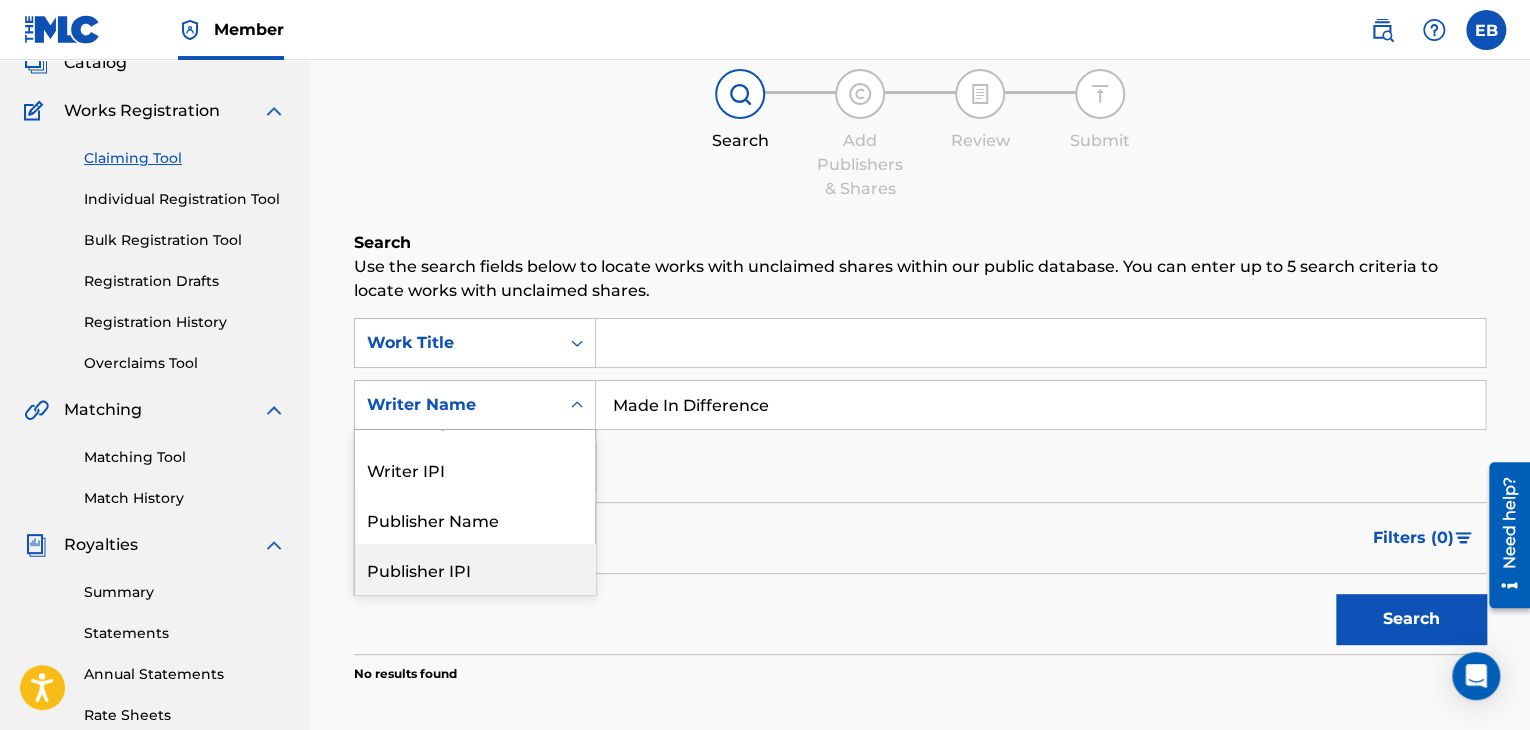 click on "Publisher IPI" at bounding box center [475, 569] 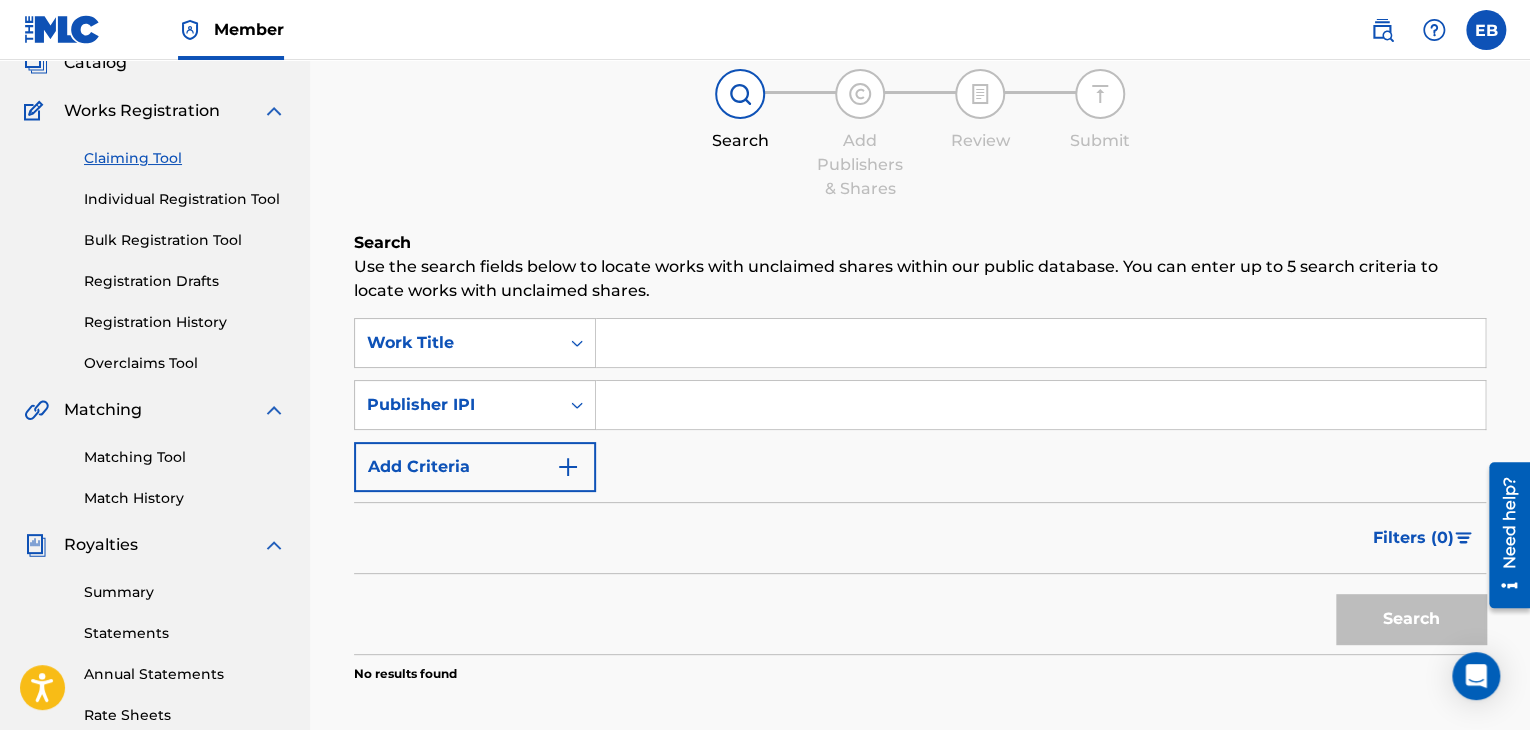 click at bounding box center (1040, 405) 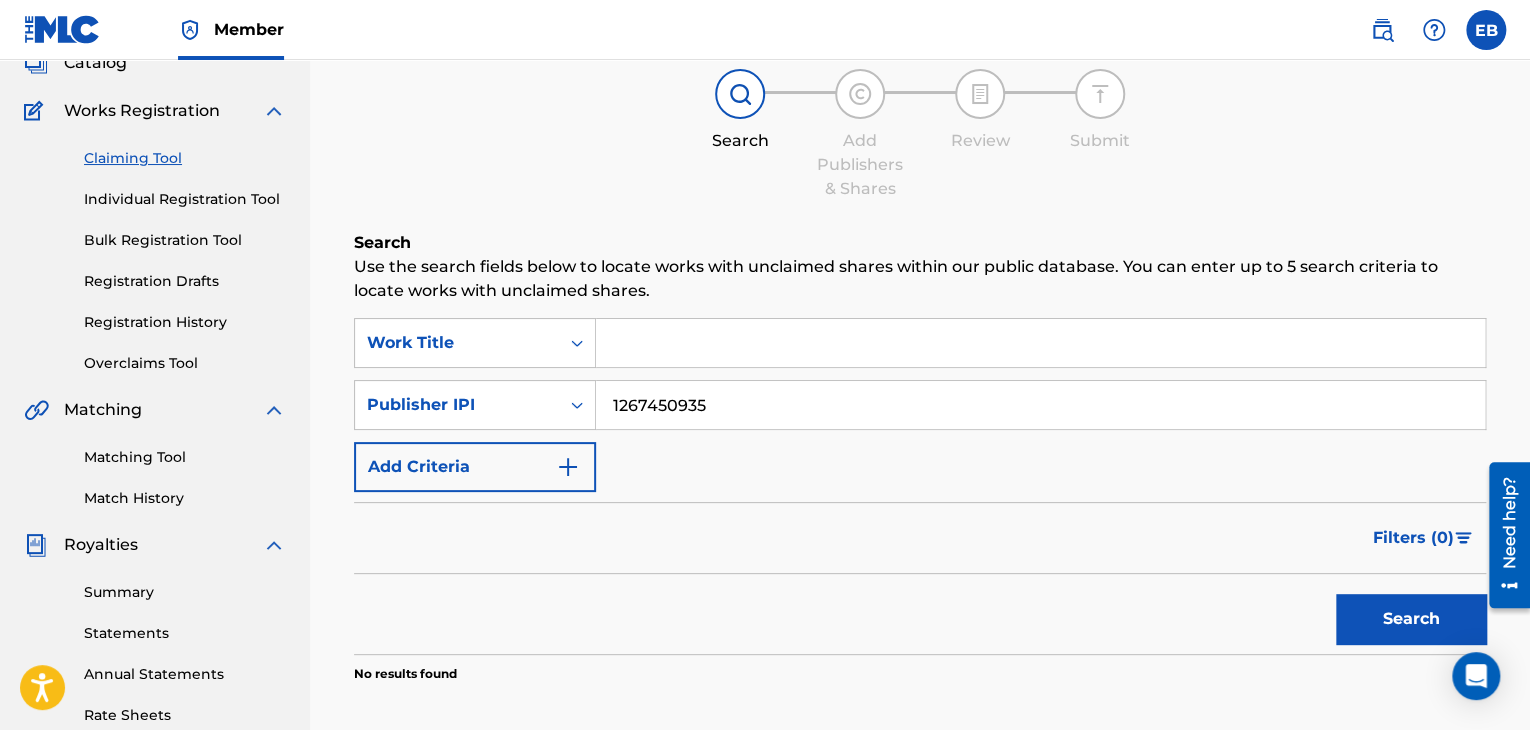 type on "1267450935" 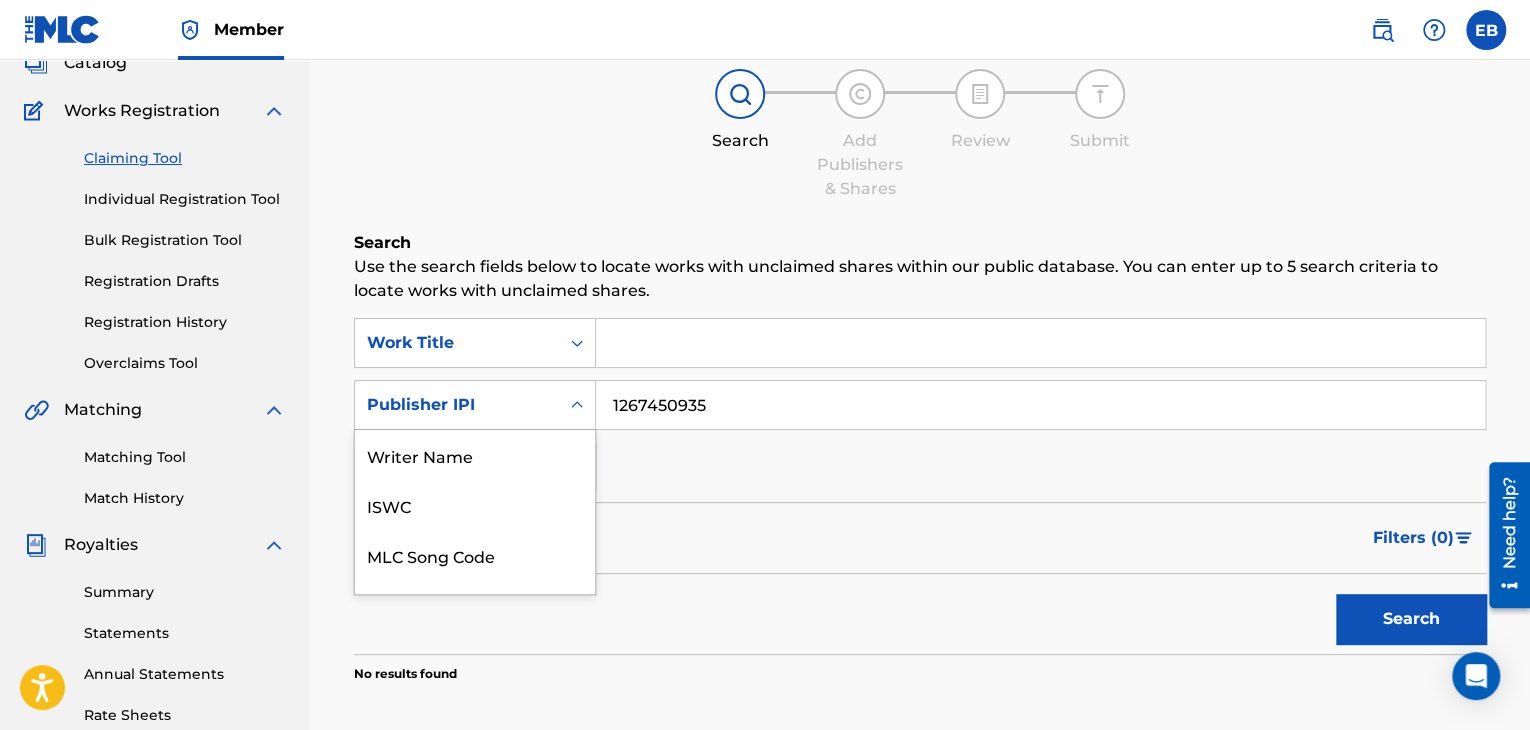 click on "Publisher IPI" at bounding box center (457, 405) 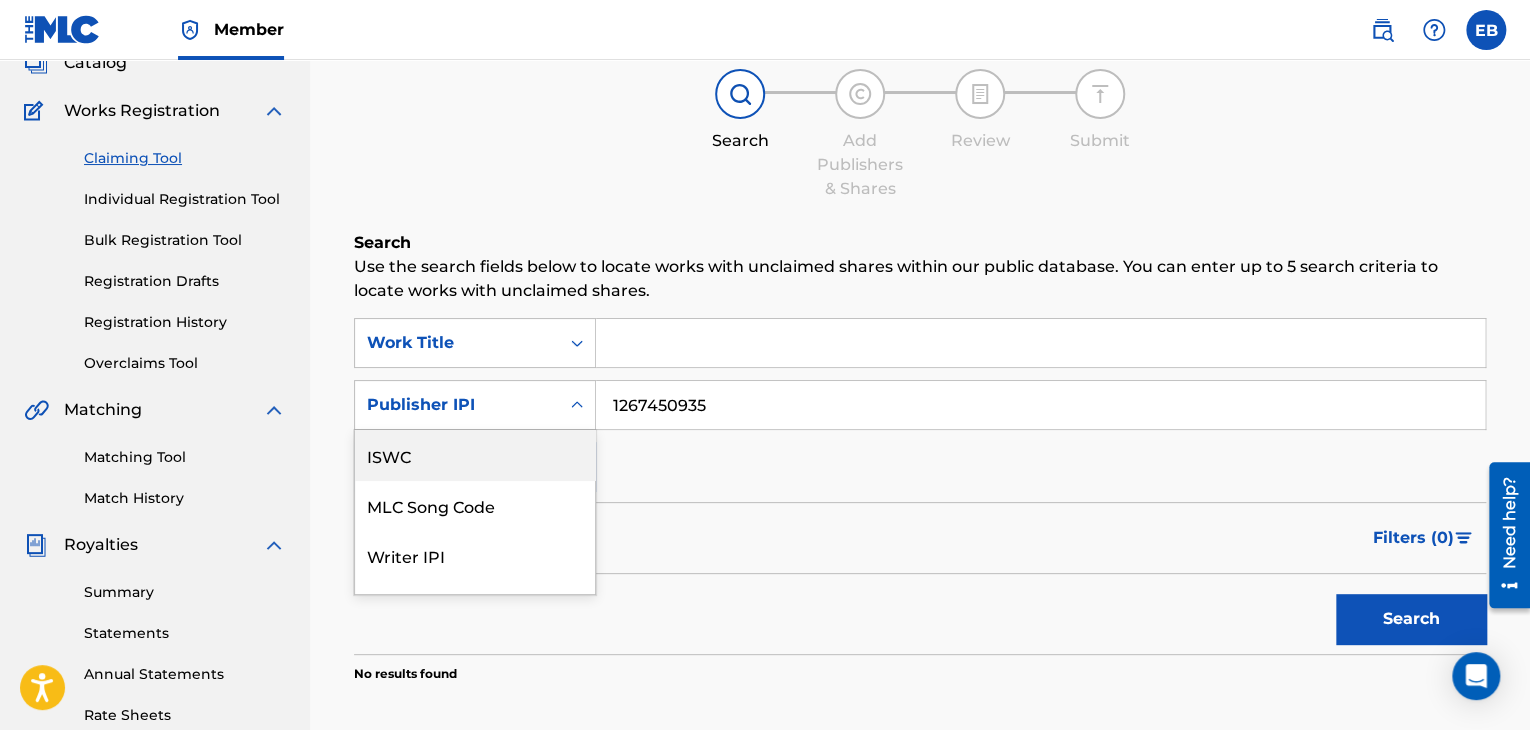 click on "Publisher IPI" at bounding box center (457, 405) 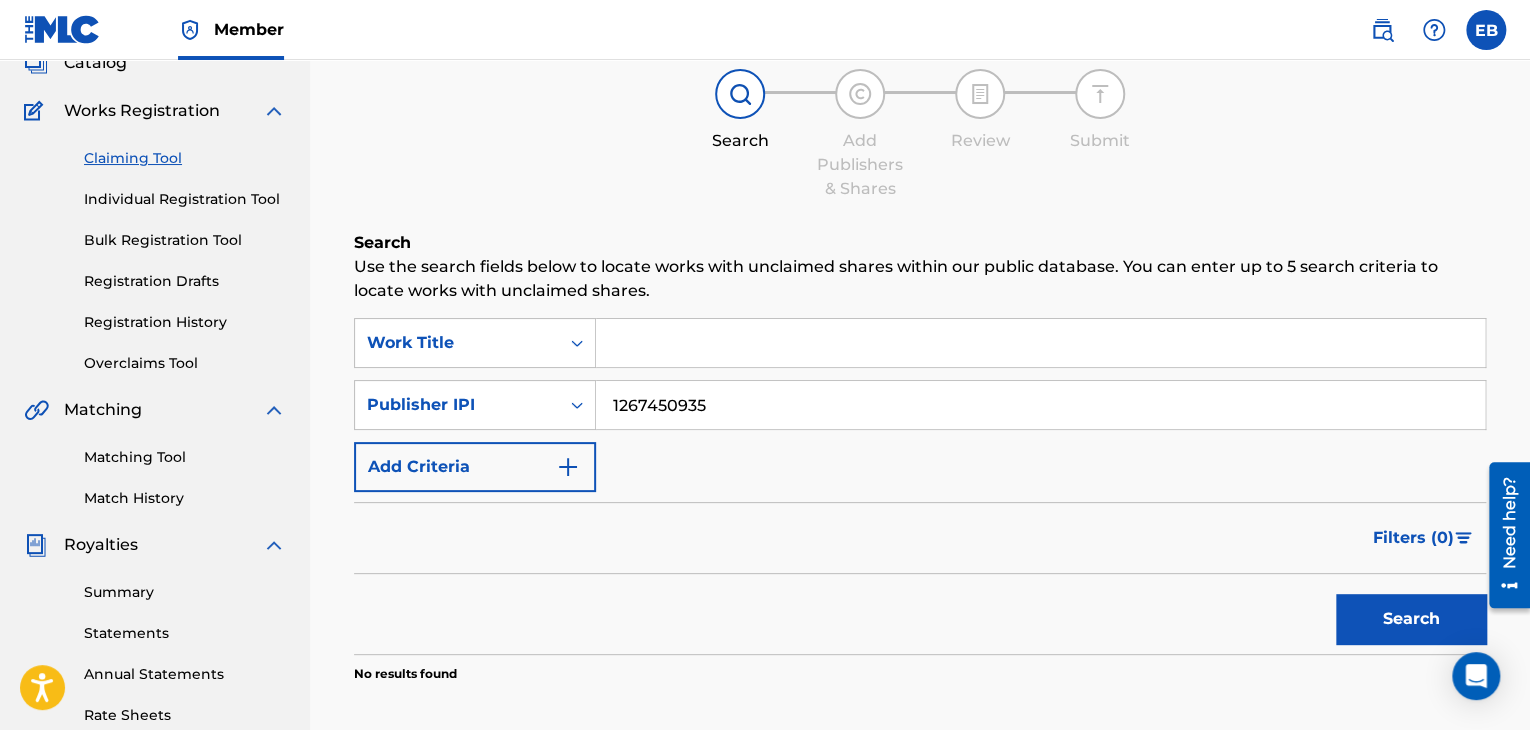 click on "Publisher IPI" at bounding box center [457, 405] 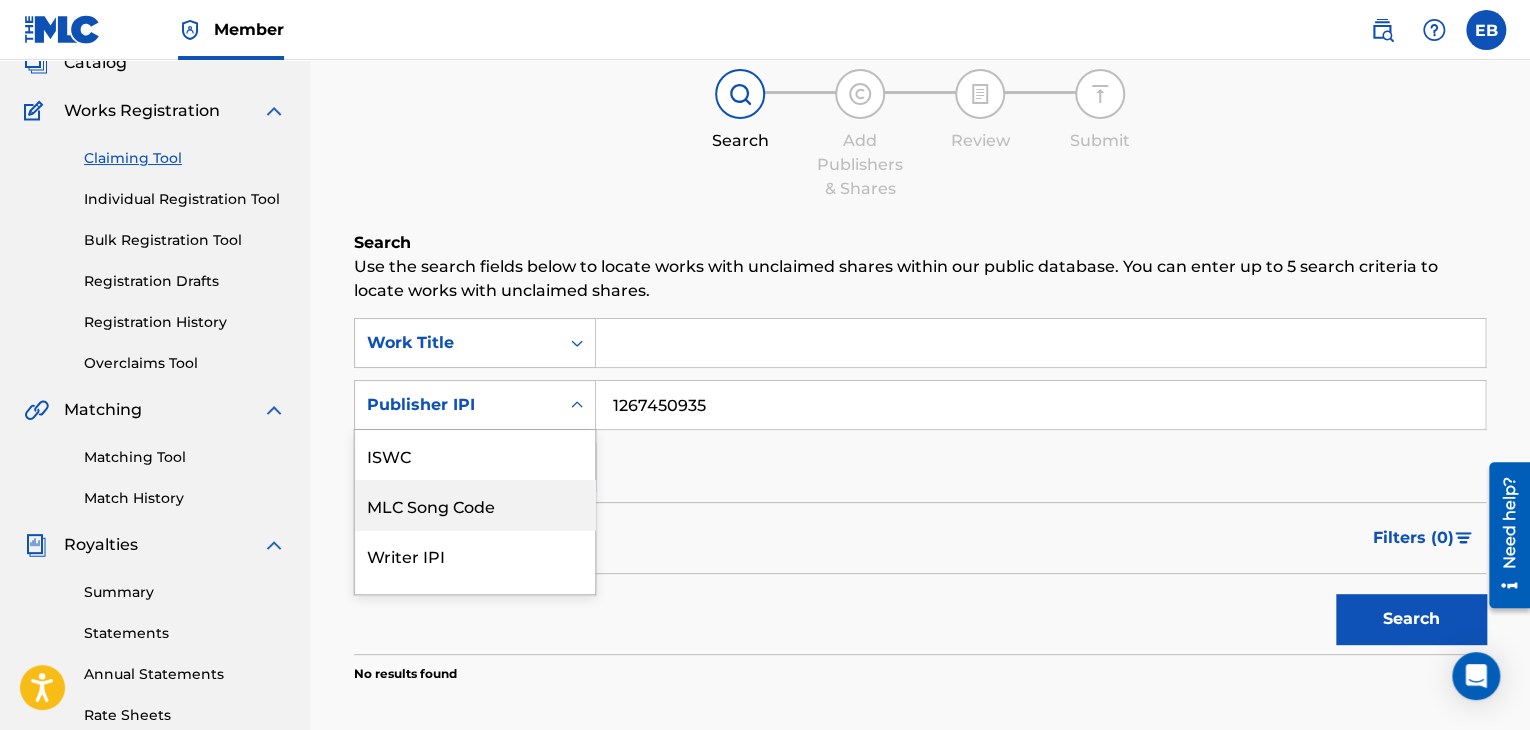 scroll, scrollTop: 0, scrollLeft: 0, axis: both 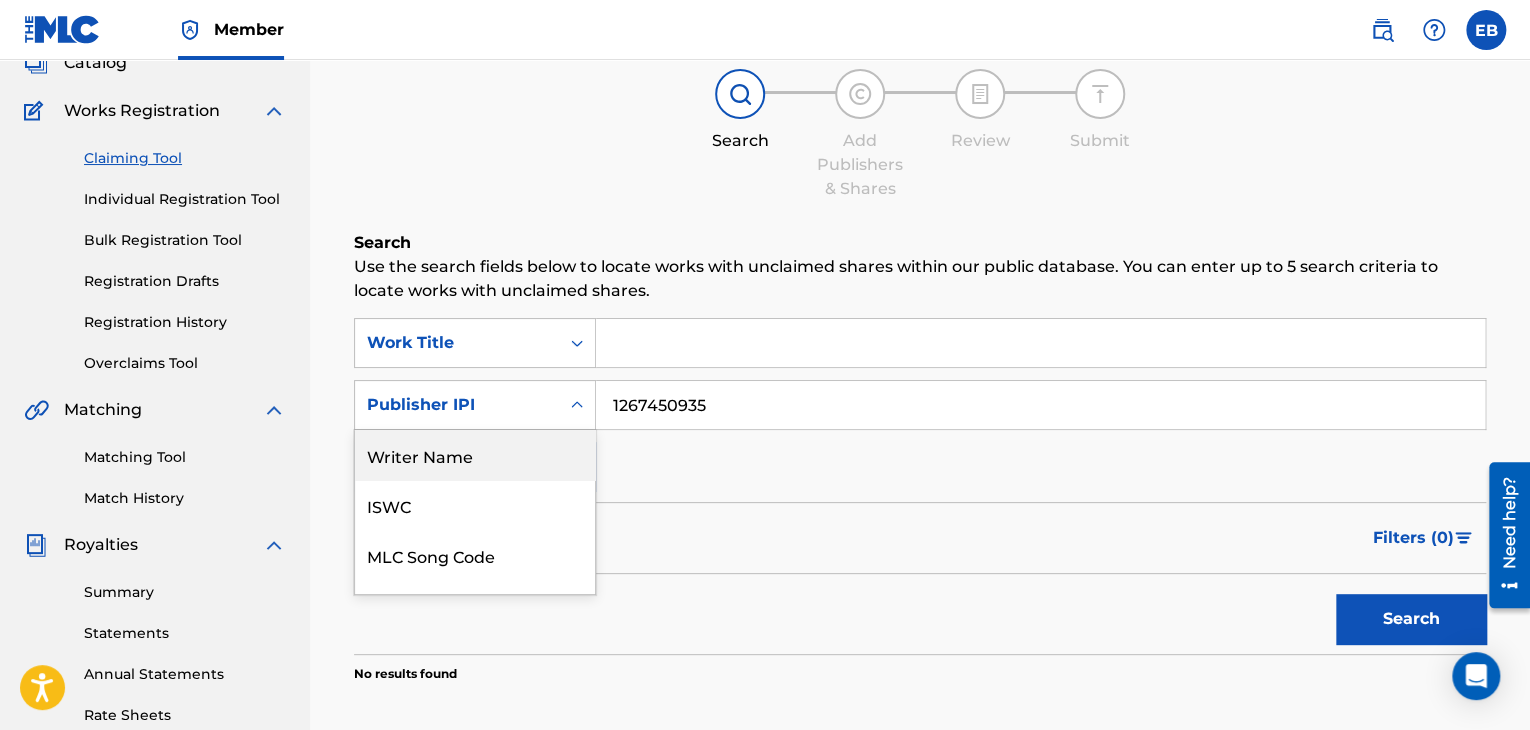 click on "Writer Name" at bounding box center [475, 455] 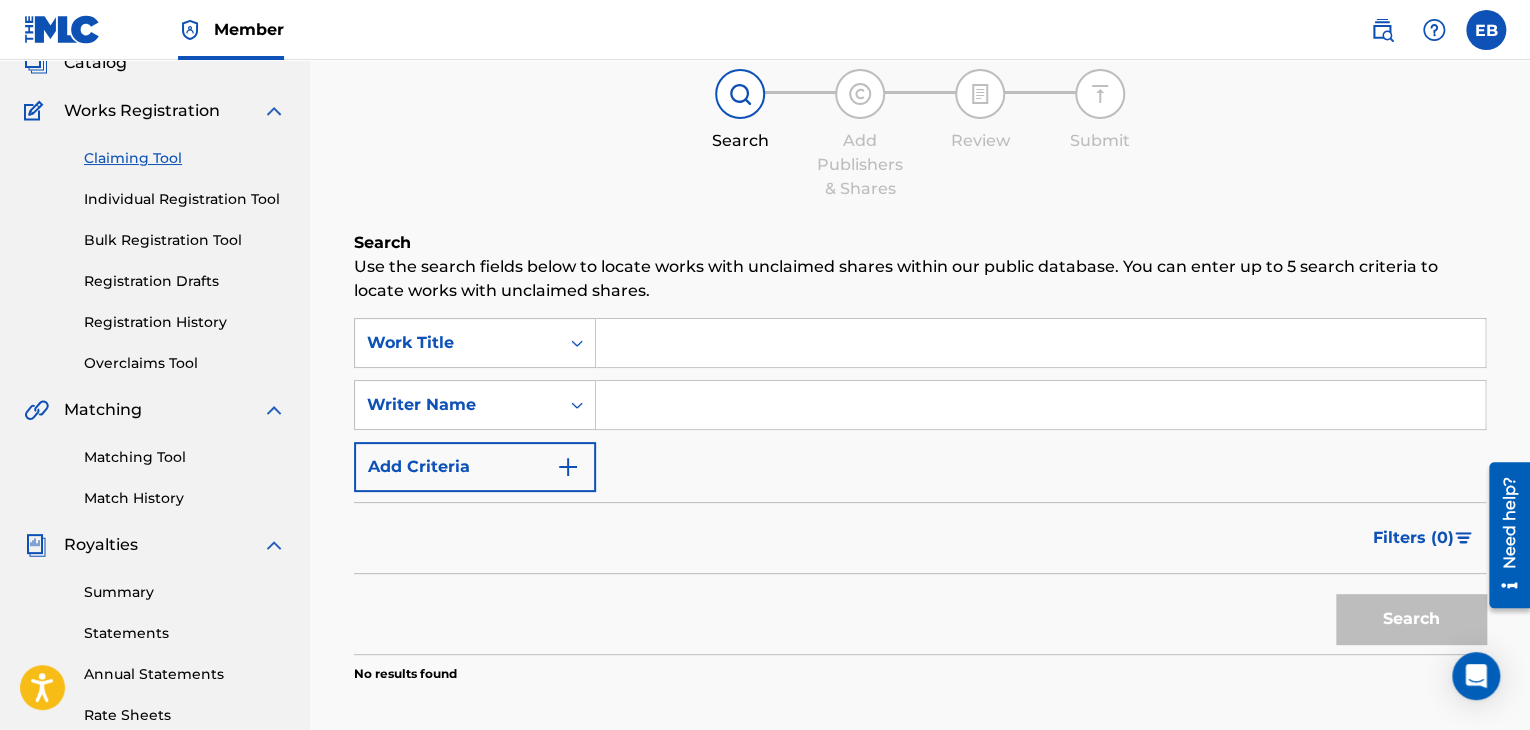 click at bounding box center [1040, 405] 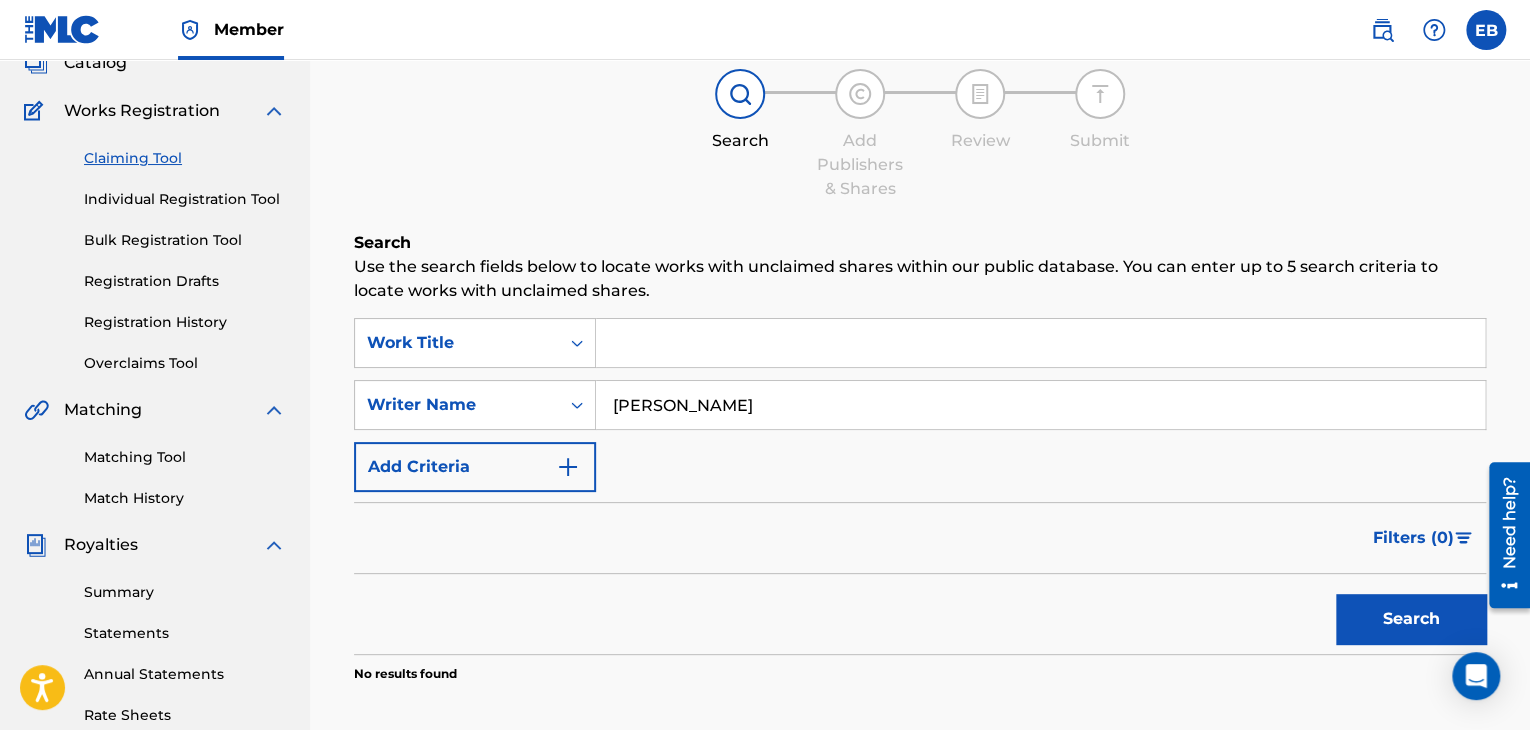 type on "[PERSON_NAME]" 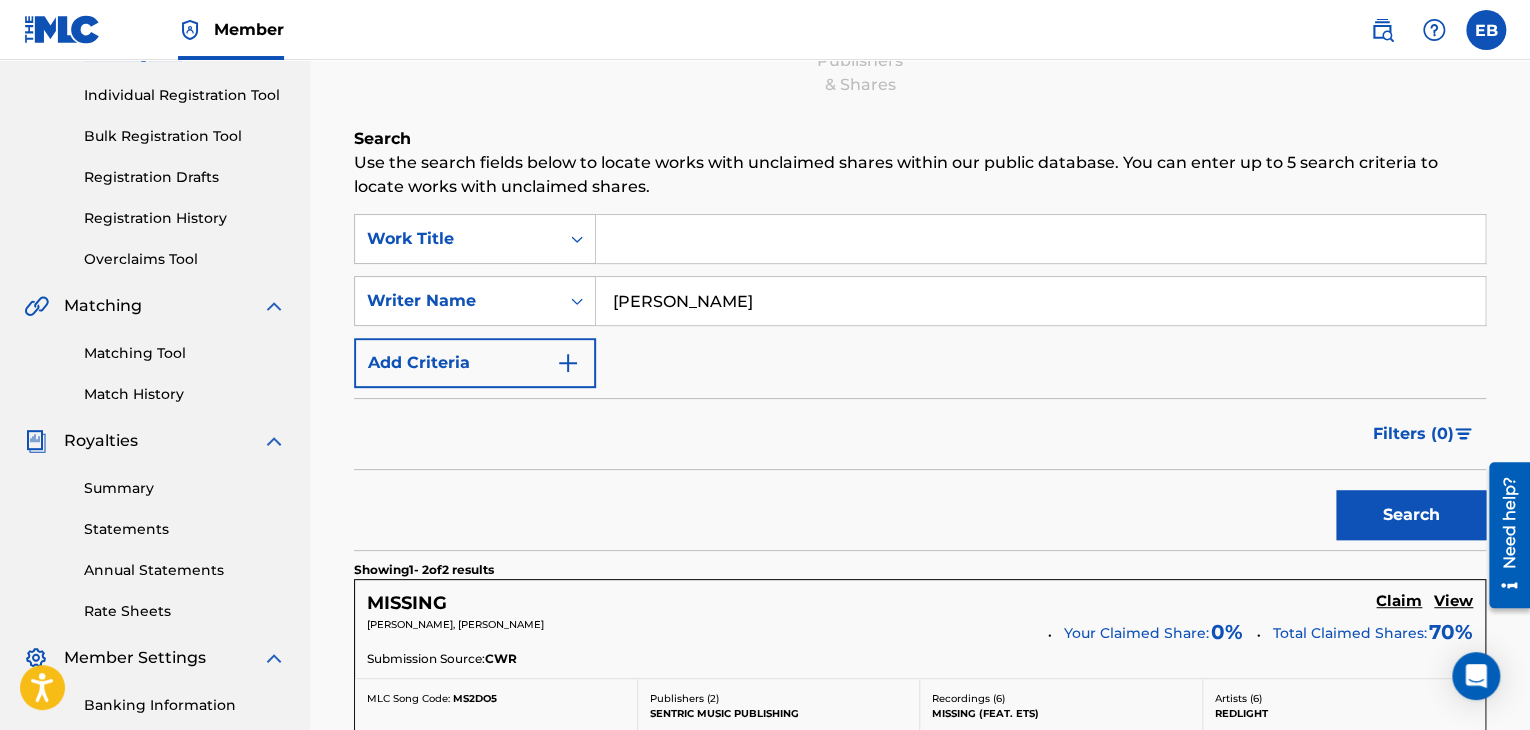 scroll, scrollTop: 0, scrollLeft: 0, axis: both 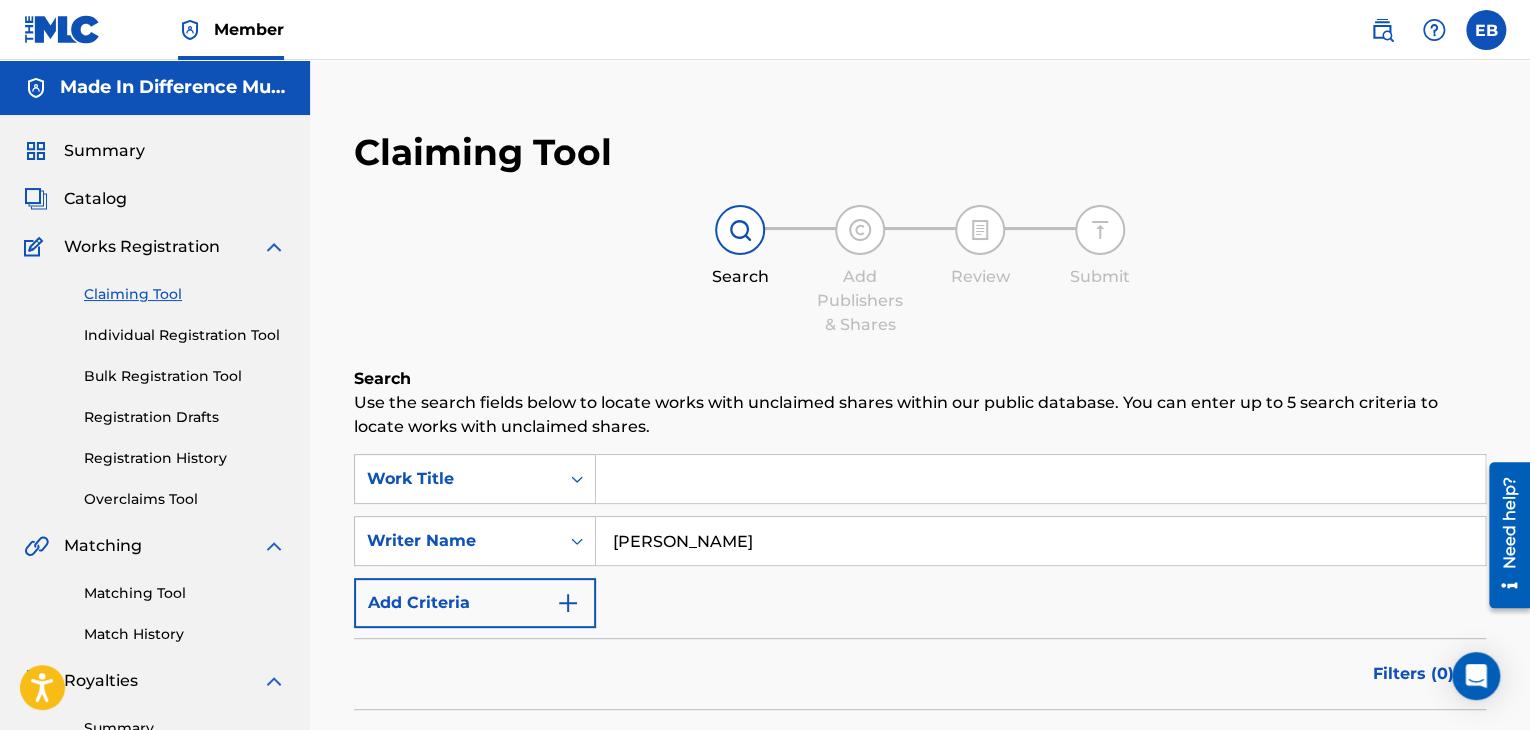 drag, startPoint x: 769, startPoint y: 530, endPoint x: 261, endPoint y: 511, distance: 508.3552 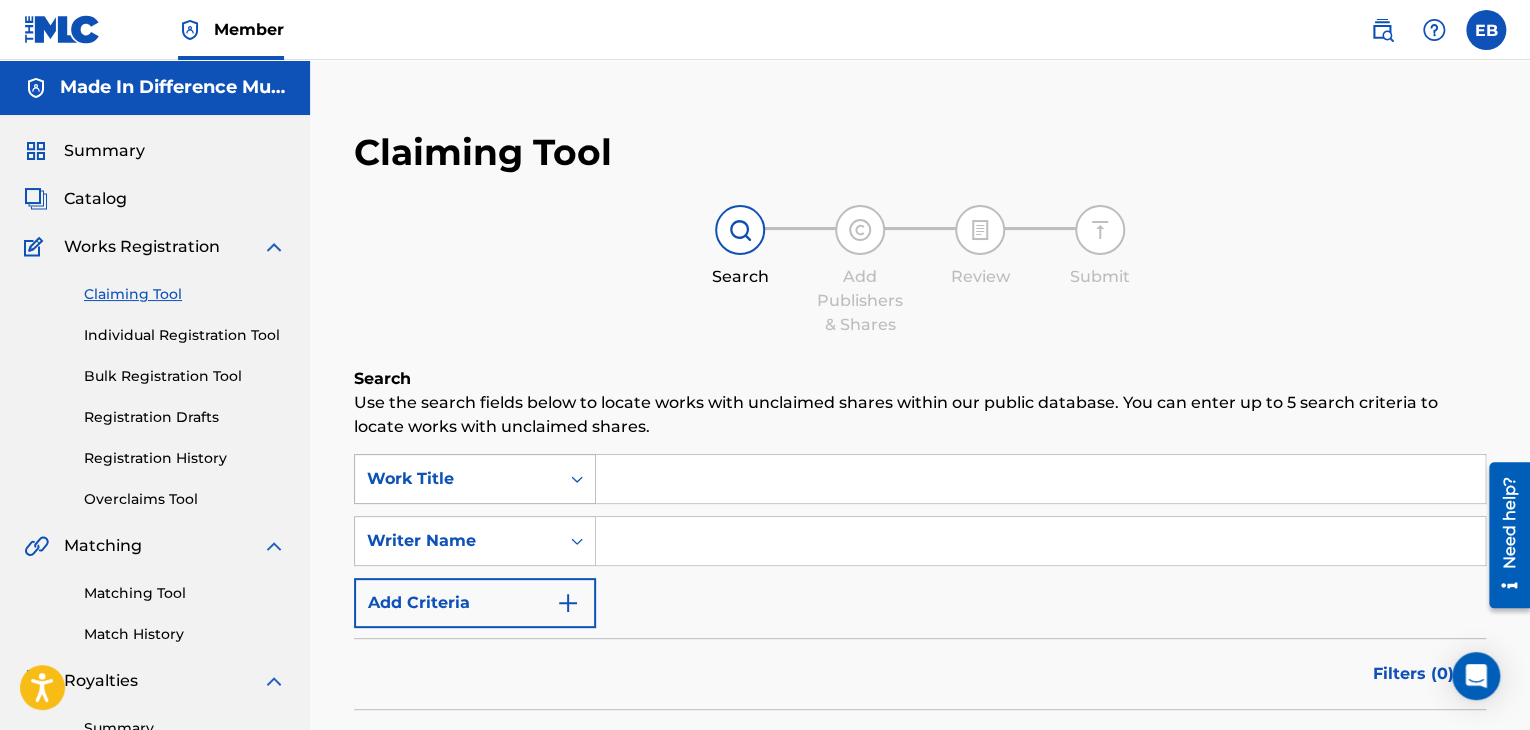 type 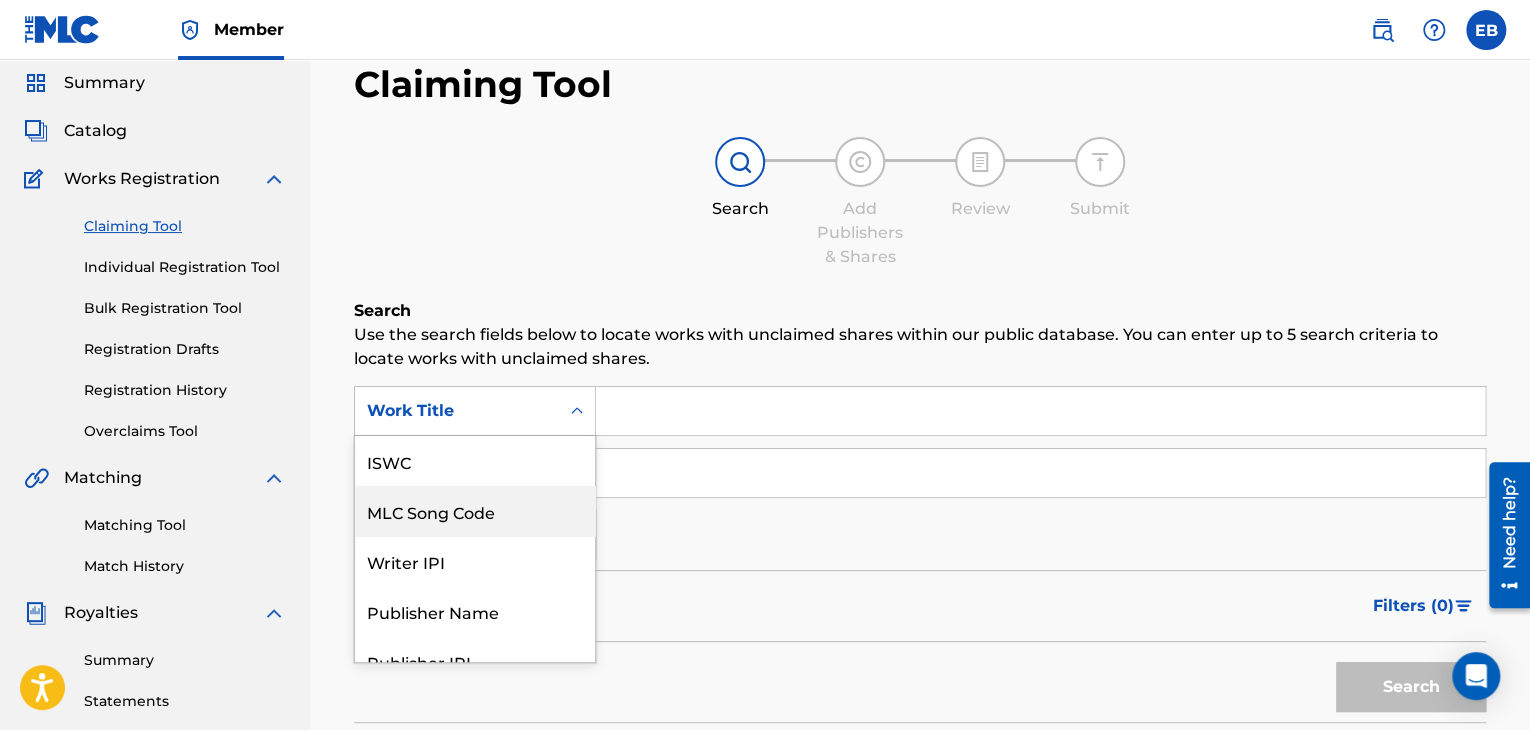 scroll, scrollTop: 75, scrollLeft: 0, axis: vertical 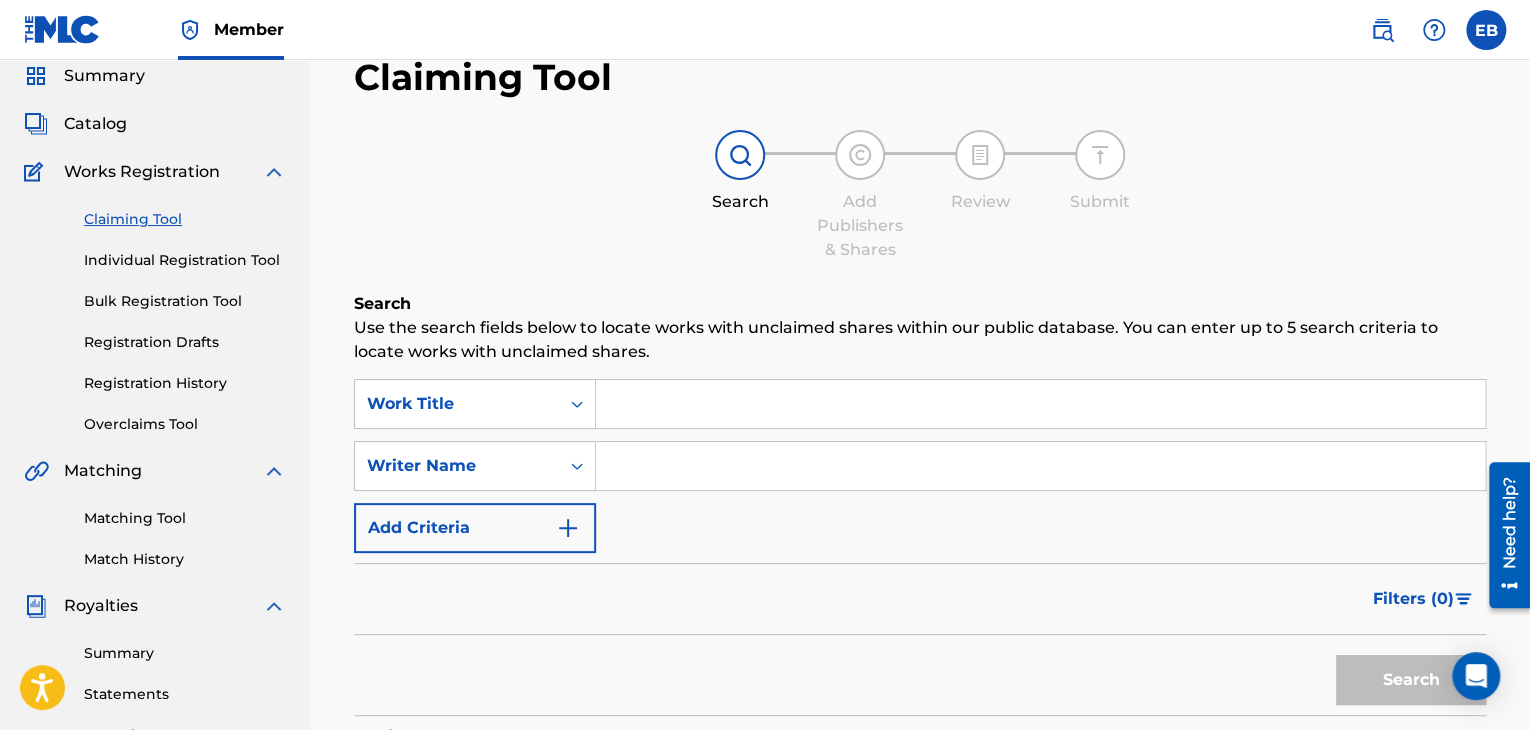 click at bounding box center [1040, 404] 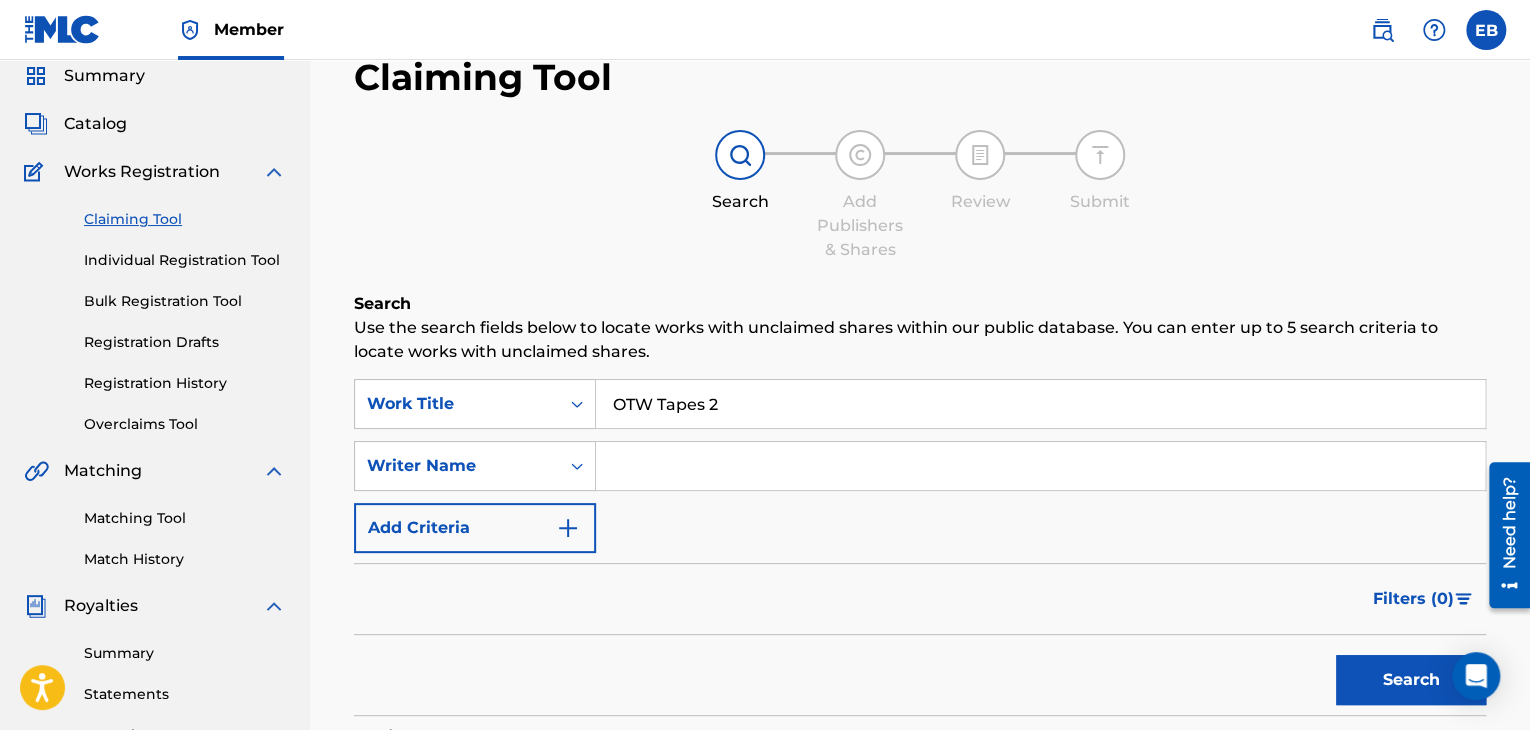 click on "Search" at bounding box center [1411, 680] 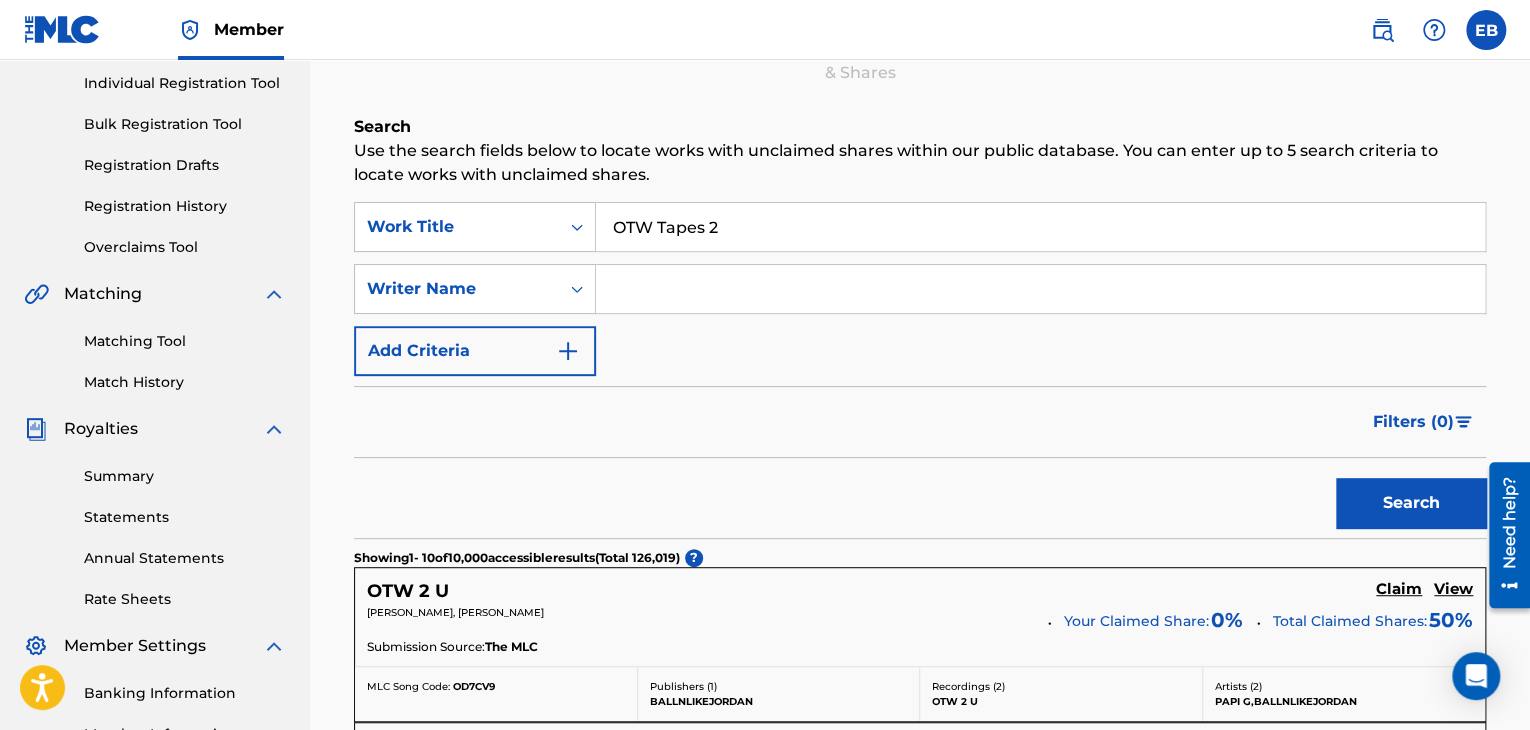 scroll, scrollTop: 254, scrollLeft: 0, axis: vertical 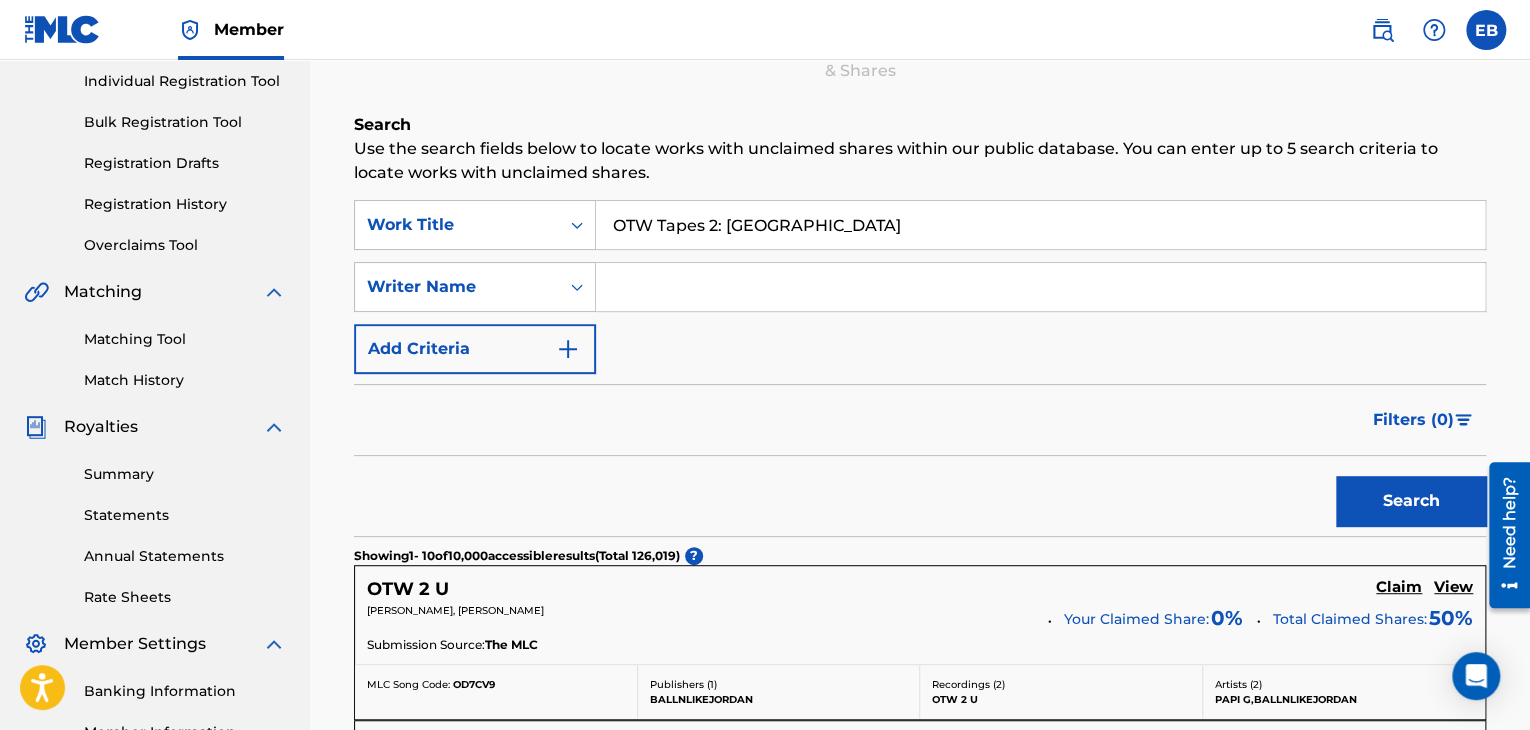 type on "OTW Tapes 2: [GEOGRAPHIC_DATA]" 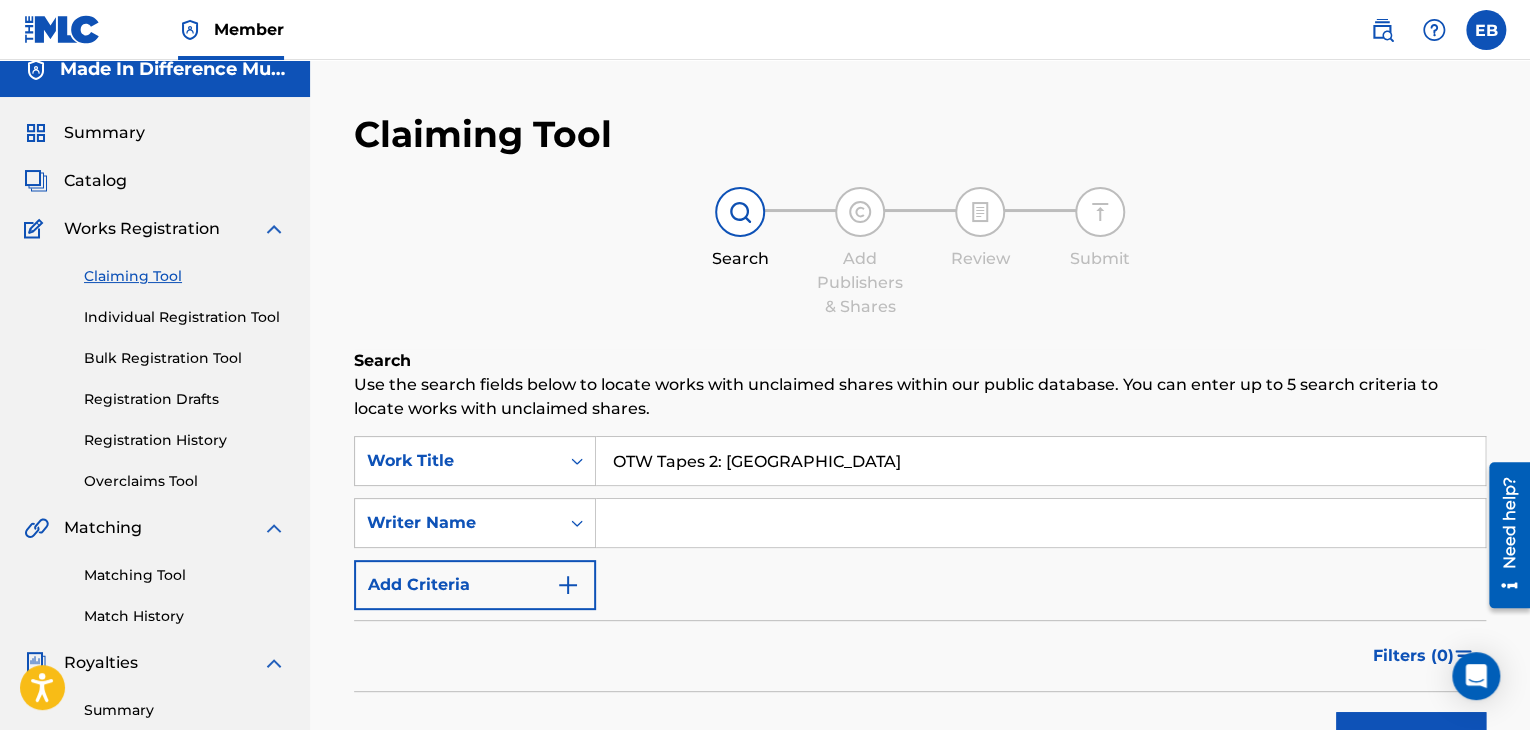 scroll, scrollTop: 0, scrollLeft: 0, axis: both 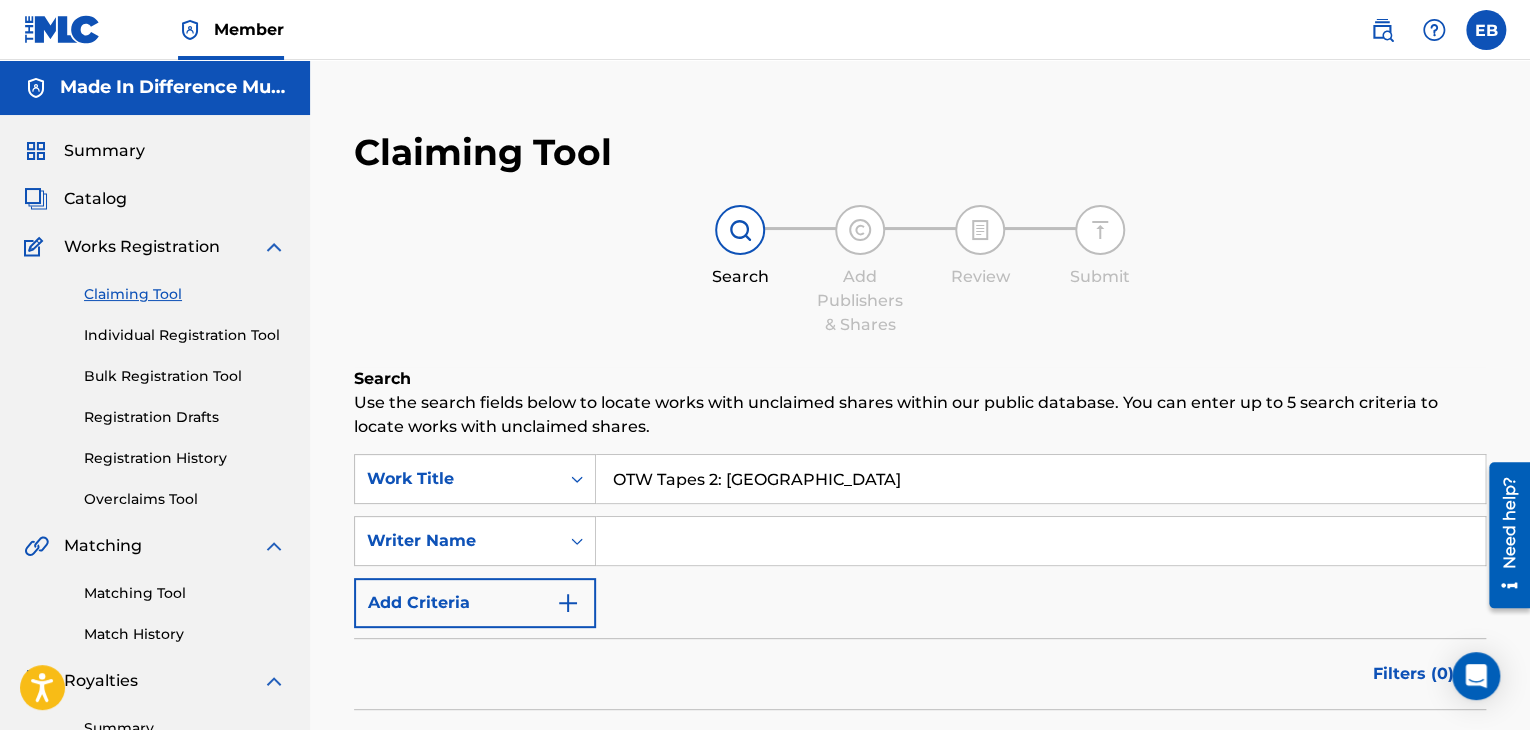 click on "Matching Tool" at bounding box center (185, 593) 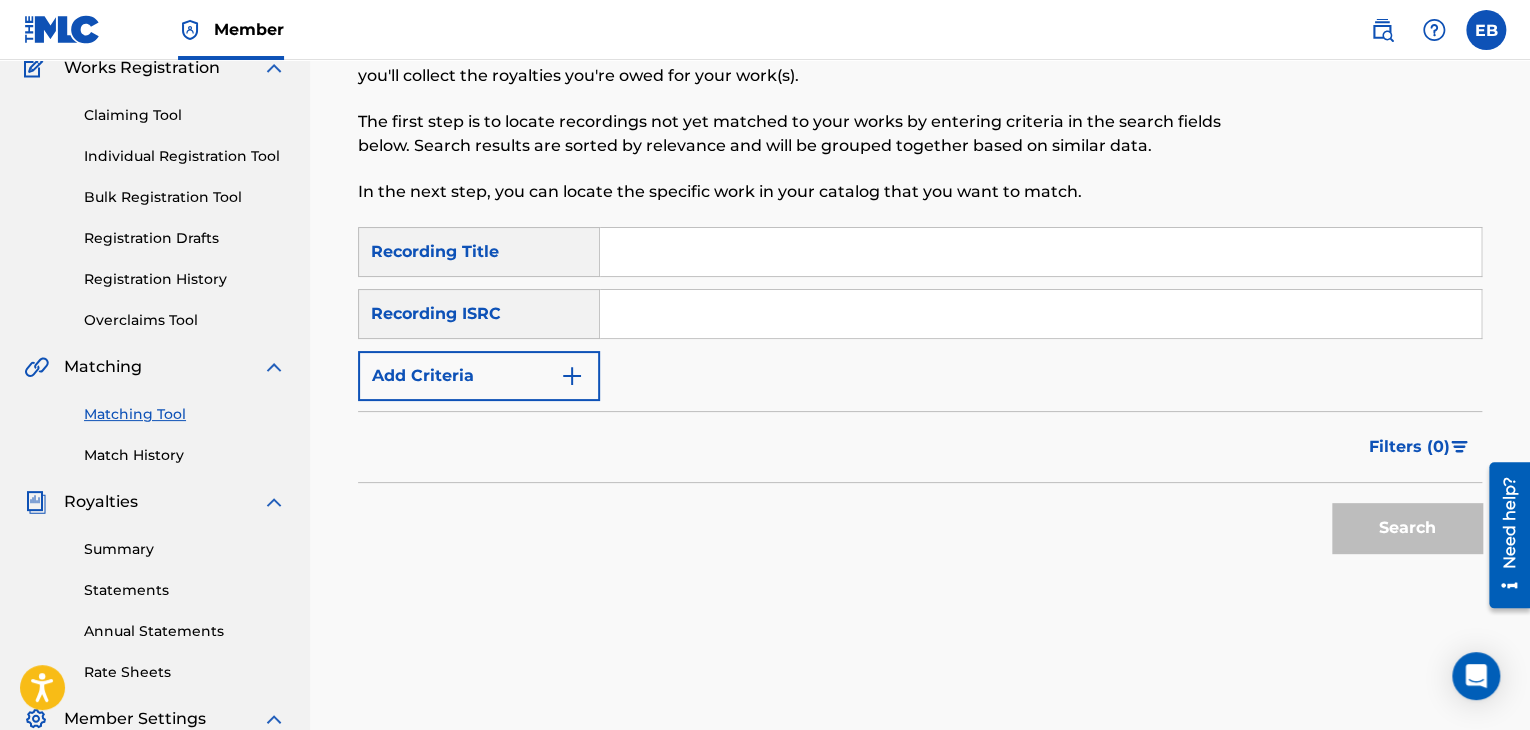 scroll, scrollTop: 200, scrollLeft: 0, axis: vertical 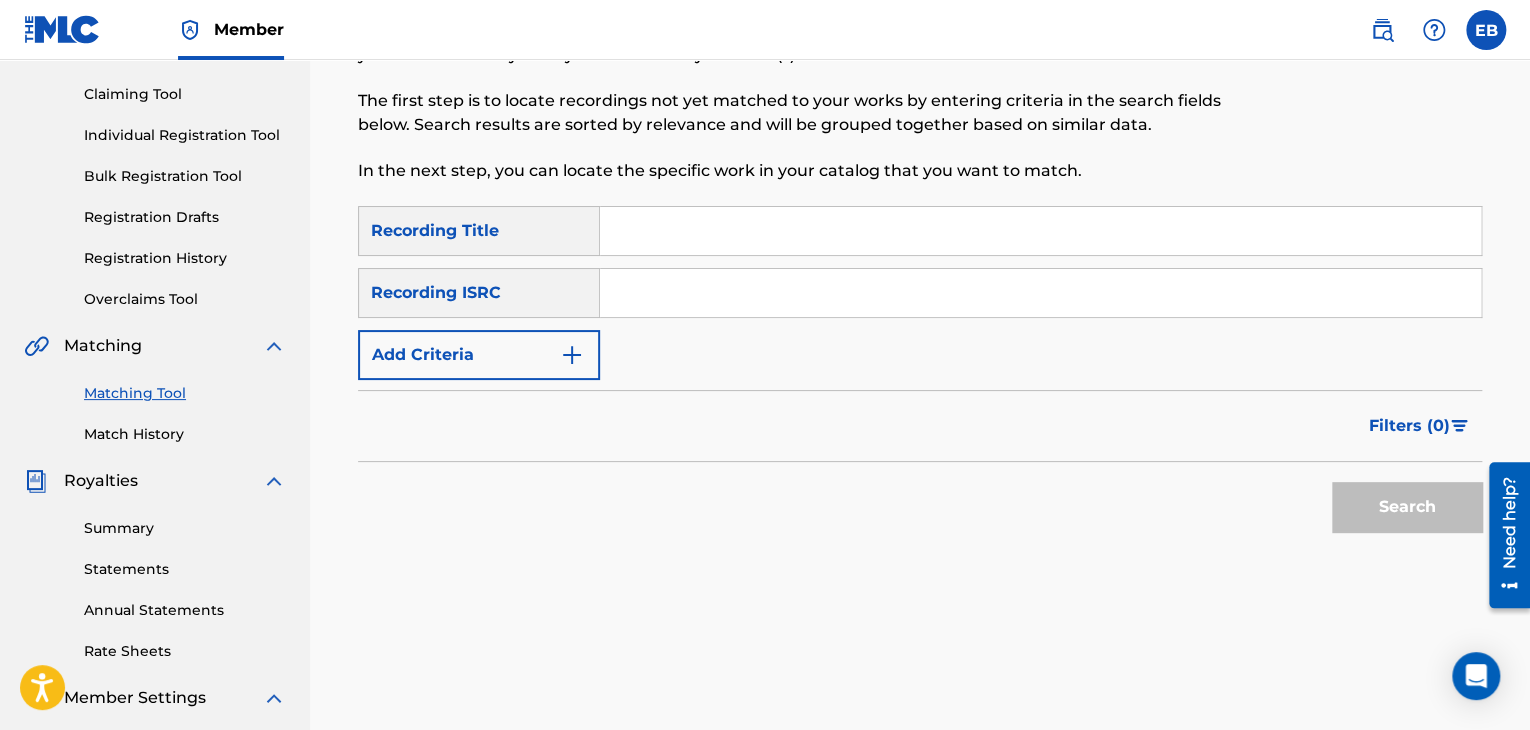 click at bounding box center [1040, 293] 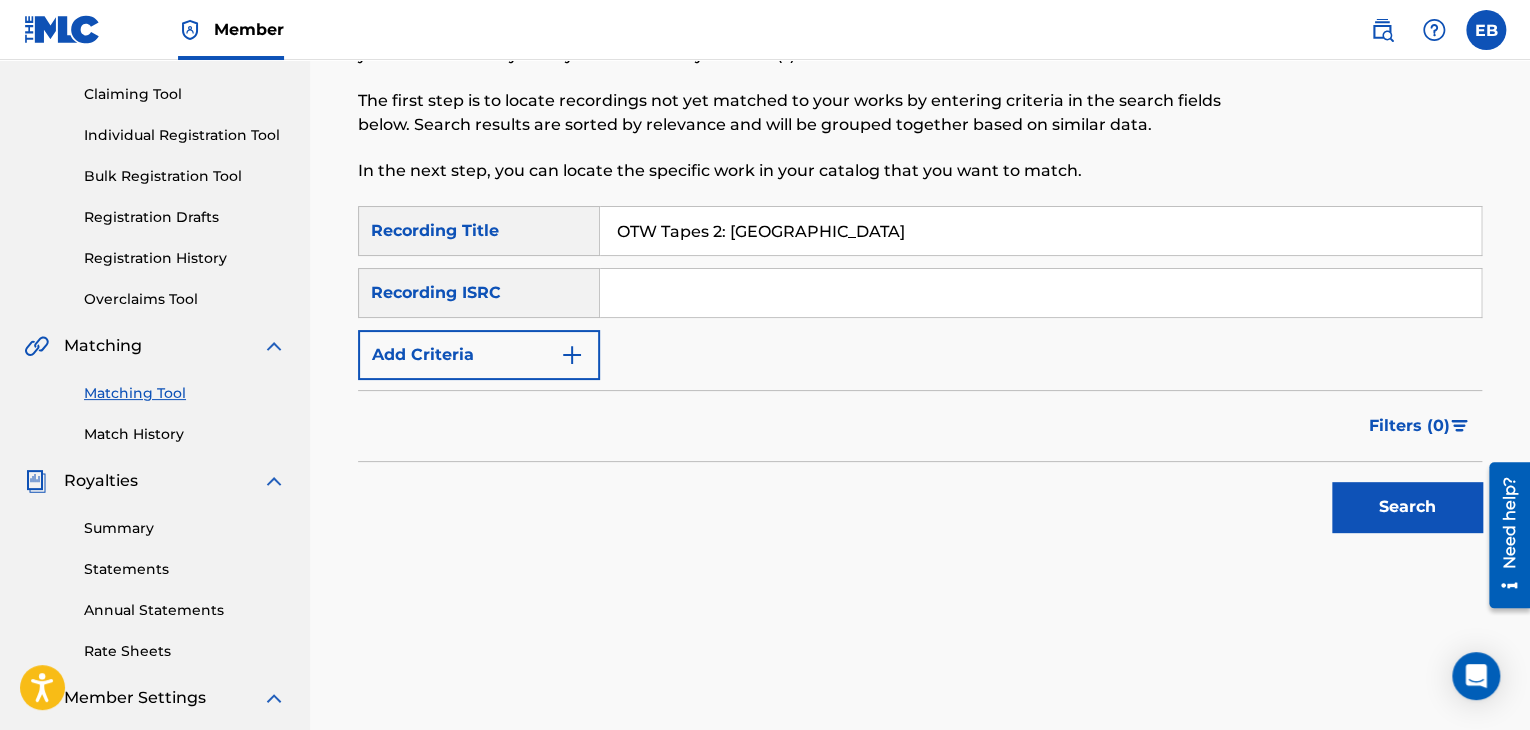 type on "OTW Tapes 2: [GEOGRAPHIC_DATA]" 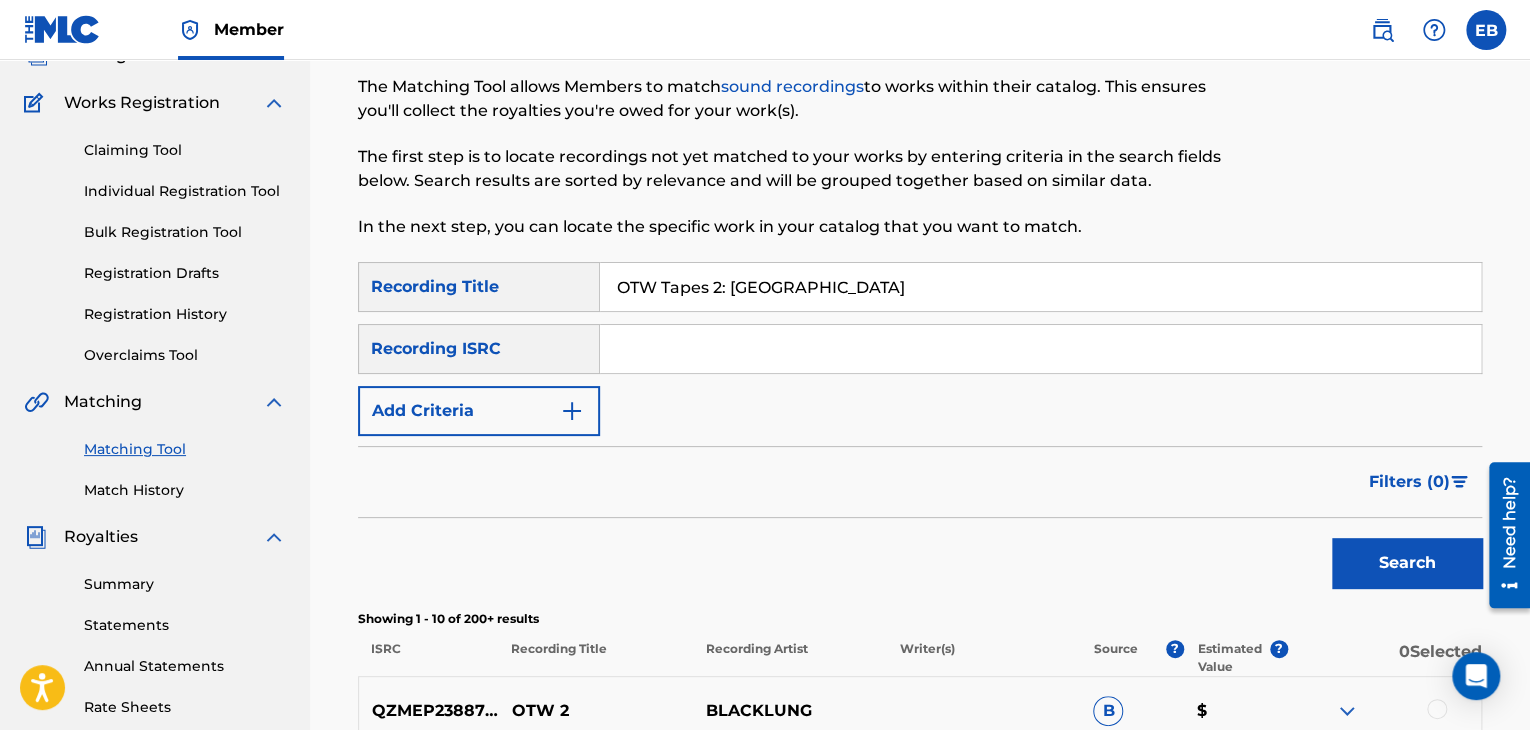 scroll, scrollTop: 0, scrollLeft: 0, axis: both 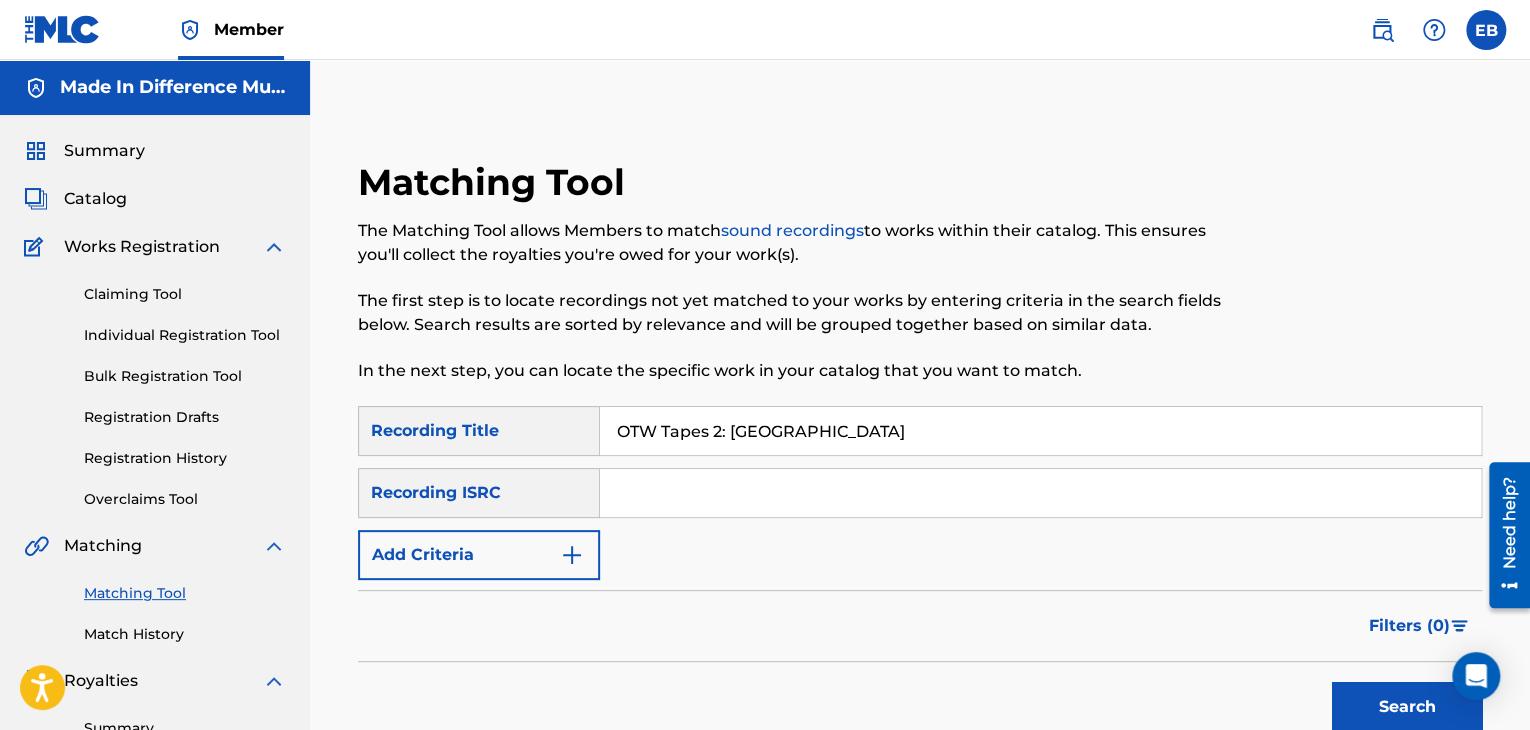 click on "Claiming Tool" at bounding box center [185, 294] 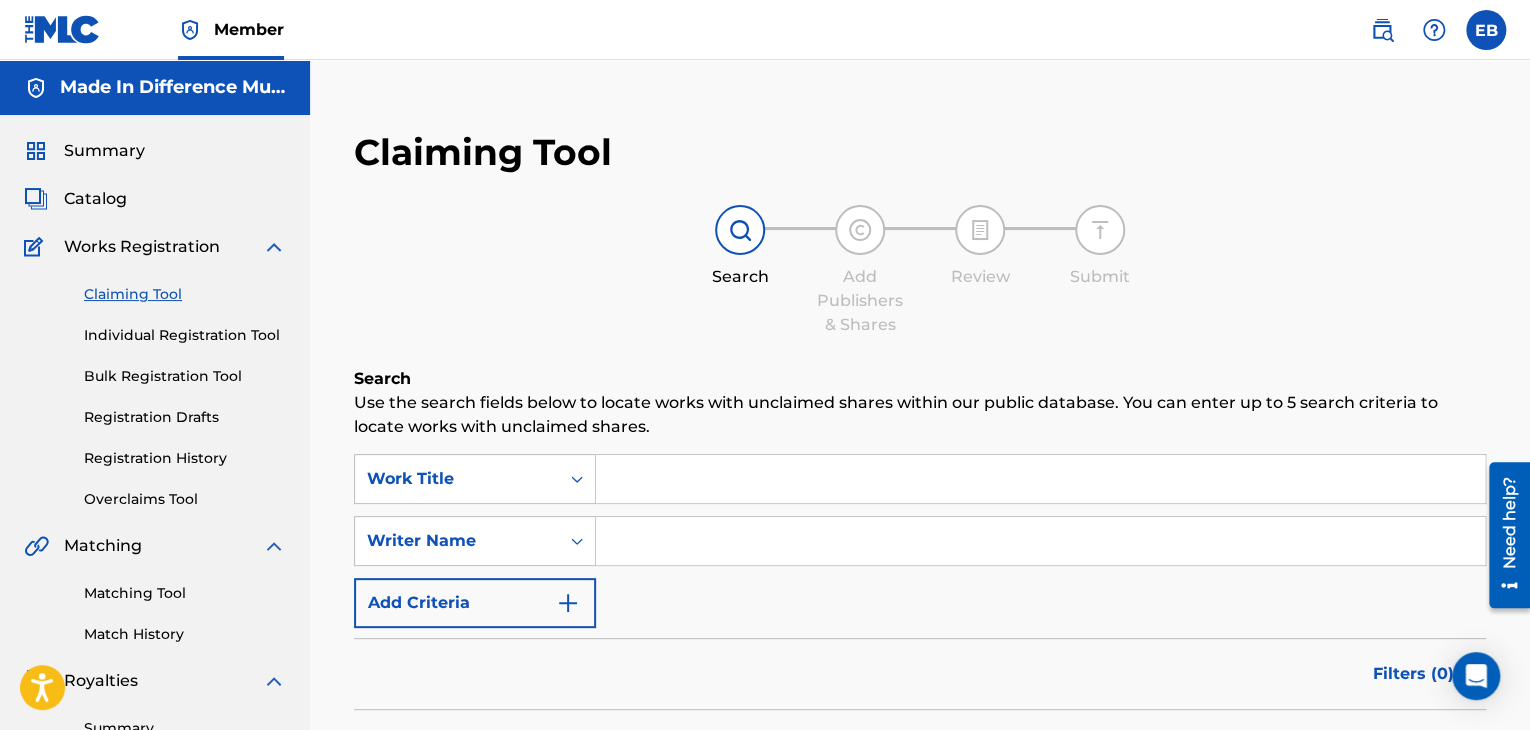 click on "Individual Registration Tool" at bounding box center [185, 335] 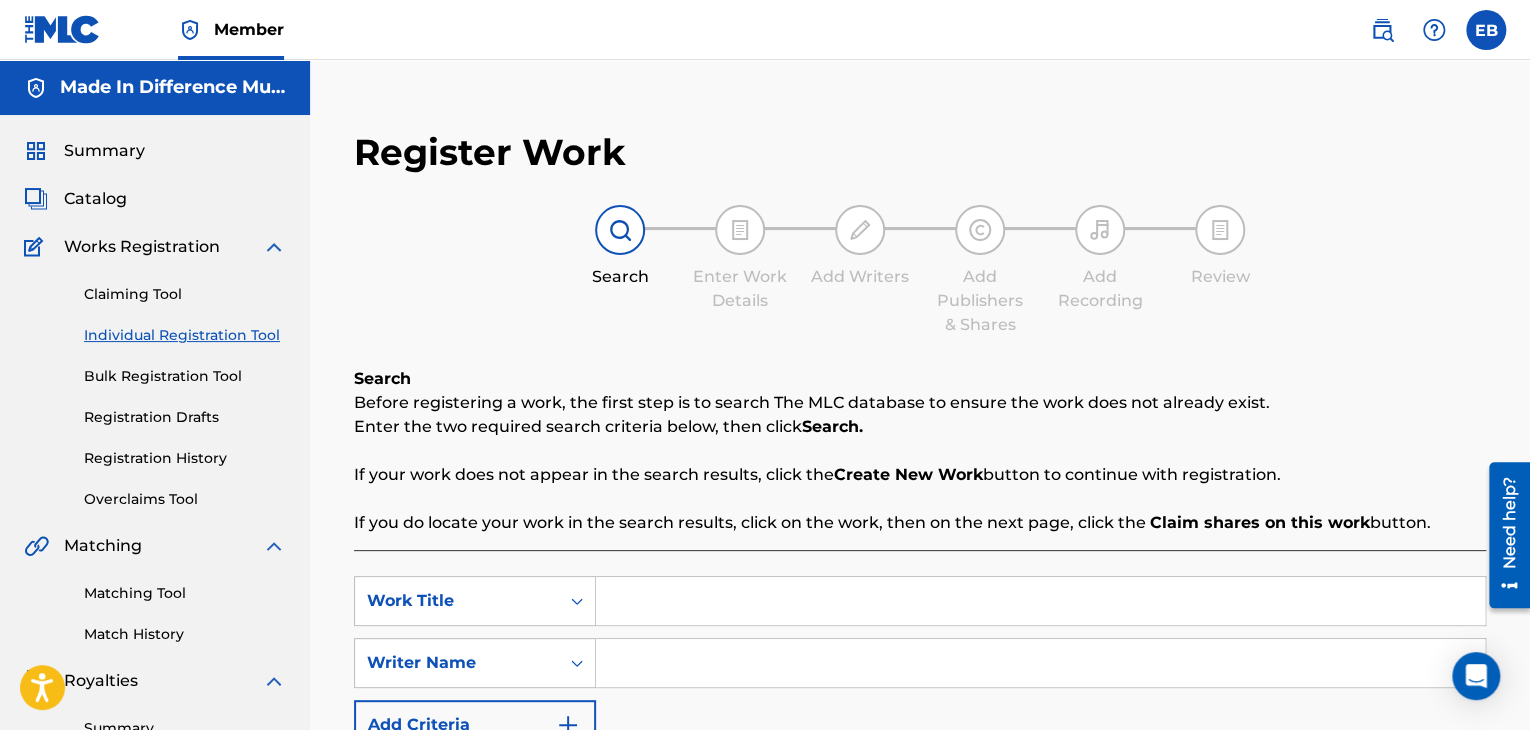 click on "Claiming Tool" at bounding box center [185, 294] 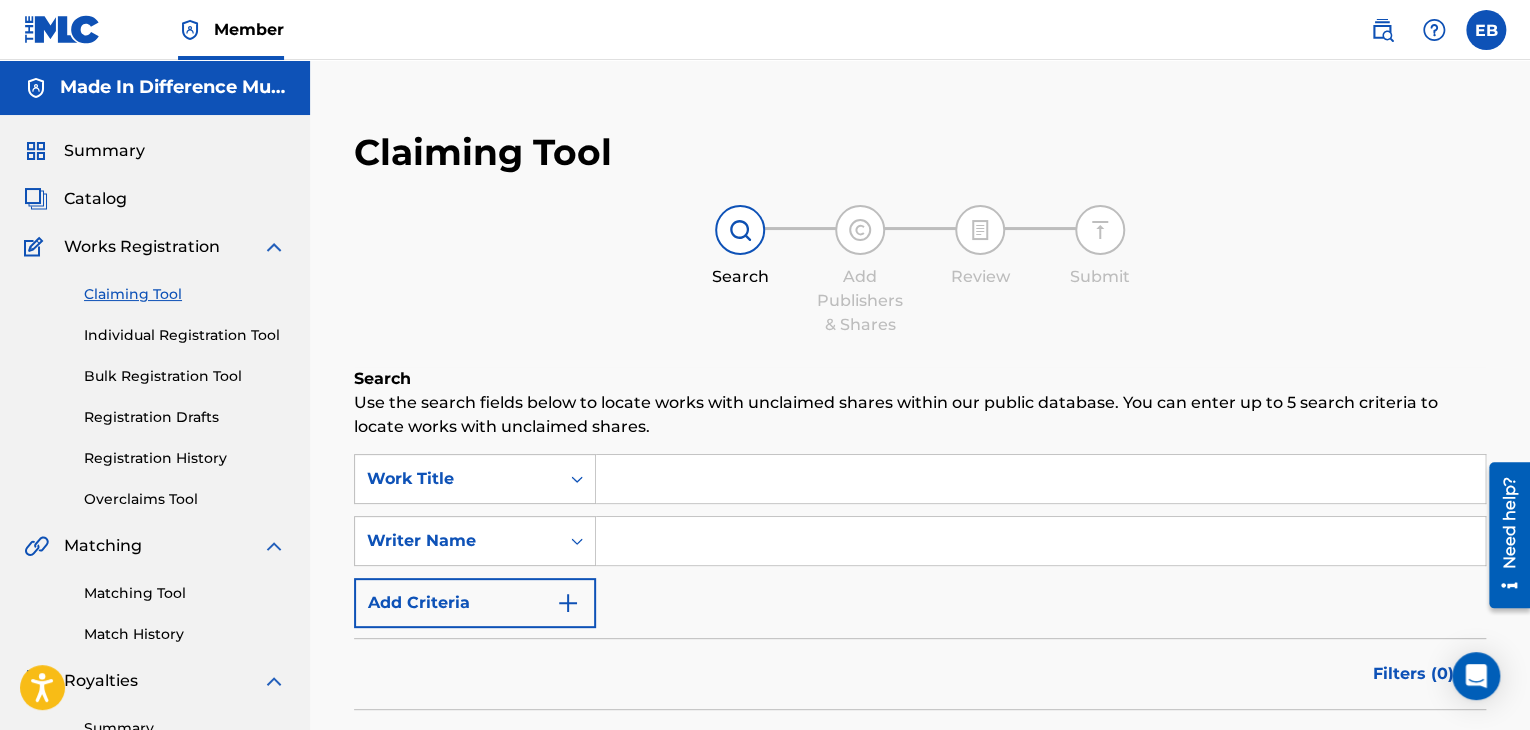 click on "Bulk Registration Tool" at bounding box center (185, 376) 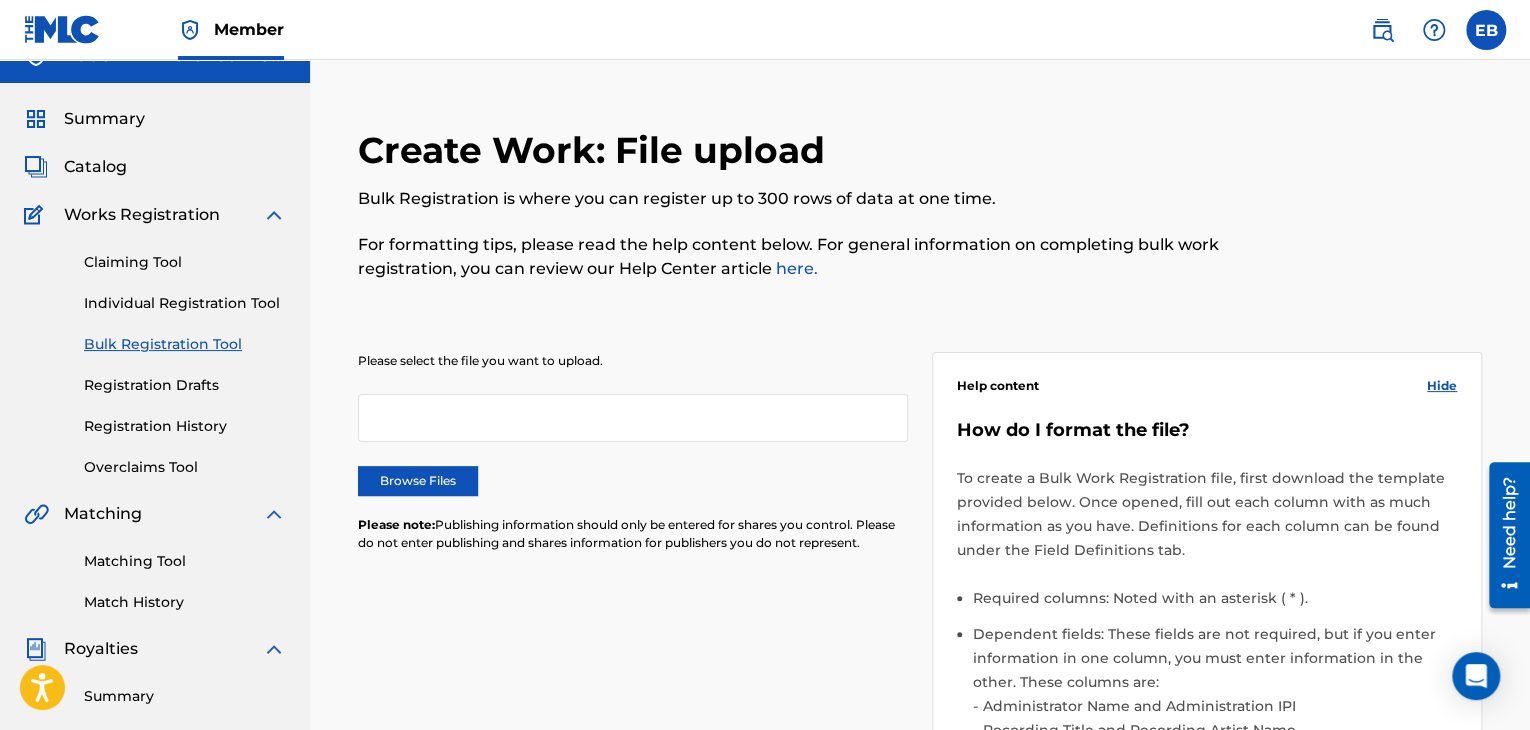 scroll, scrollTop: 0, scrollLeft: 0, axis: both 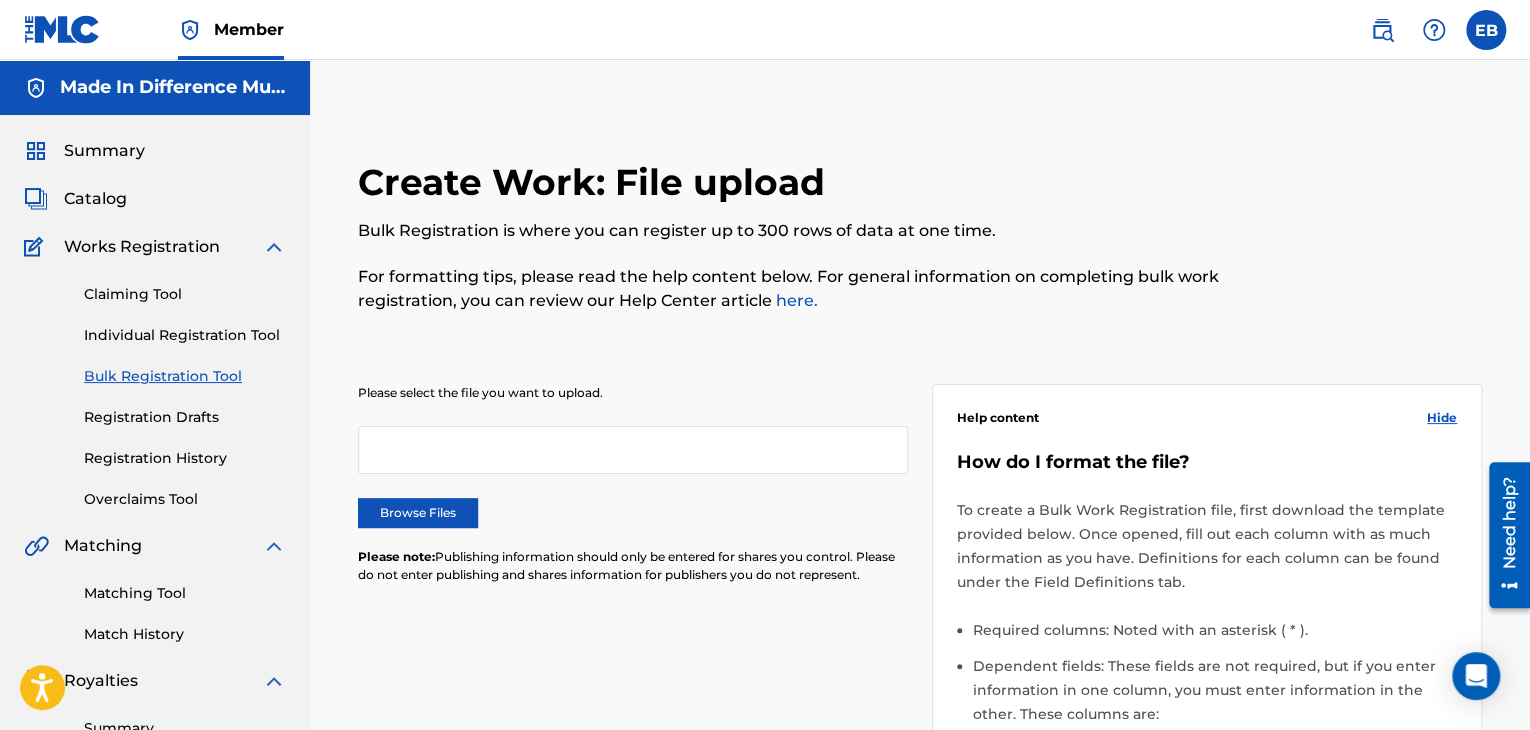 click on "Claiming Tool Individual Registration Tool Bulk Registration Tool Registration Drafts Registration History Overclaims Tool" at bounding box center [155, 384] 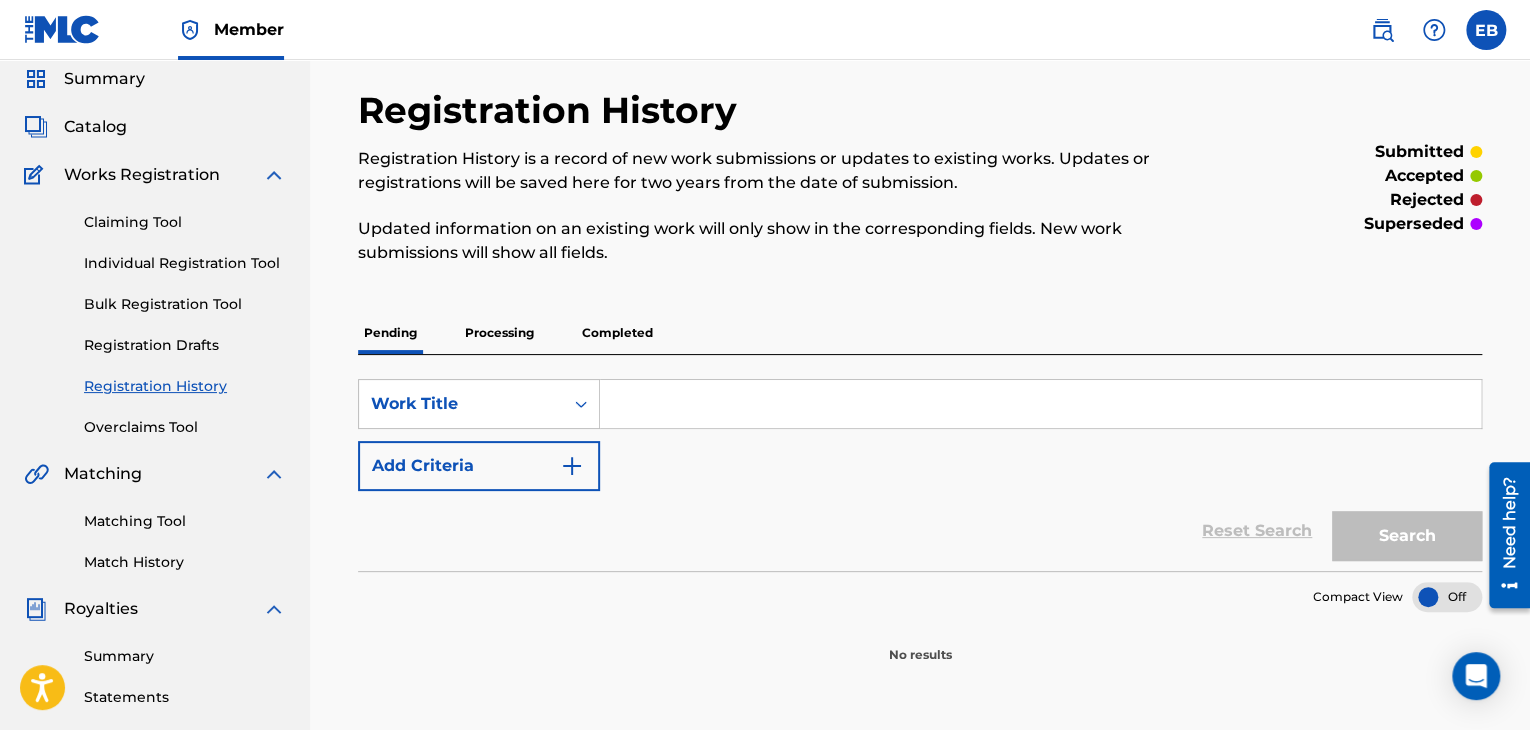 scroll, scrollTop: 0, scrollLeft: 0, axis: both 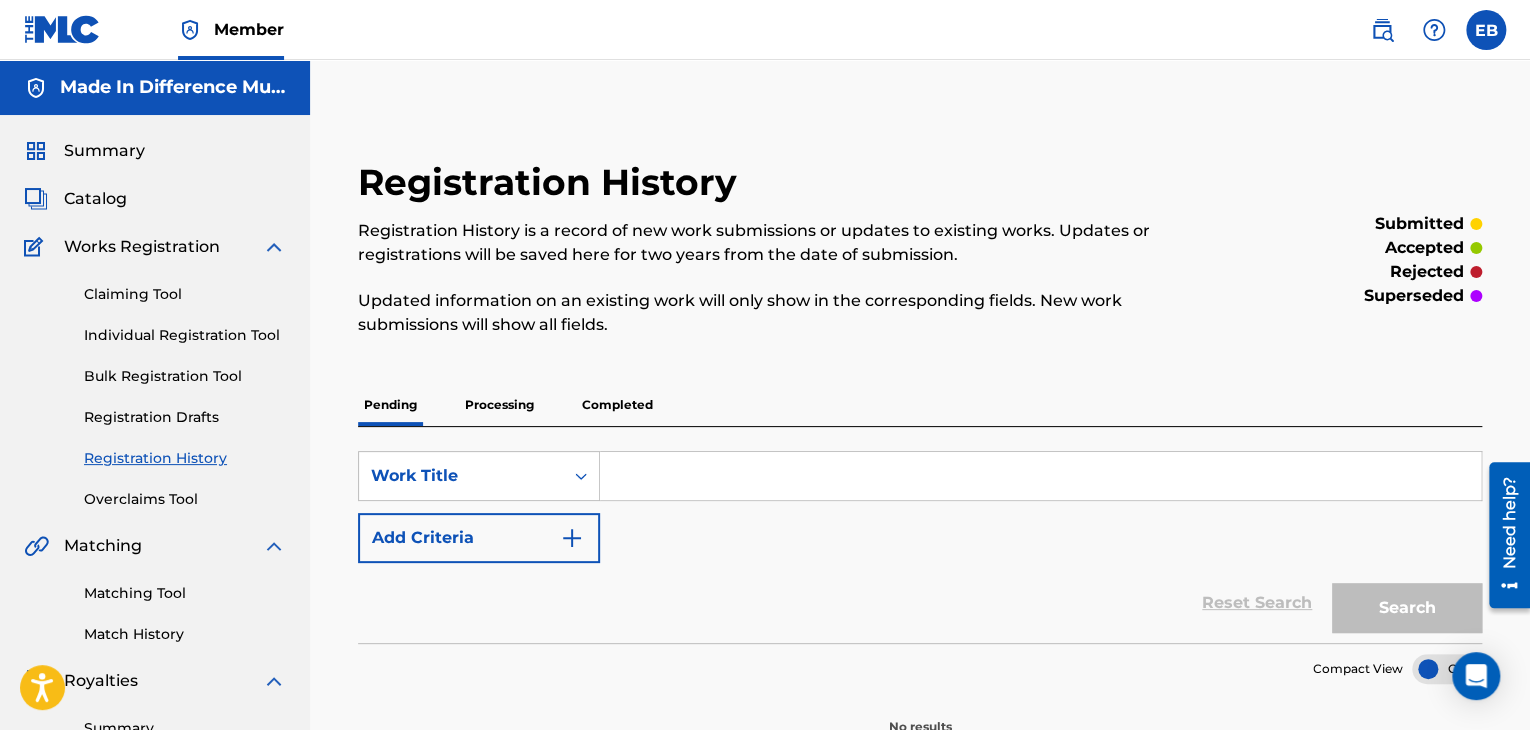 click on "Claiming Tool" at bounding box center [185, 294] 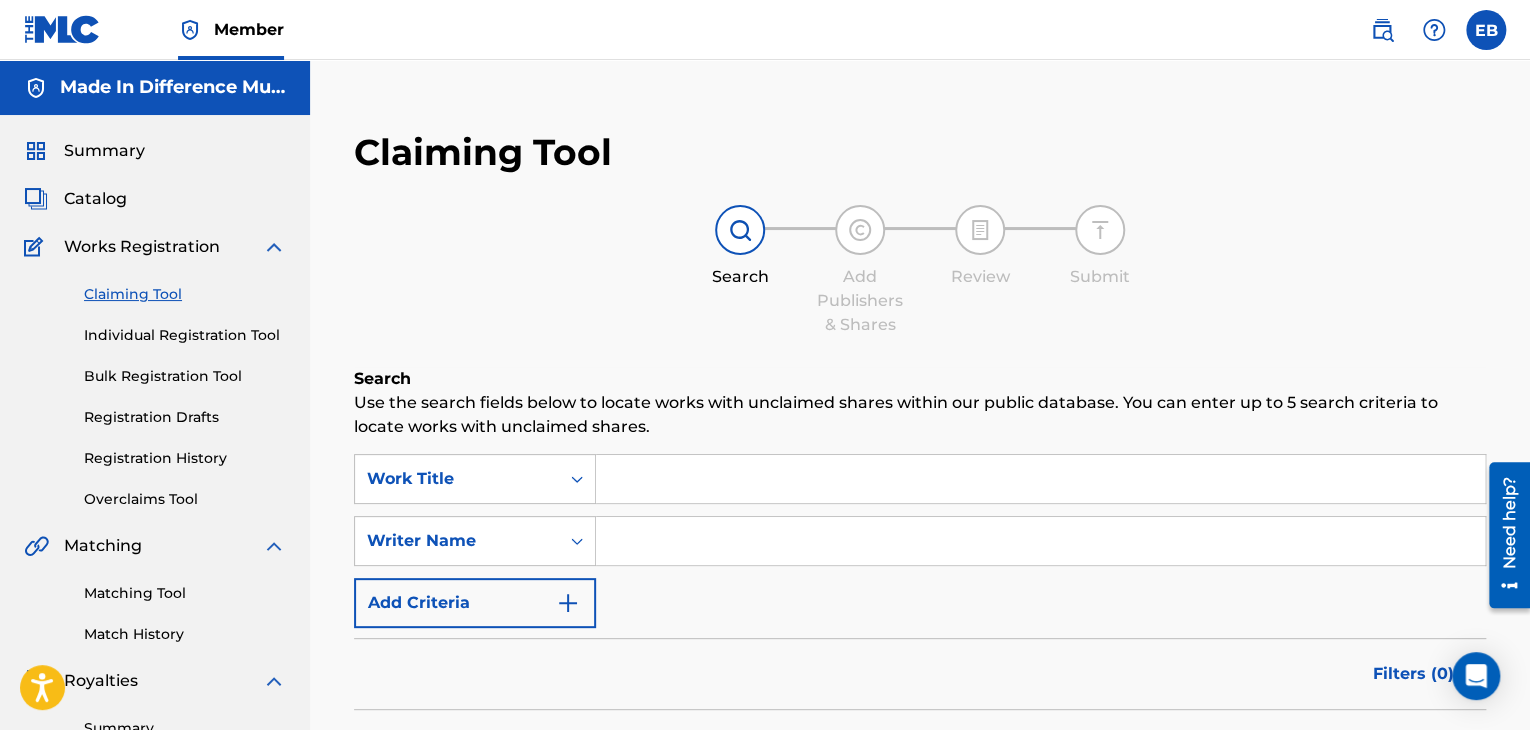 click on "Catalog" at bounding box center [95, 199] 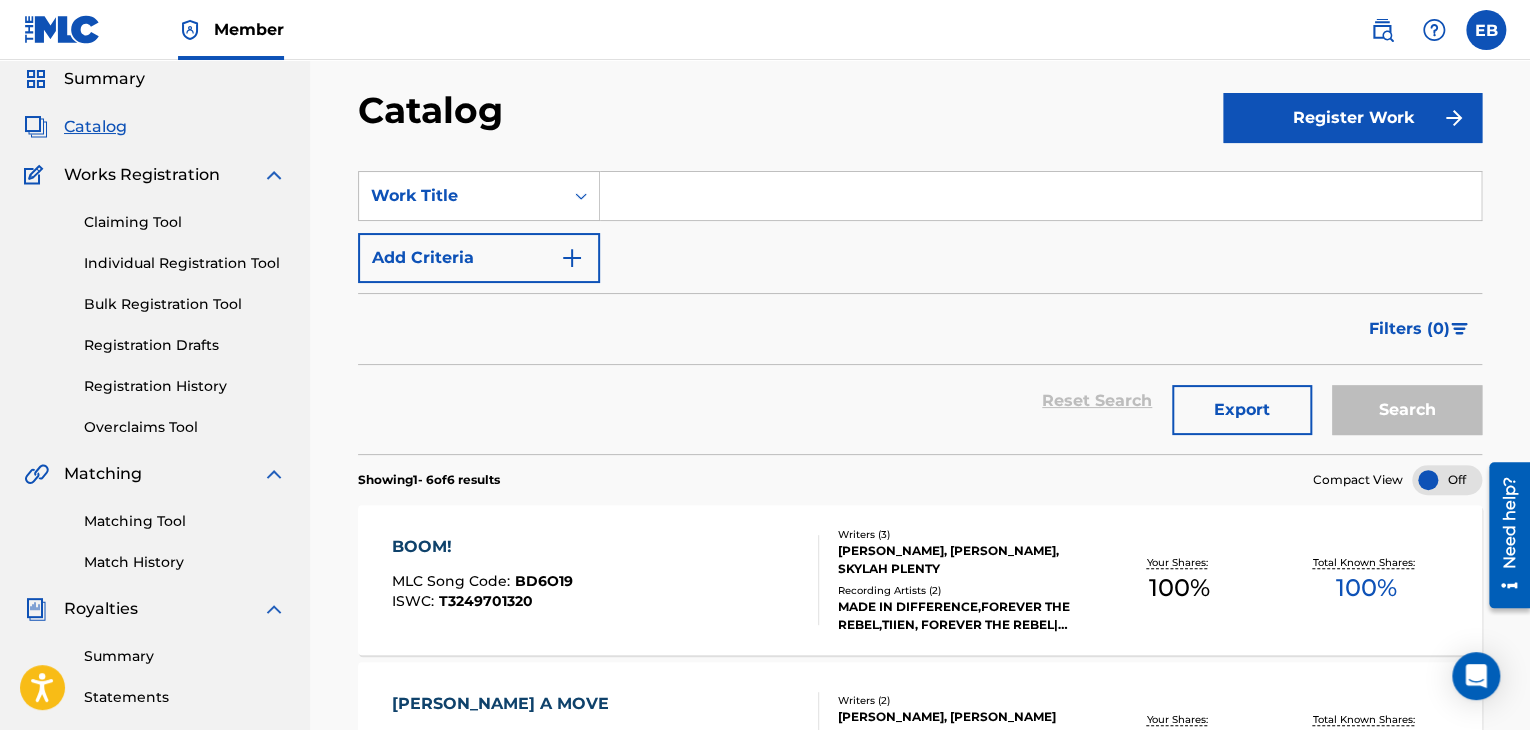 scroll, scrollTop: 0, scrollLeft: 0, axis: both 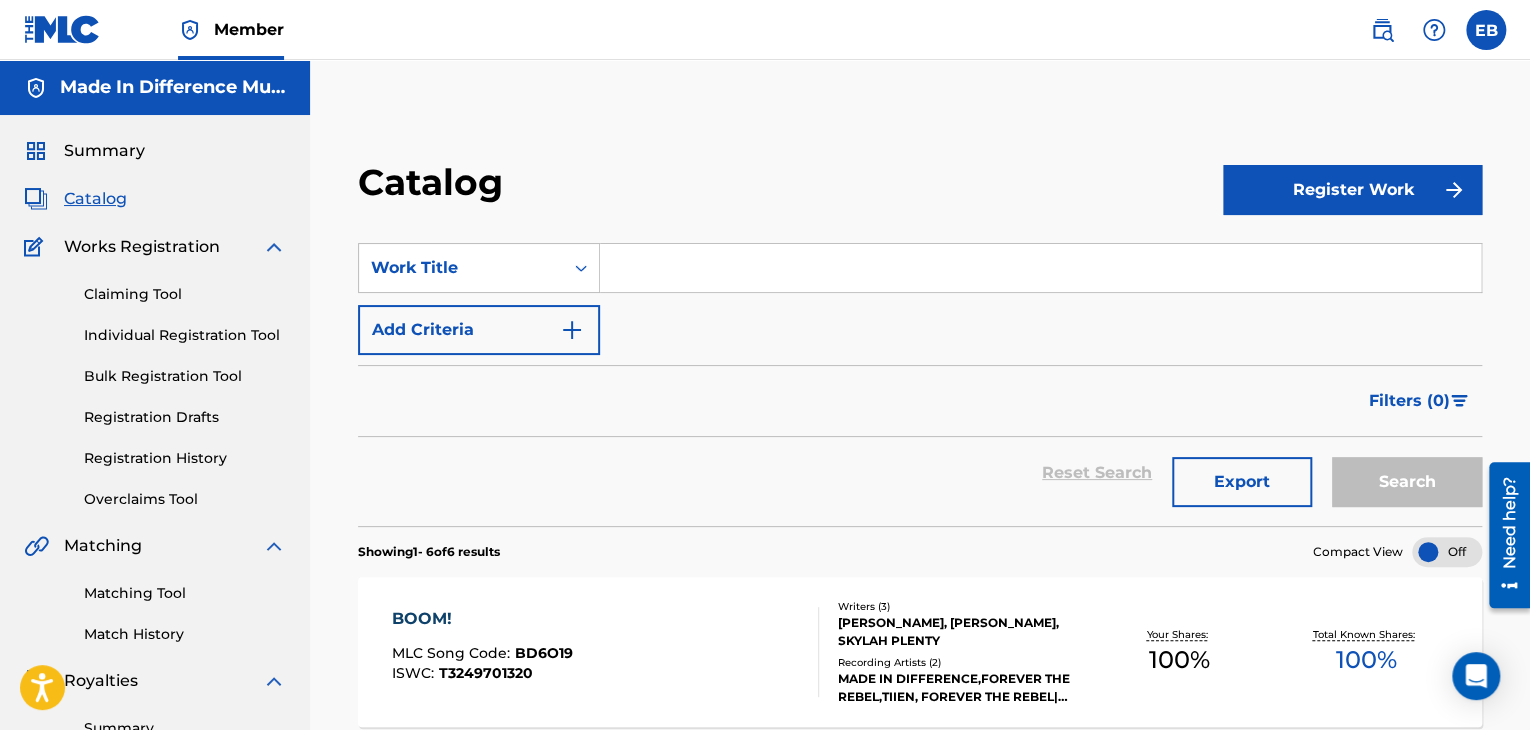 click on "Claiming Tool" at bounding box center (185, 294) 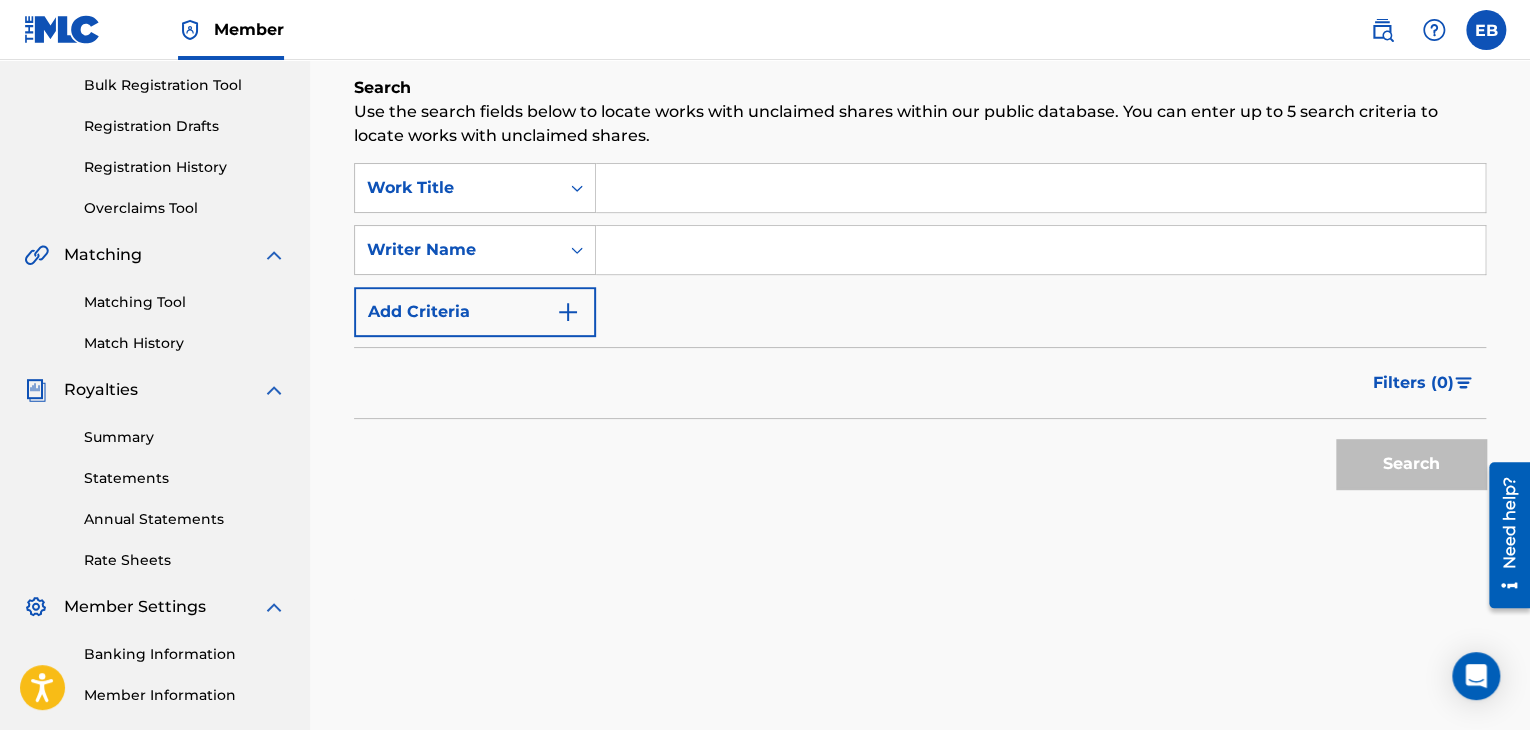 scroll, scrollTop: 300, scrollLeft: 0, axis: vertical 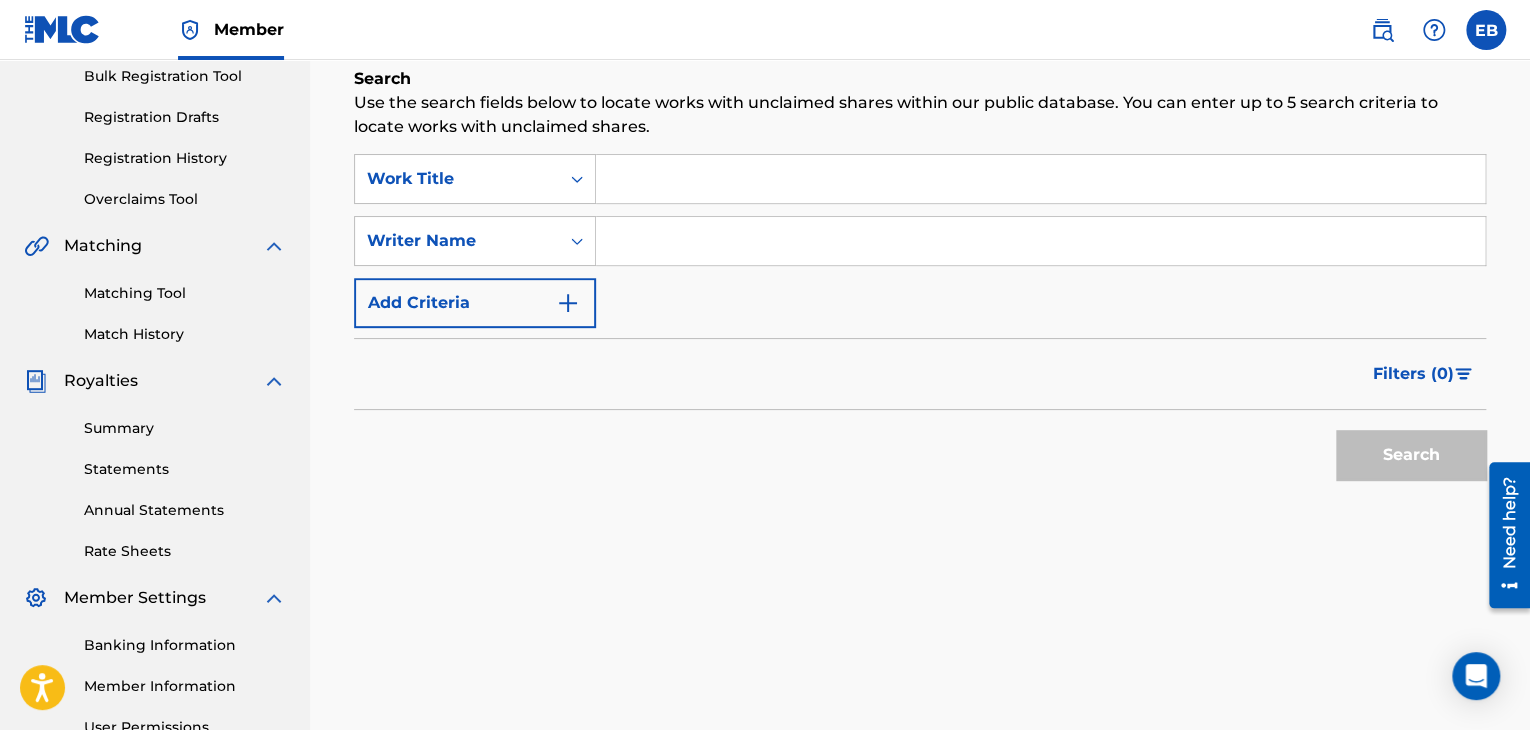 click on "Add Criteria" at bounding box center [475, 303] 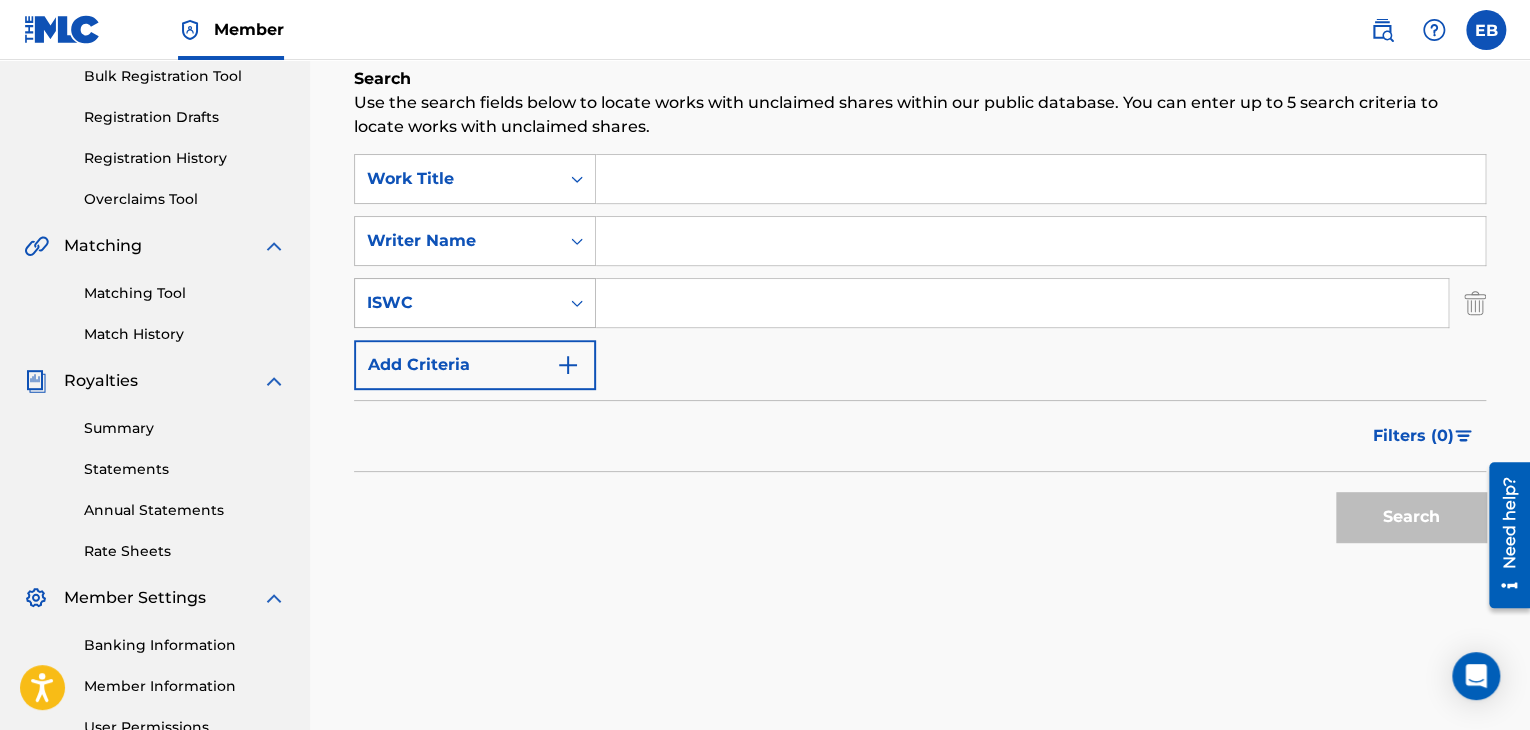 click on "ISWC" at bounding box center [457, 303] 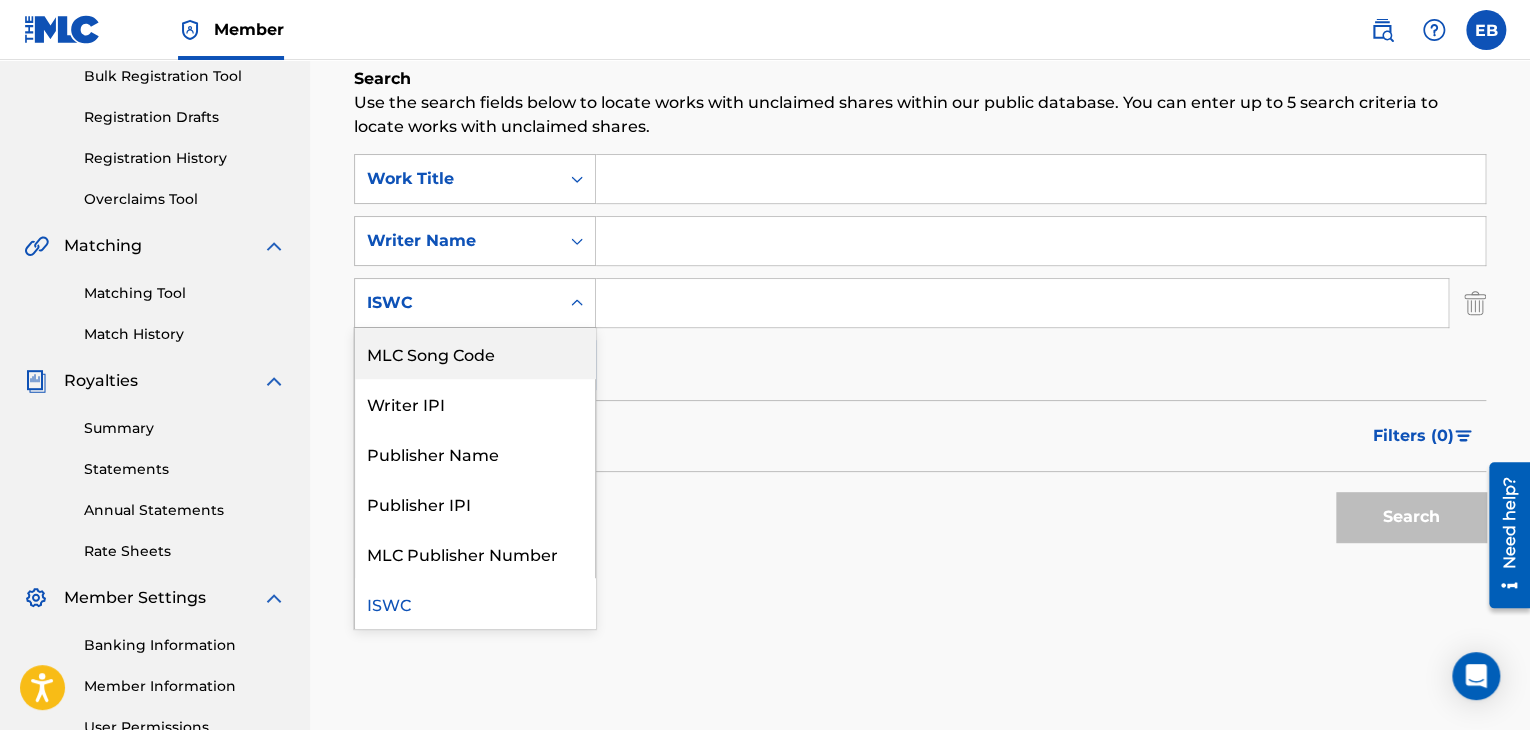 click on "Summary Catalog Works Registration Claiming Tool Individual Registration Tool Bulk Registration Tool Registration Drafts Registration History Overclaims Tool Matching Matching Tool Match History Royalties Summary Statements Annual Statements Rate Sheets Member Settings Banking Information Member Information User Permissions Contact Information Member Benefits" at bounding box center [155, 329] 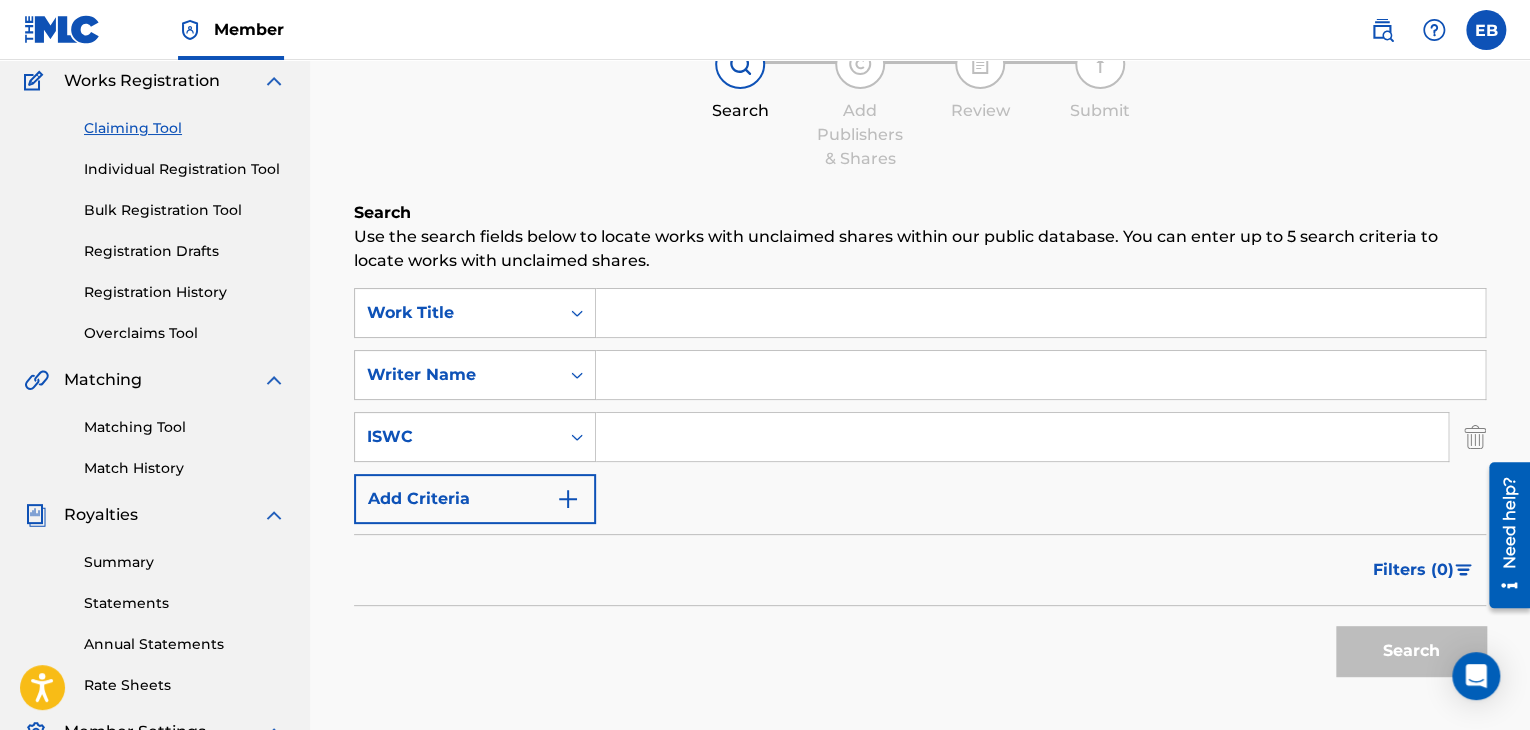 scroll, scrollTop: 0, scrollLeft: 0, axis: both 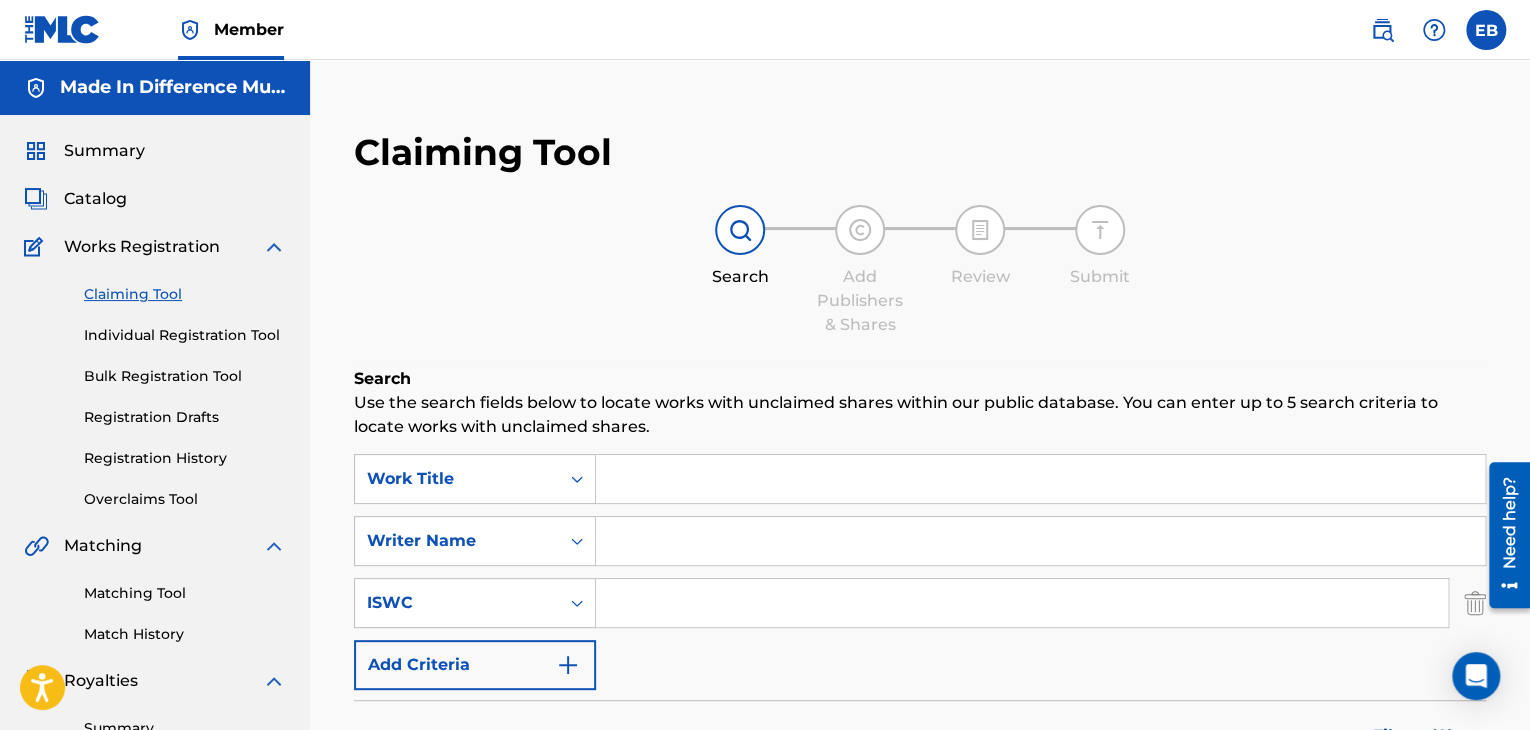click on "Summary" at bounding box center [104, 151] 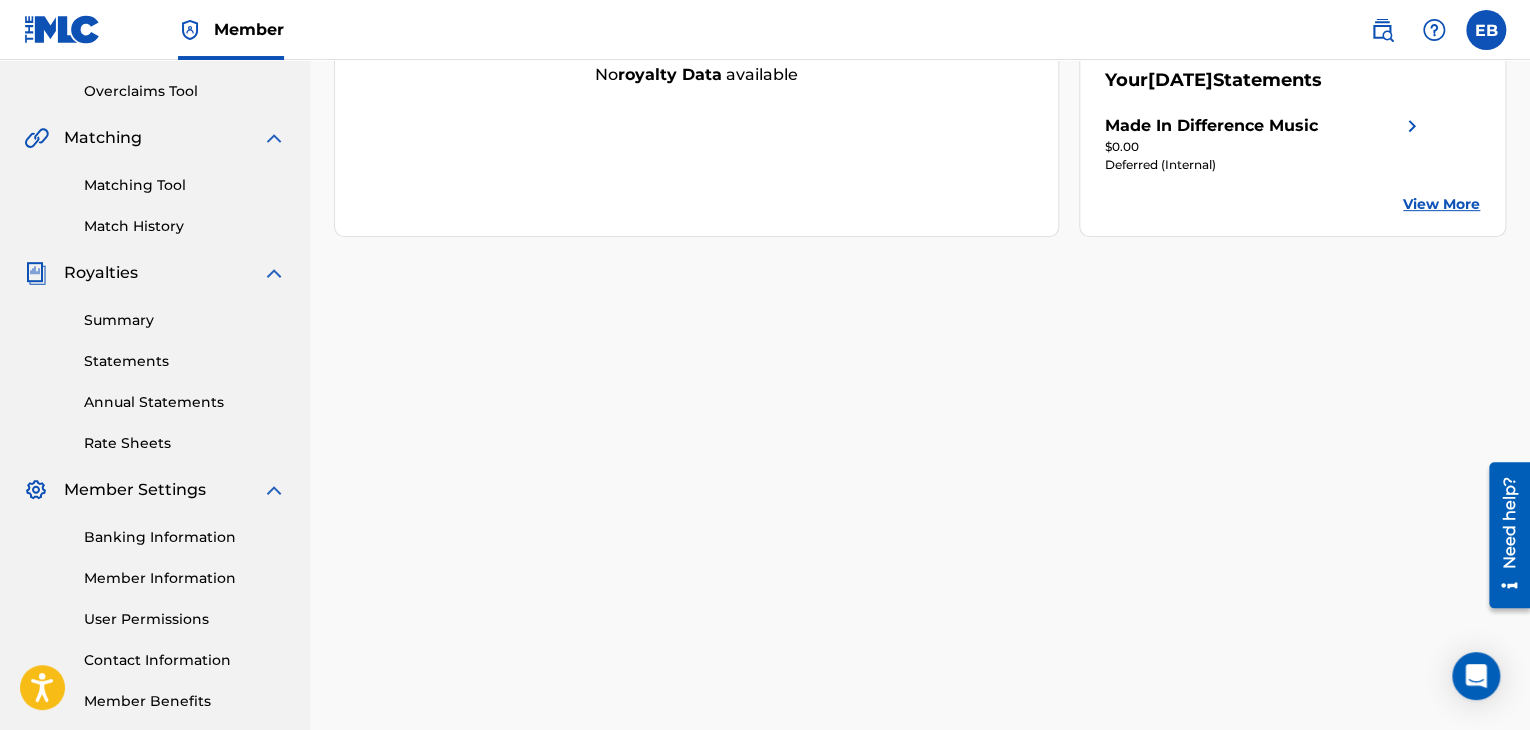 scroll, scrollTop: 310, scrollLeft: 0, axis: vertical 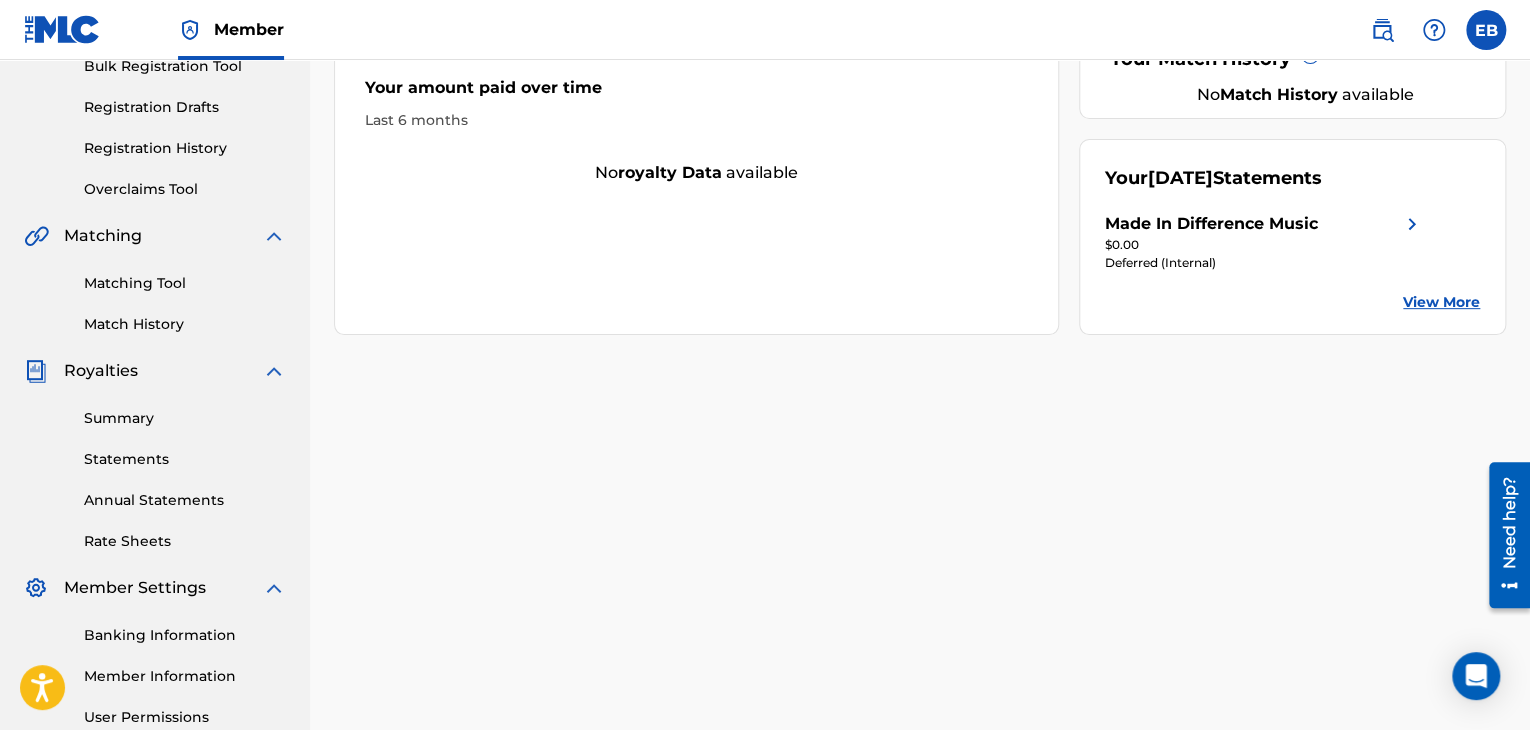 click on "Summary" at bounding box center [185, 418] 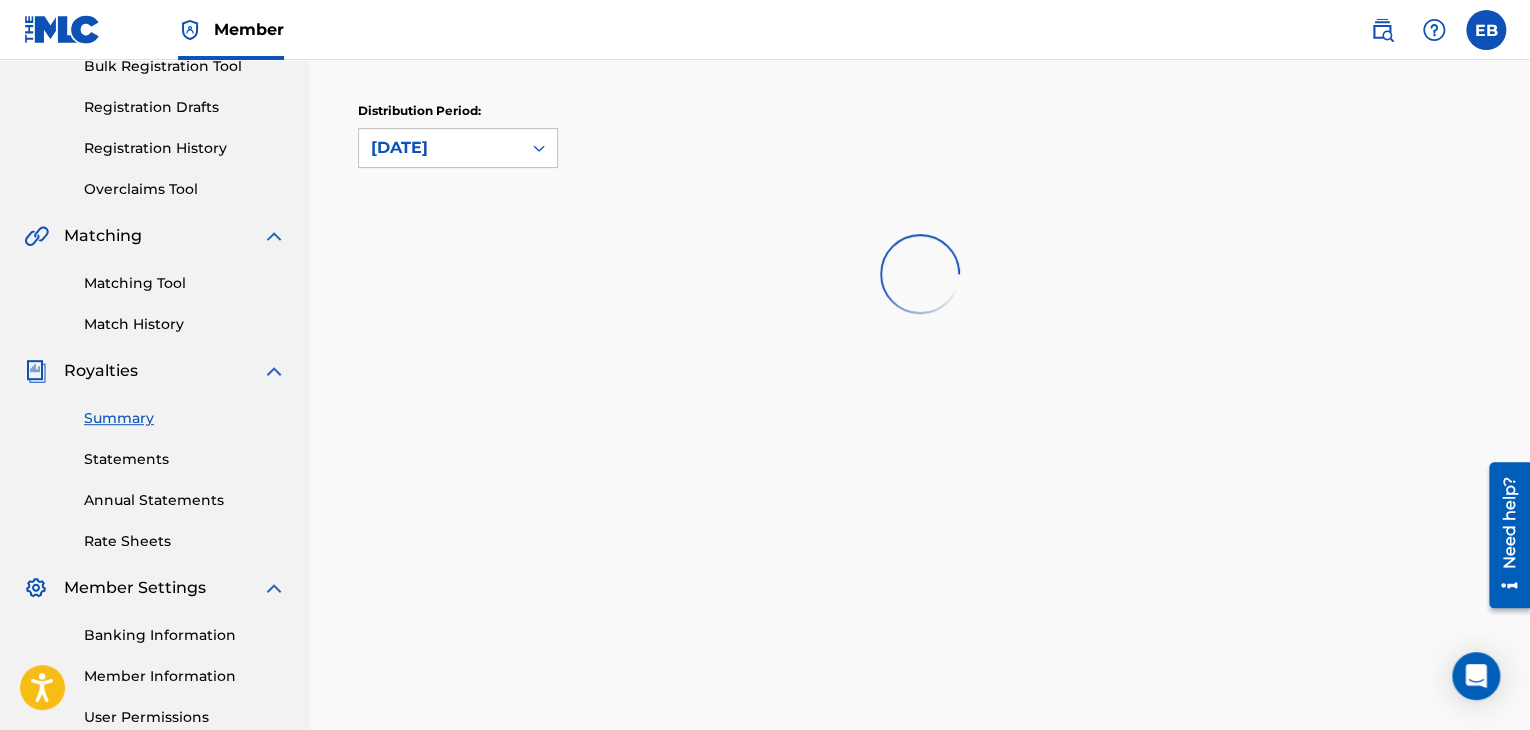 scroll, scrollTop: 0, scrollLeft: 0, axis: both 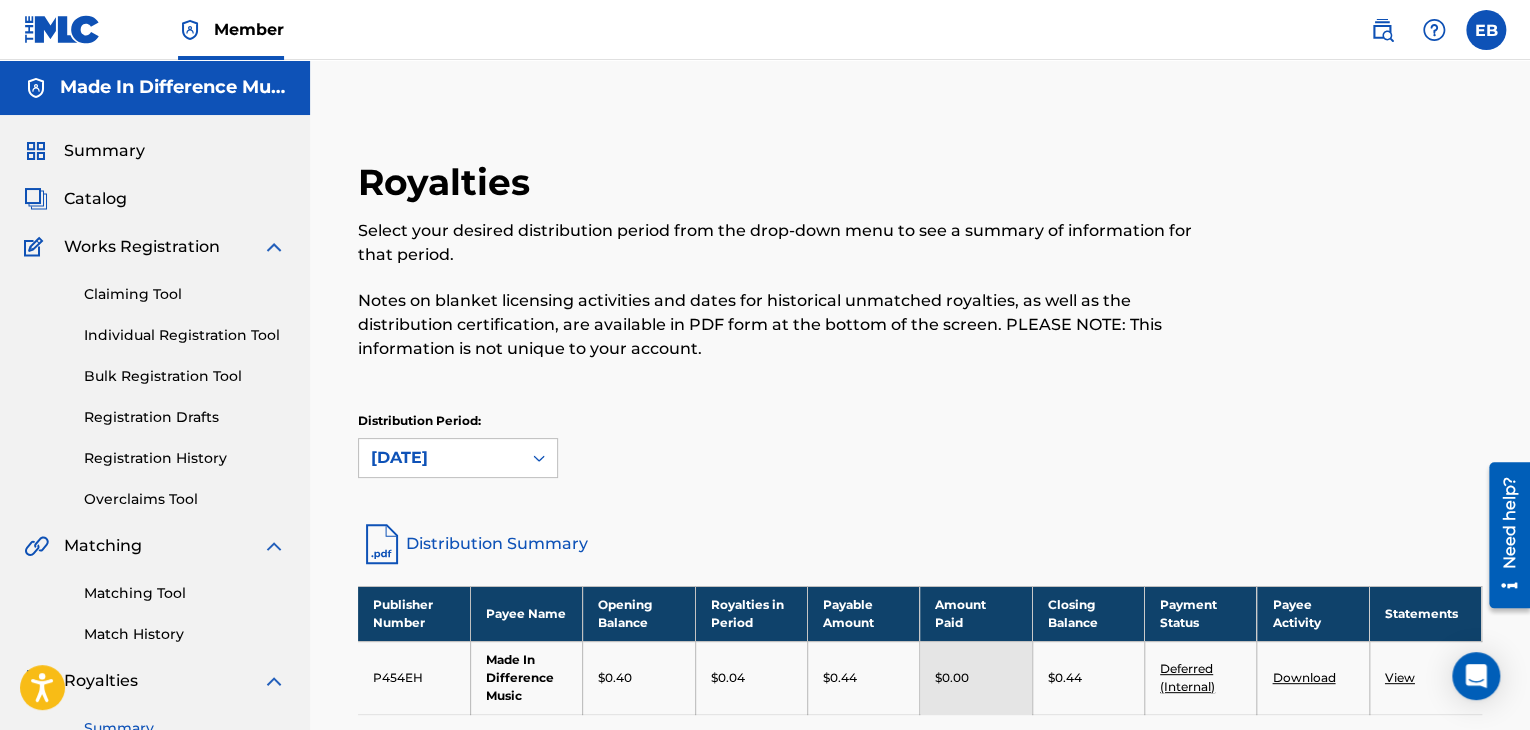 click on "Registration Drafts" at bounding box center (185, 417) 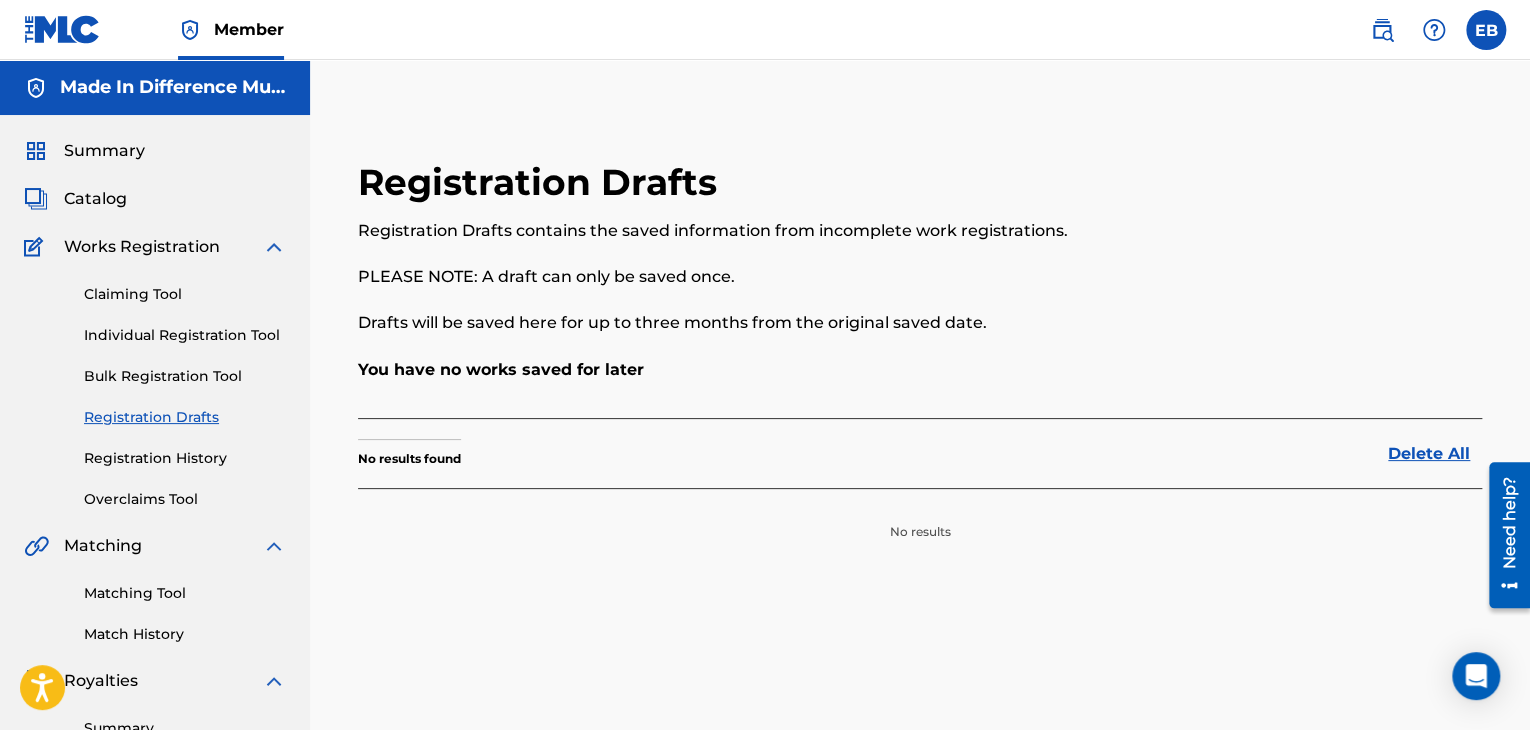 click on "Registration History" at bounding box center [185, 458] 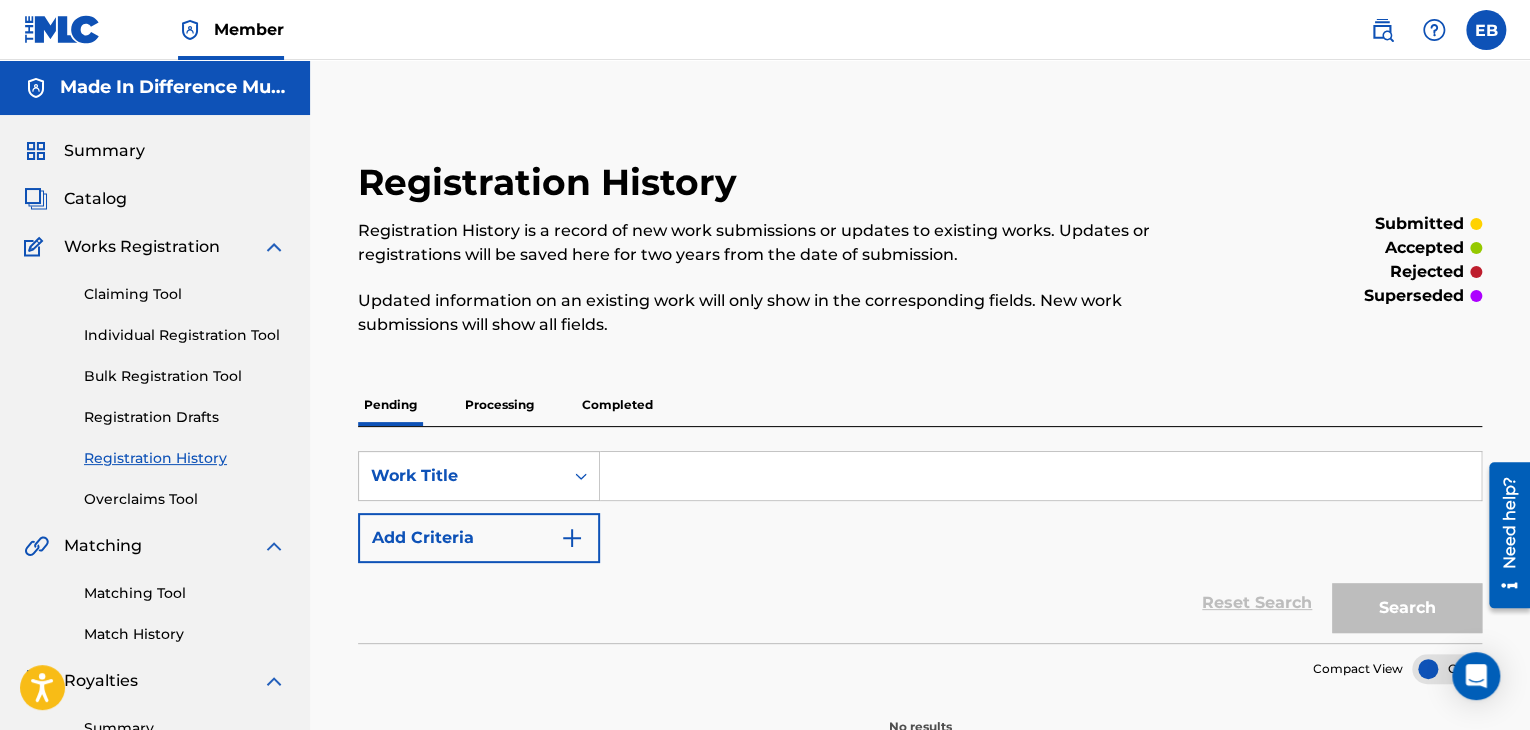 click on "Processing" at bounding box center (499, 405) 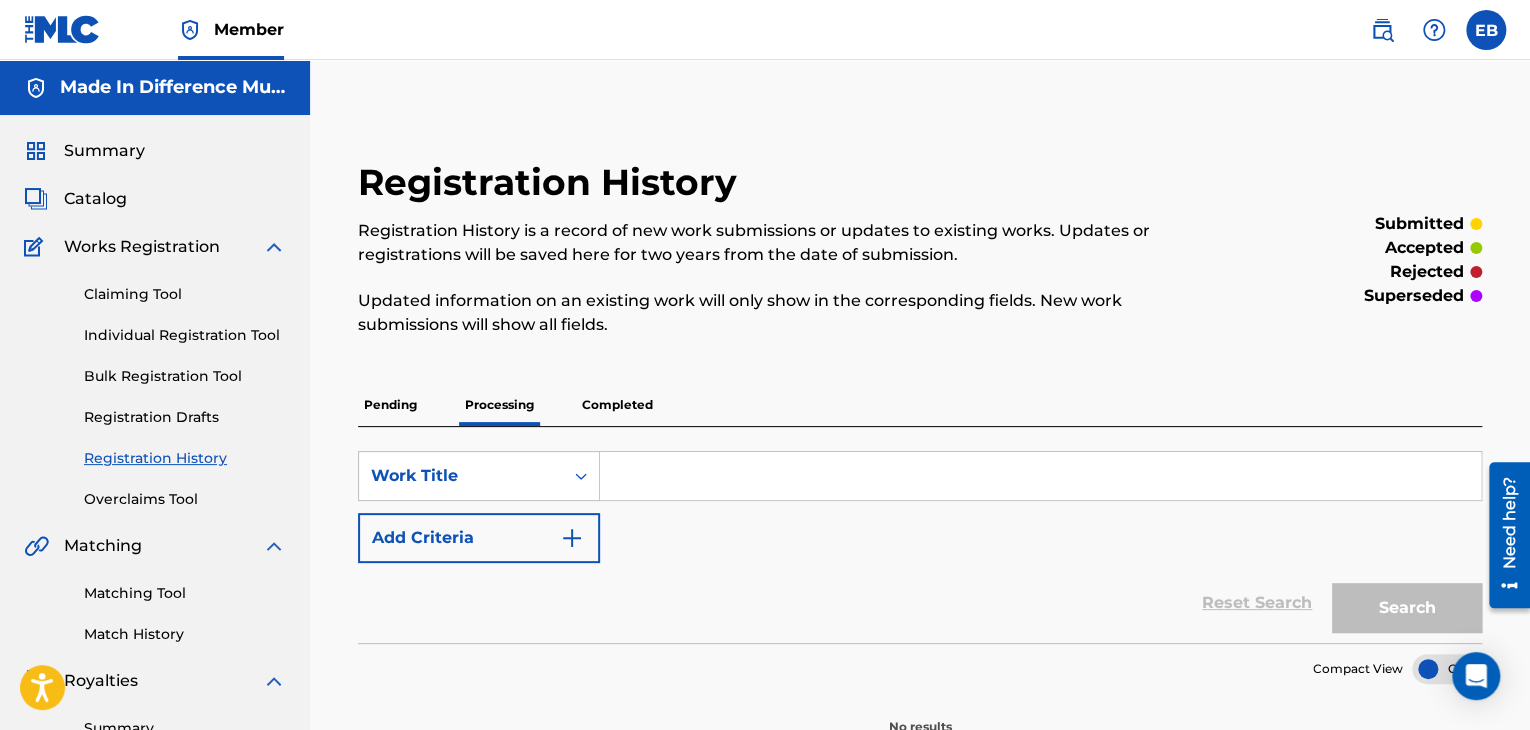click on "Completed" at bounding box center [617, 405] 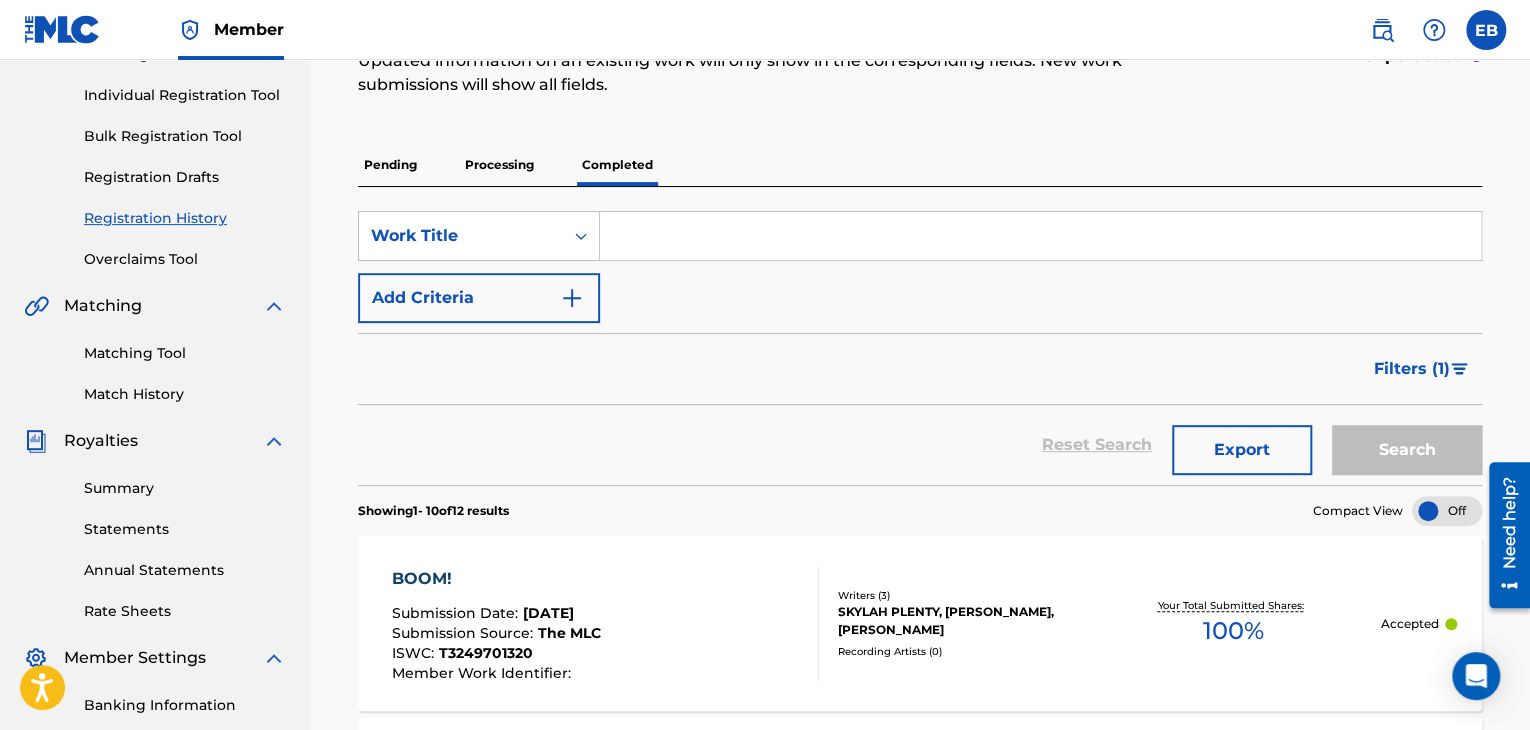 scroll, scrollTop: 300, scrollLeft: 0, axis: vertical 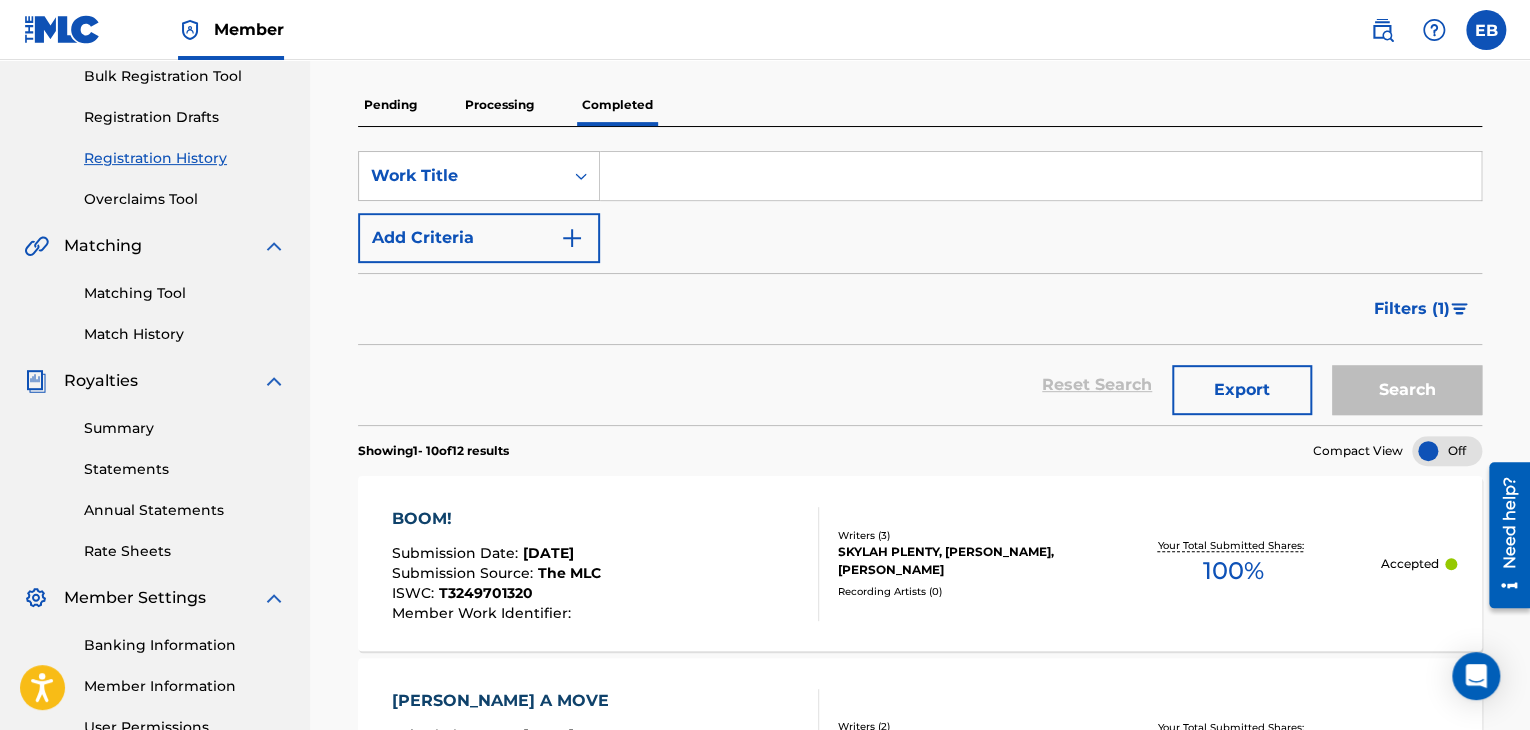 click on "Processing" at bounding box center [499, 105] 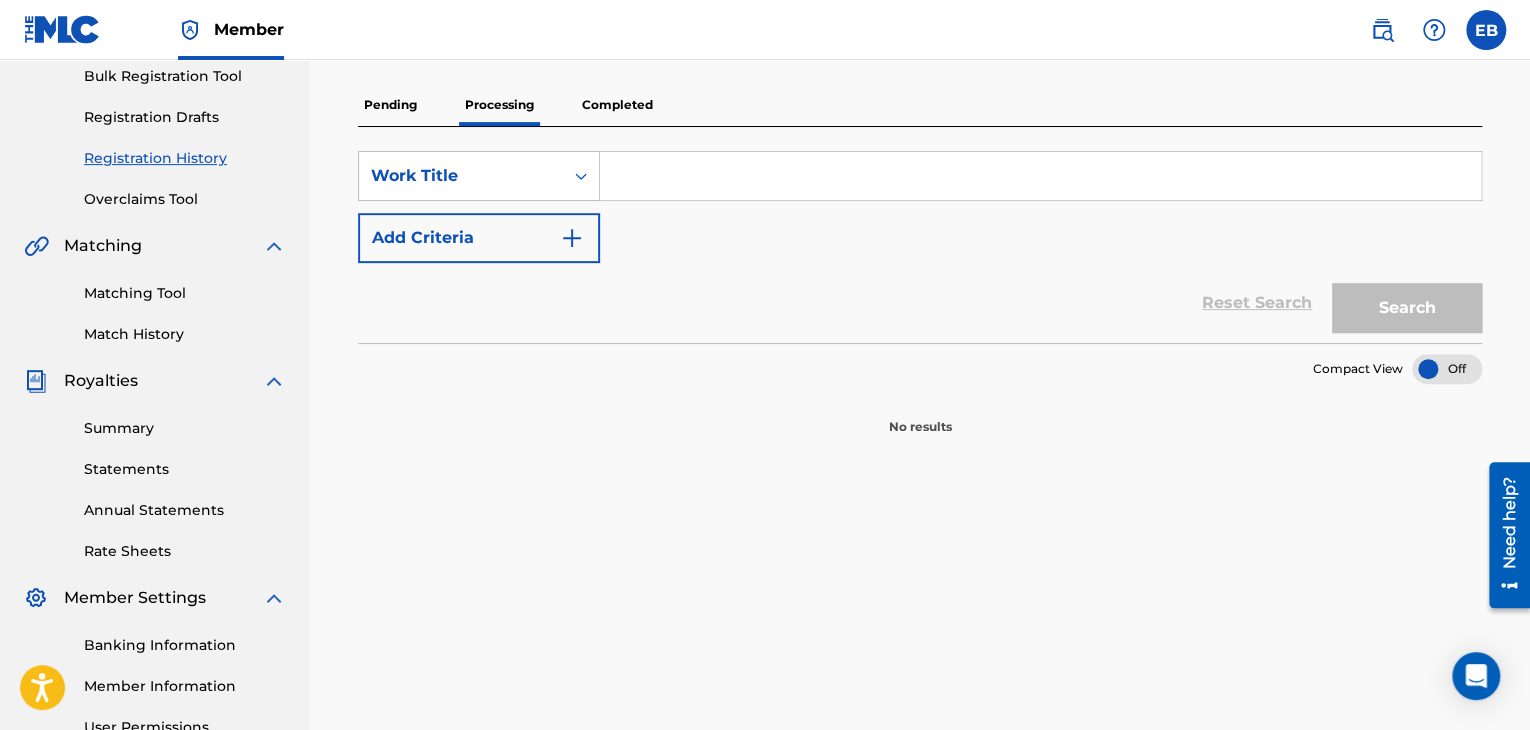scroll, scrollTop: 0, scrollLeft: 0, axis: both 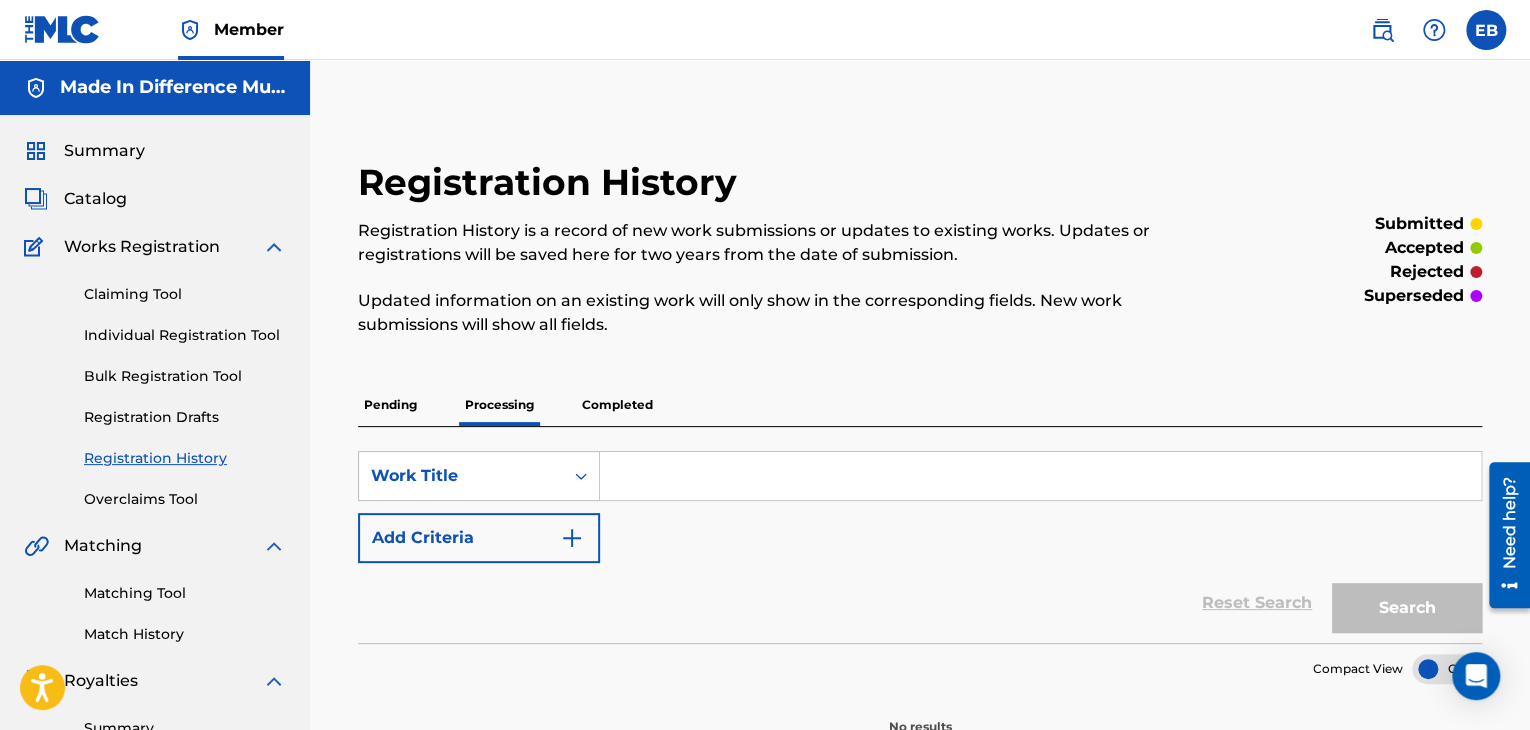 click on "Registration History Registration History is a record of new work submissions or updates to existing works. Updates or registrations will be saved here for two years from the date of submission. Updated information on an existing work will only show in the corresponding fields. New work submissions will show all fields.   submitted   accepted   rejected   superseded Pending Processing Completed SearchWithCriteriaf9912b97-1279-489b-814c-9e3da5bdc842 Work Title Add Criteria Reset Search Search Compact View No results" at bounding box center [920, 627] 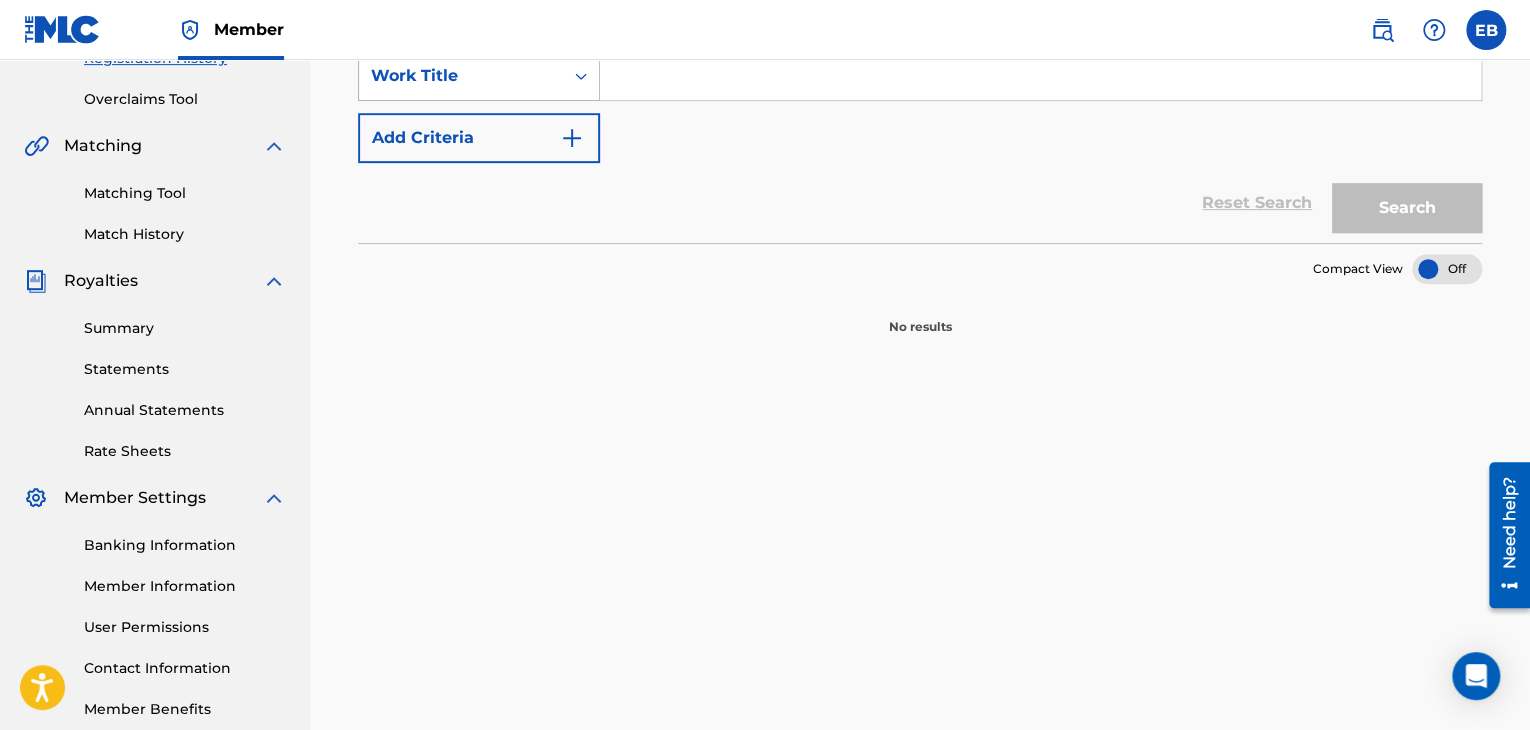 scroll, scrollTop: 300, scrollLeft: 0, axis: vertical 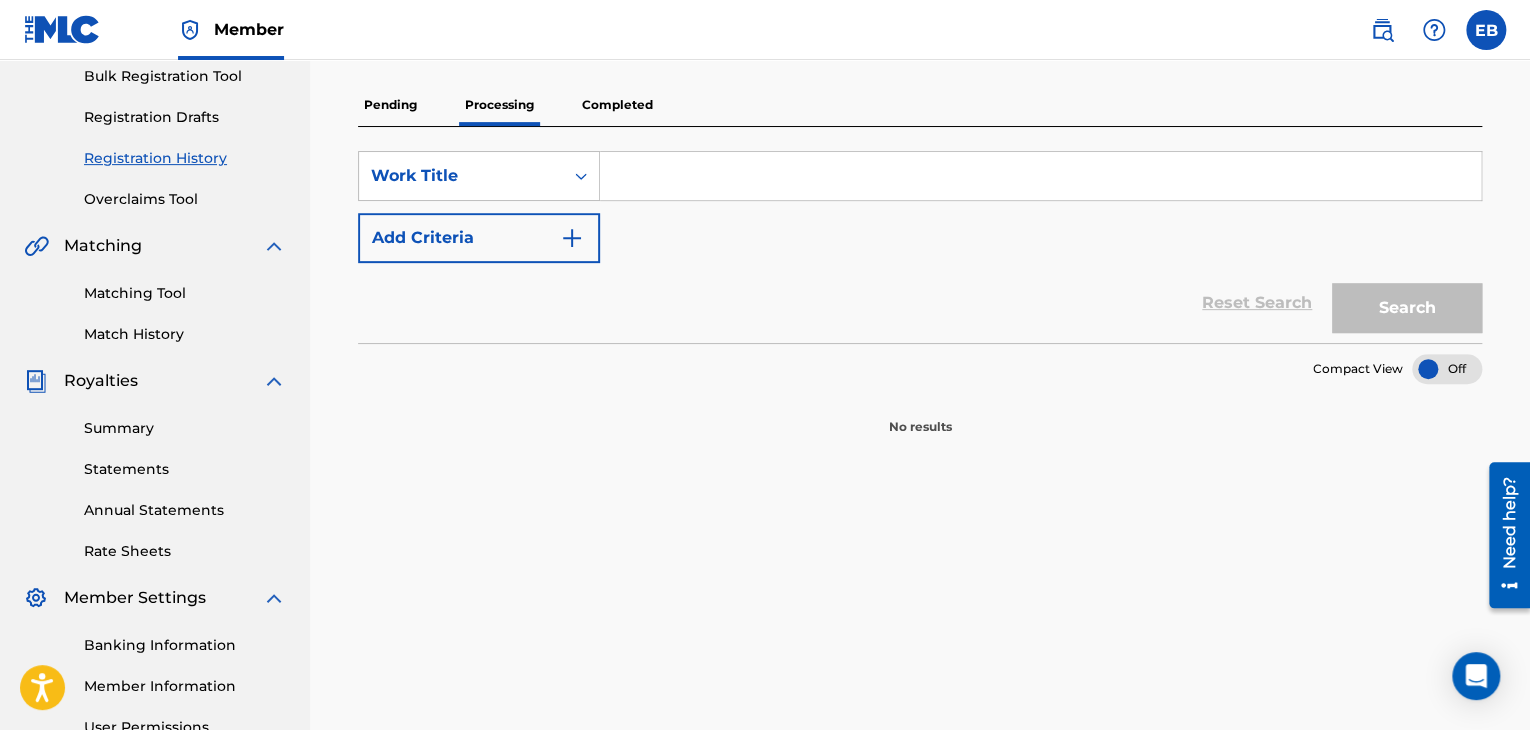 click on "Completed" at bounding box center [617, 105] 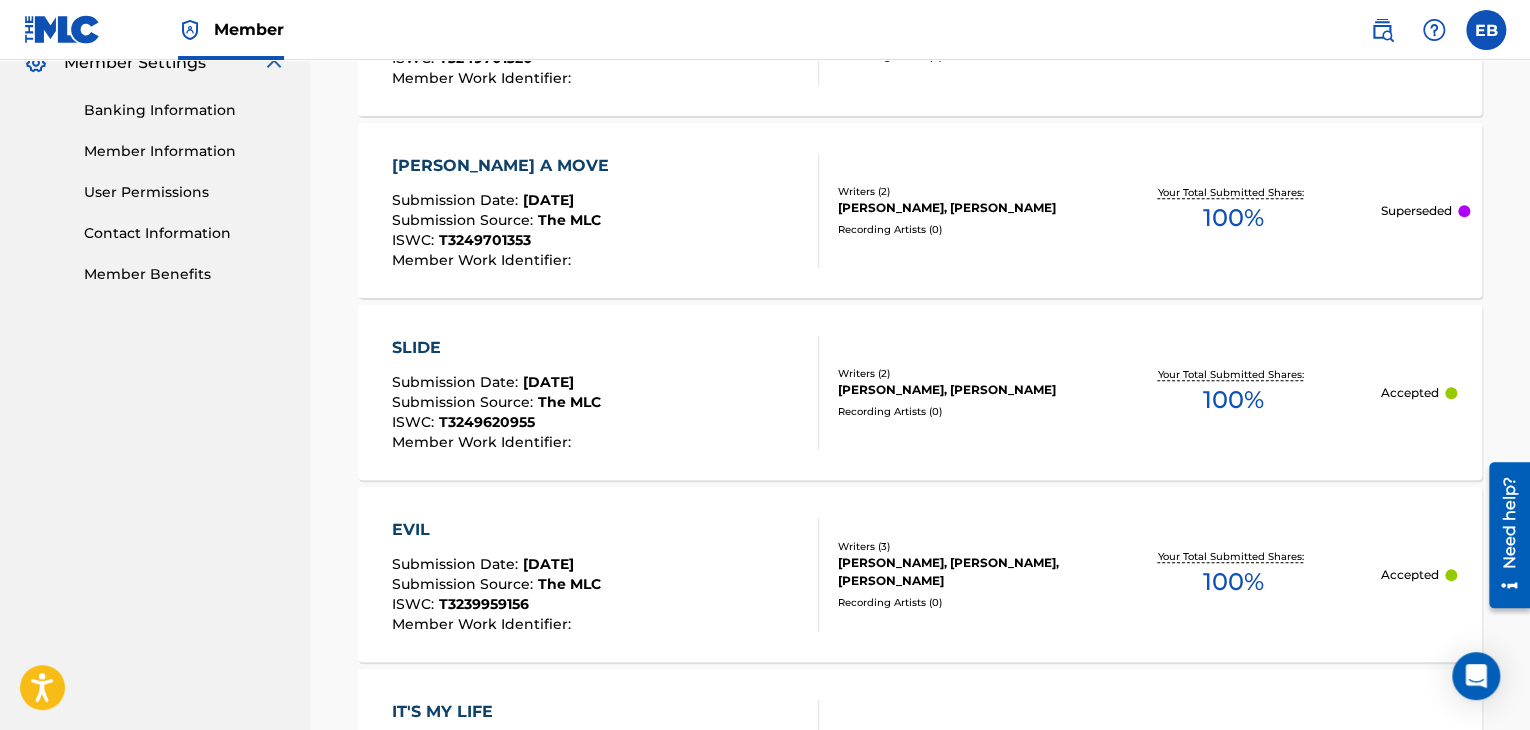 scroll, scrollTop: 800, scrollLeft: 0, axis: vertical 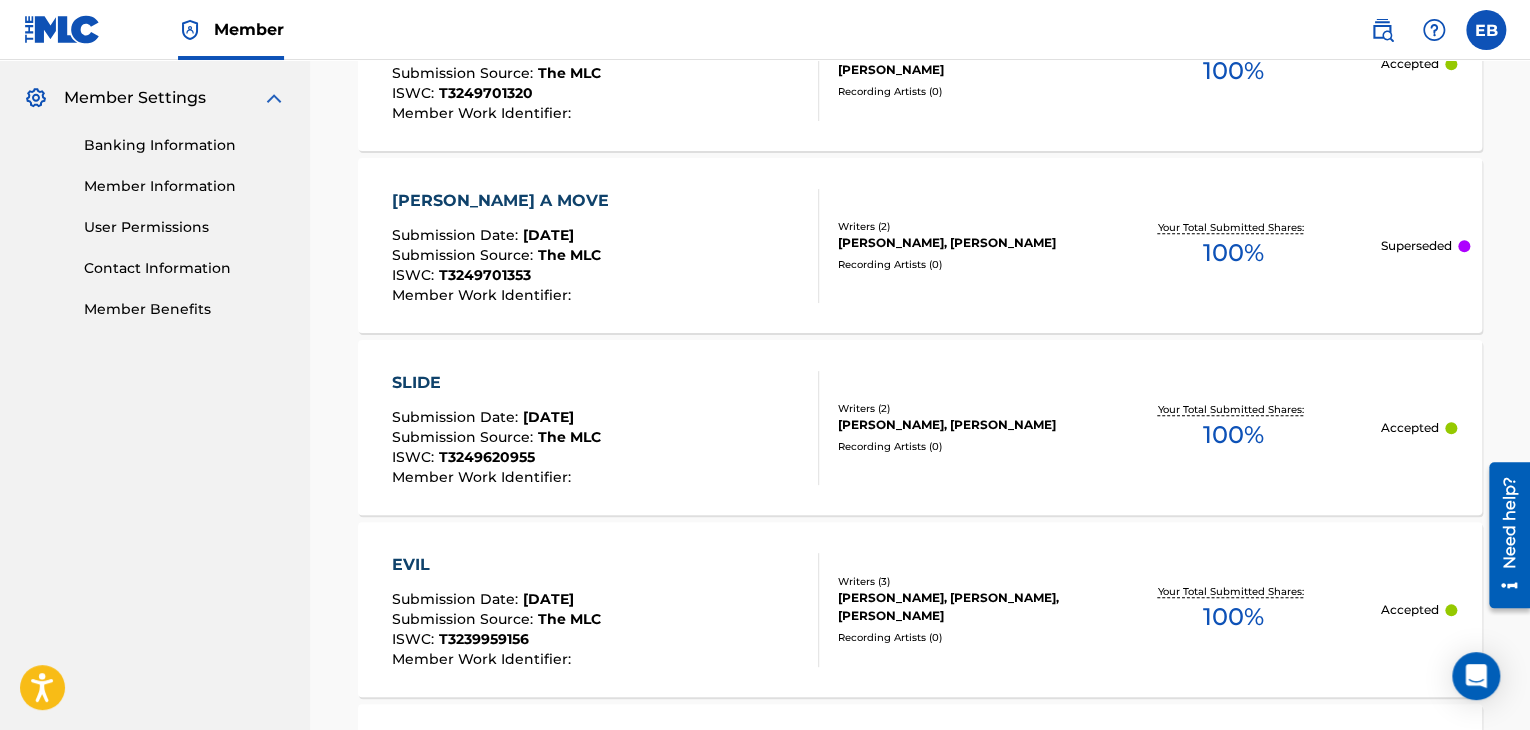 click on "[PERSON_NAME], [PERSON_NAME]" at bounding box center [962, 243] 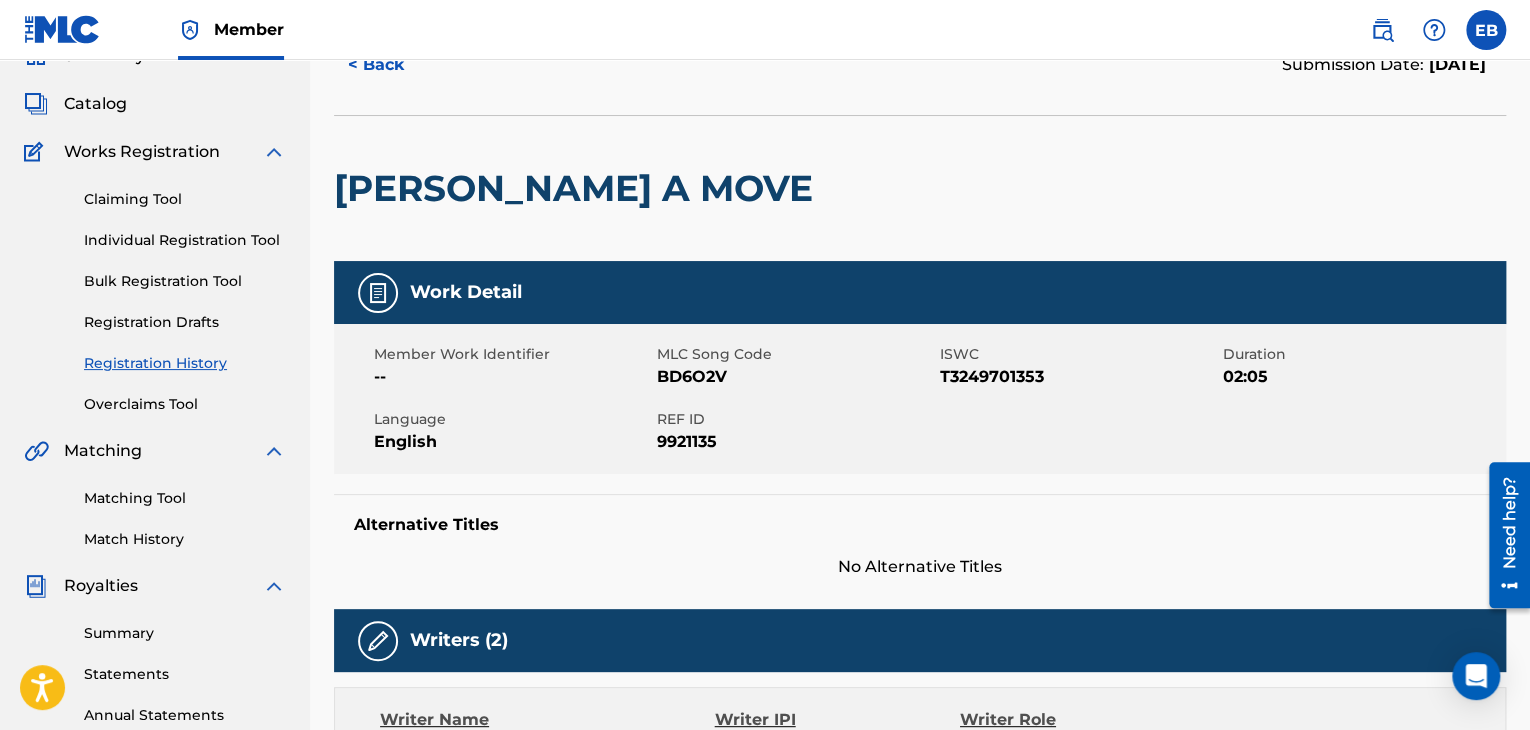 scroll, scrollTop: 0, scrollLeft: 0, axis: both 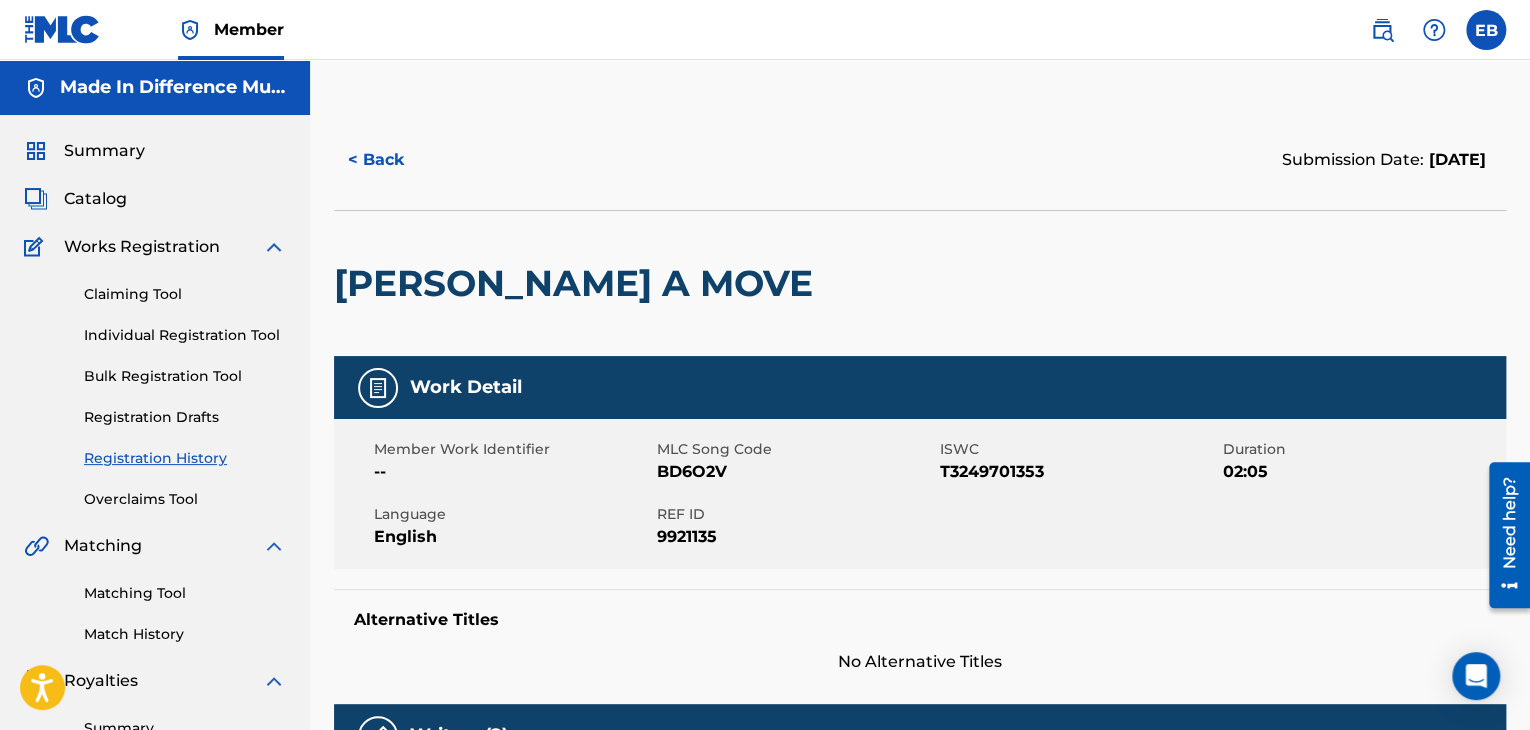 click on "< Back" at bounding box center [394, 160] 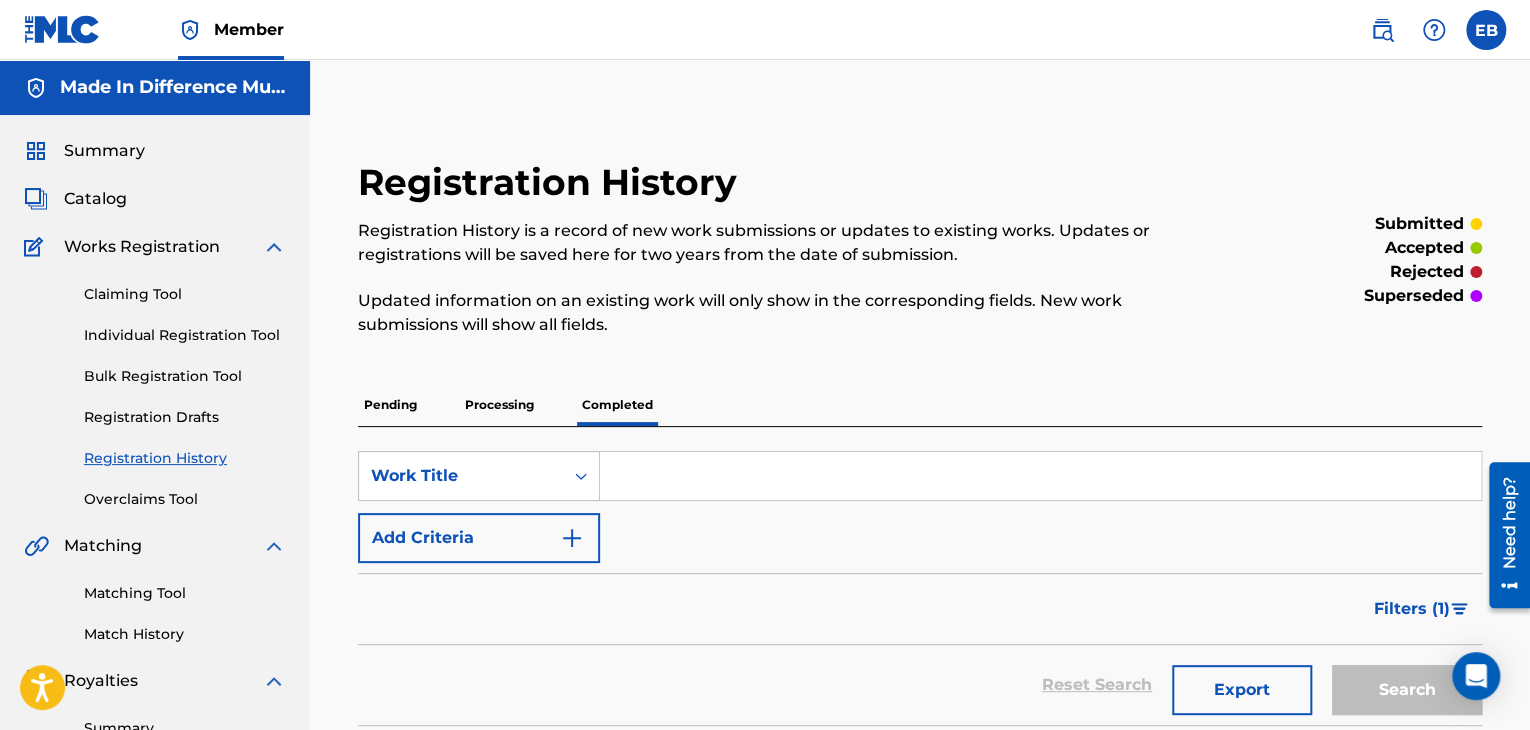 scroll, scrollTop: 510, scrollLeft: 0, axis: vertical 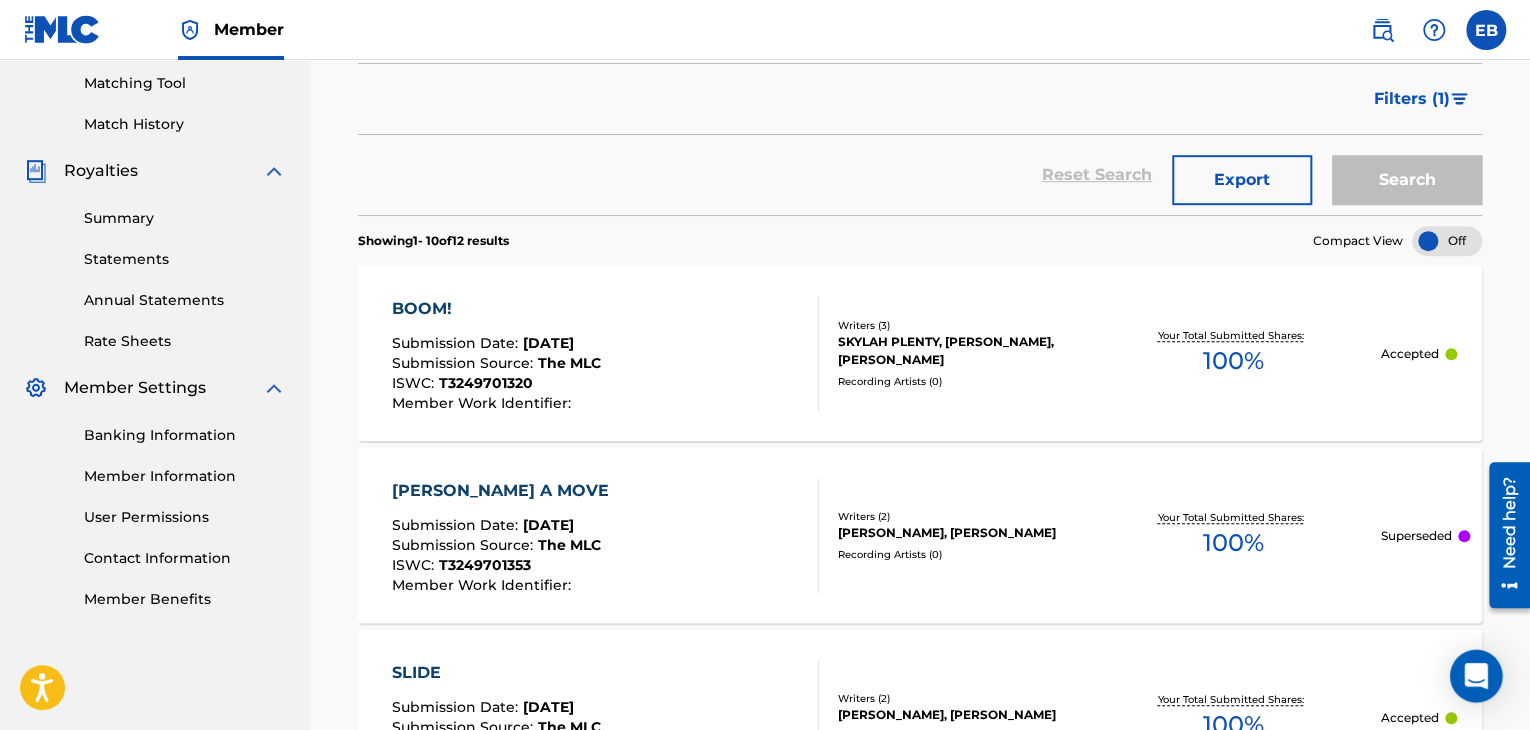 click at bounding box center (1476, 676) 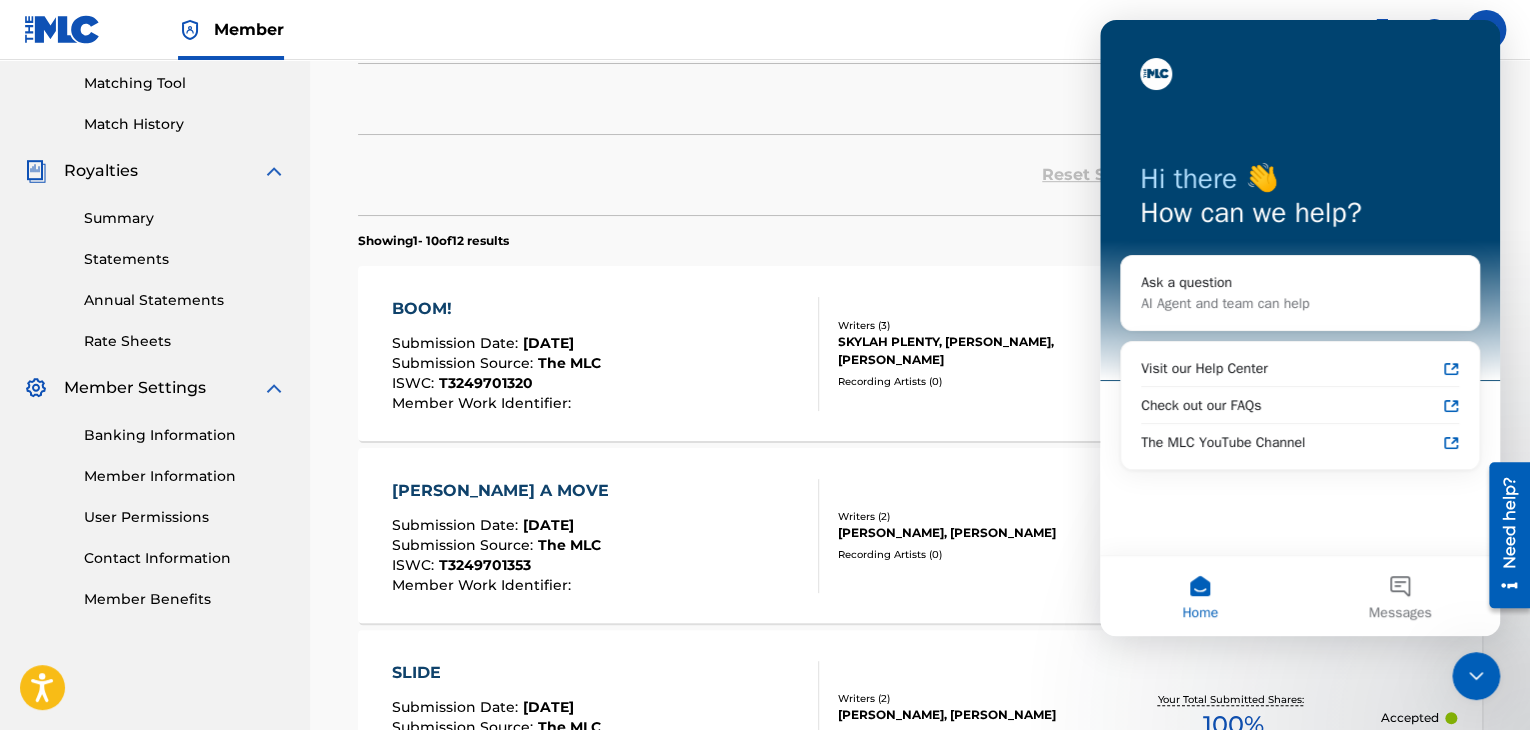 scroll, scrollTop: 0, scrollLeft: 0, axis: both 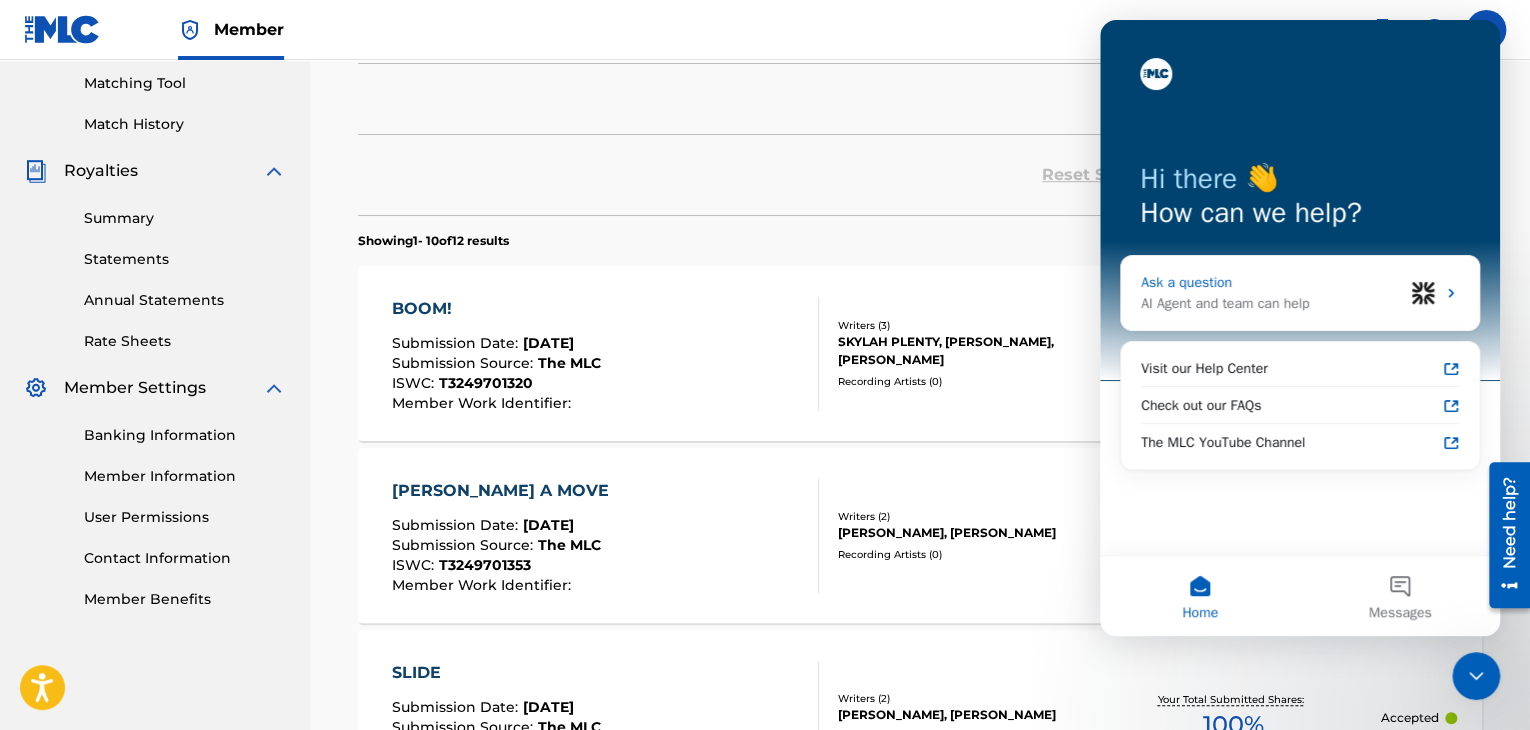 click on "Ask a question" at bounding box center (1272, 282) 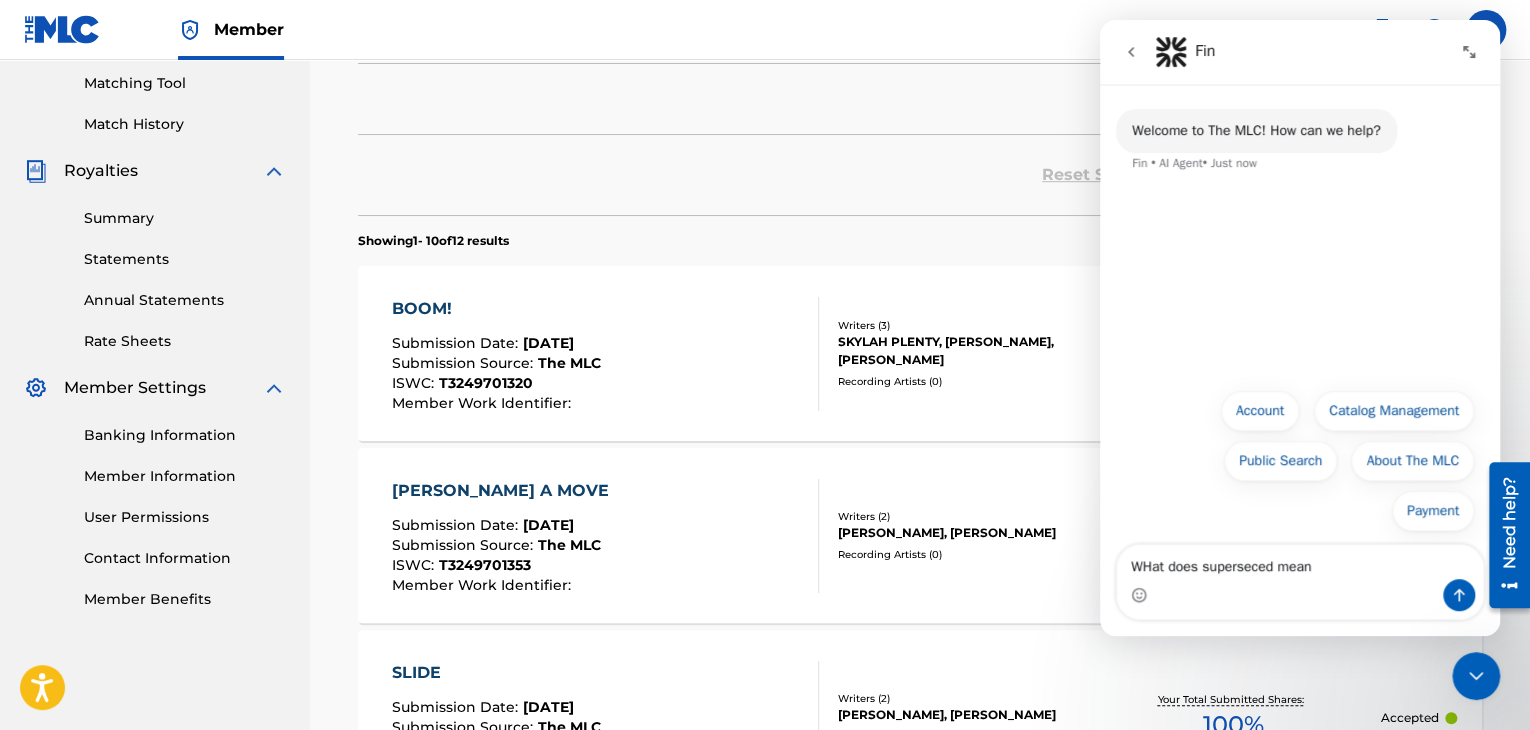 type on "WHat does superseced mean?" 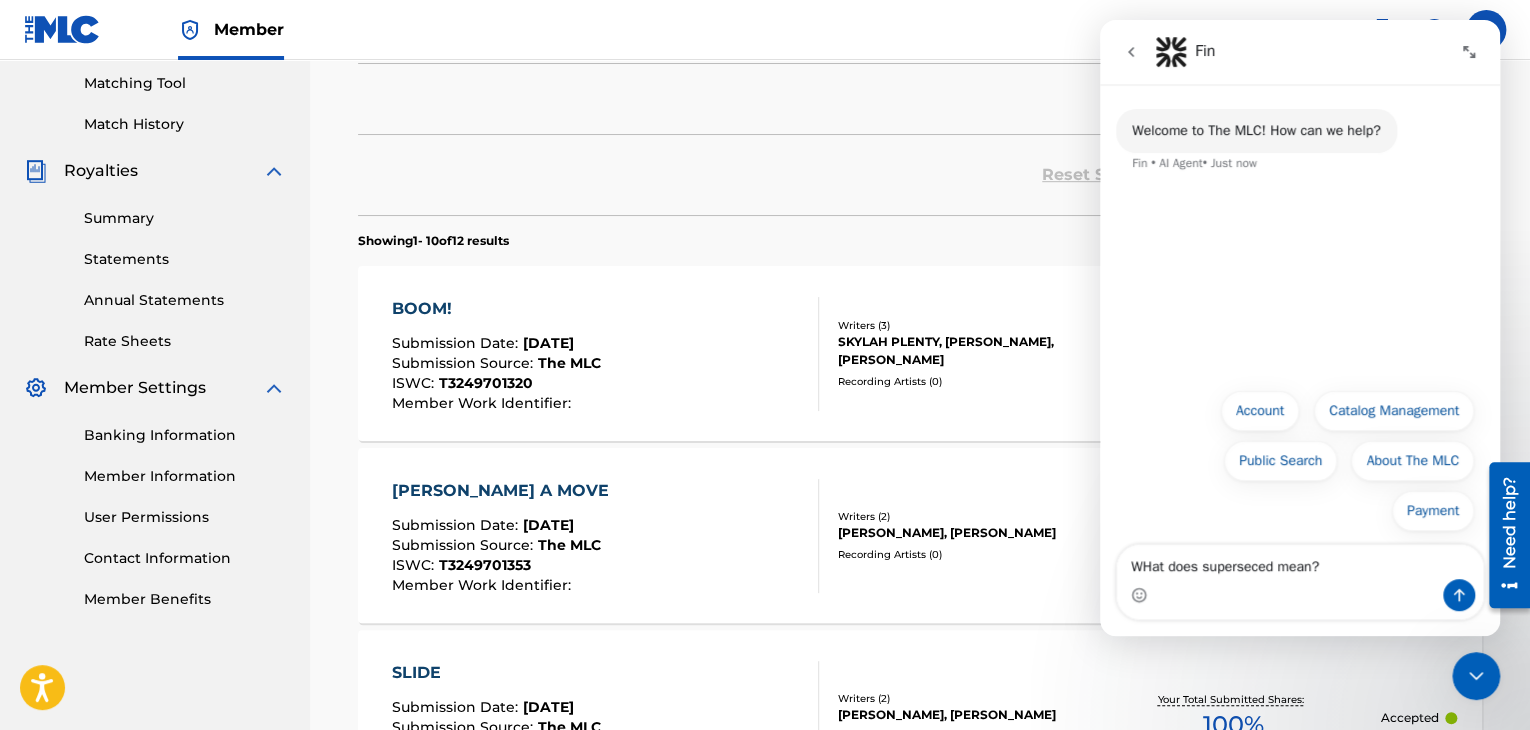 type 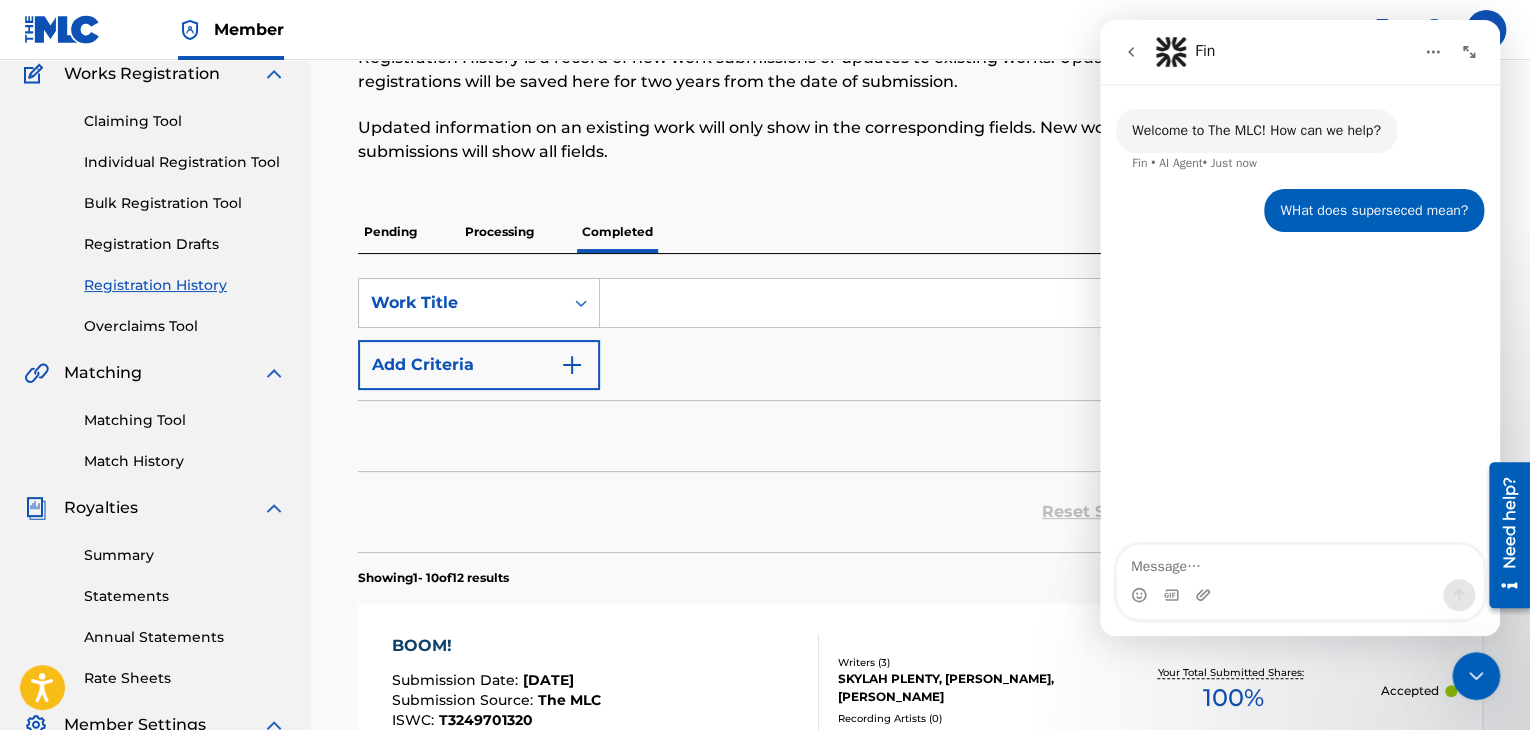 scroll, scrollTop: 110, scrollLeft: 0, axis: vertical 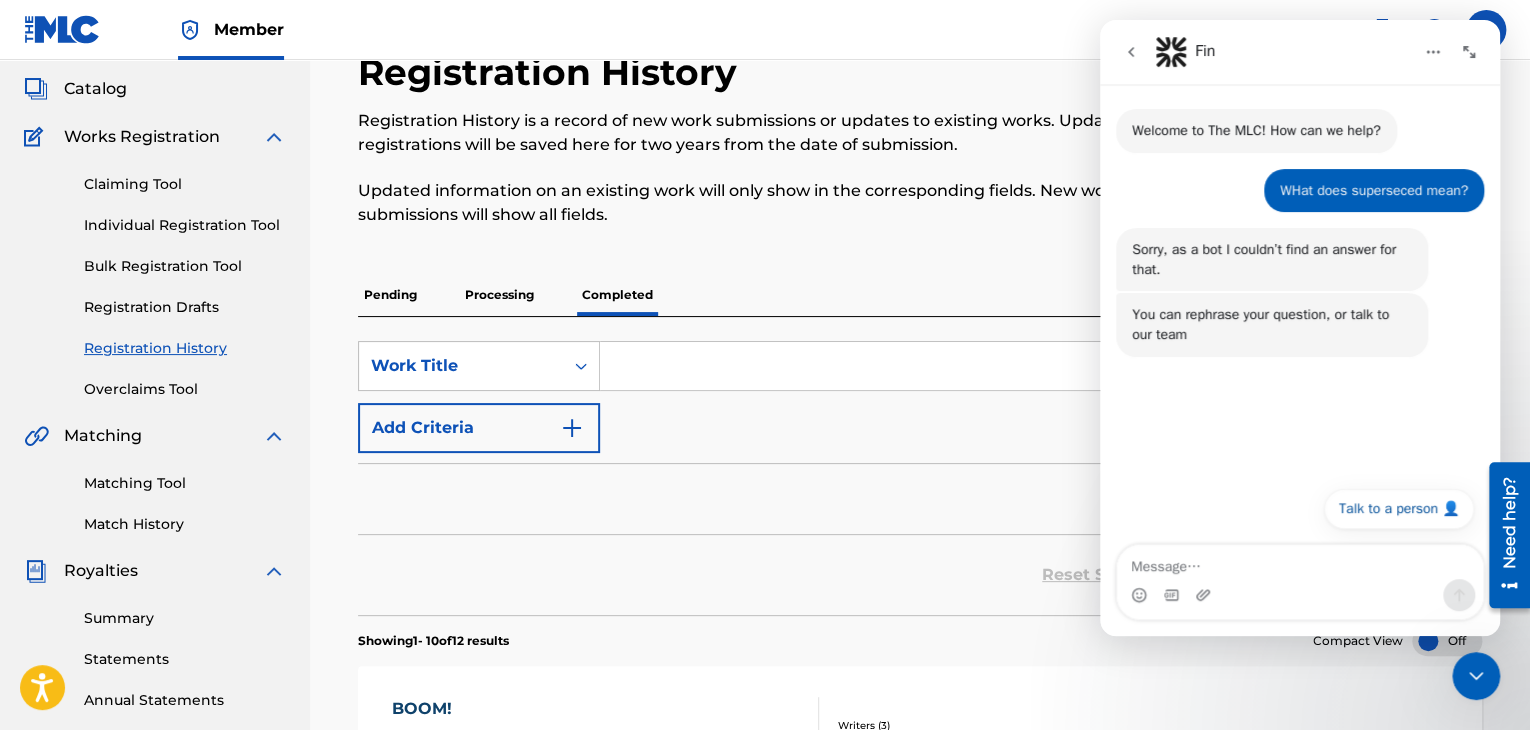 click at bounding box center [1040, 366] 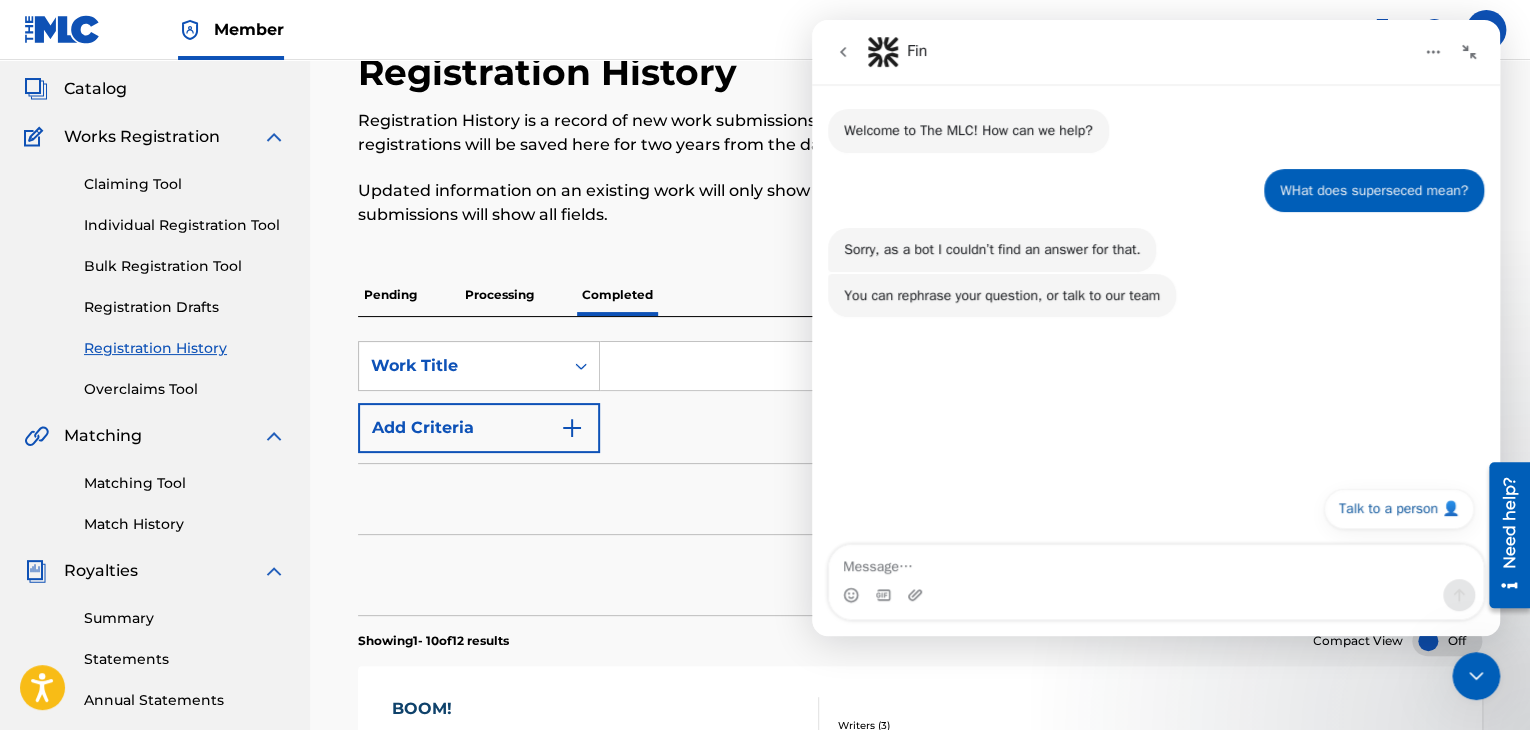 click 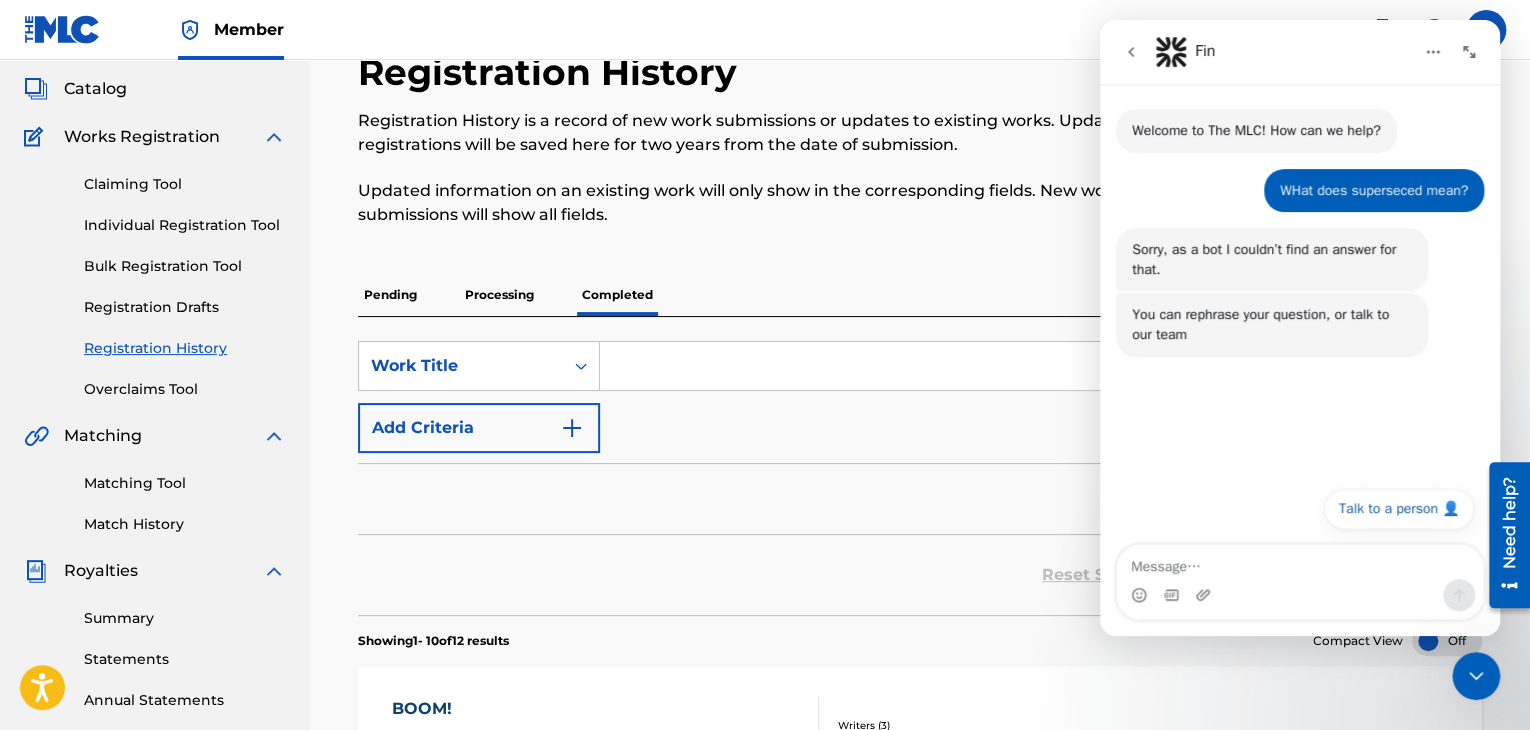 click at bounding box center (1476, 676) 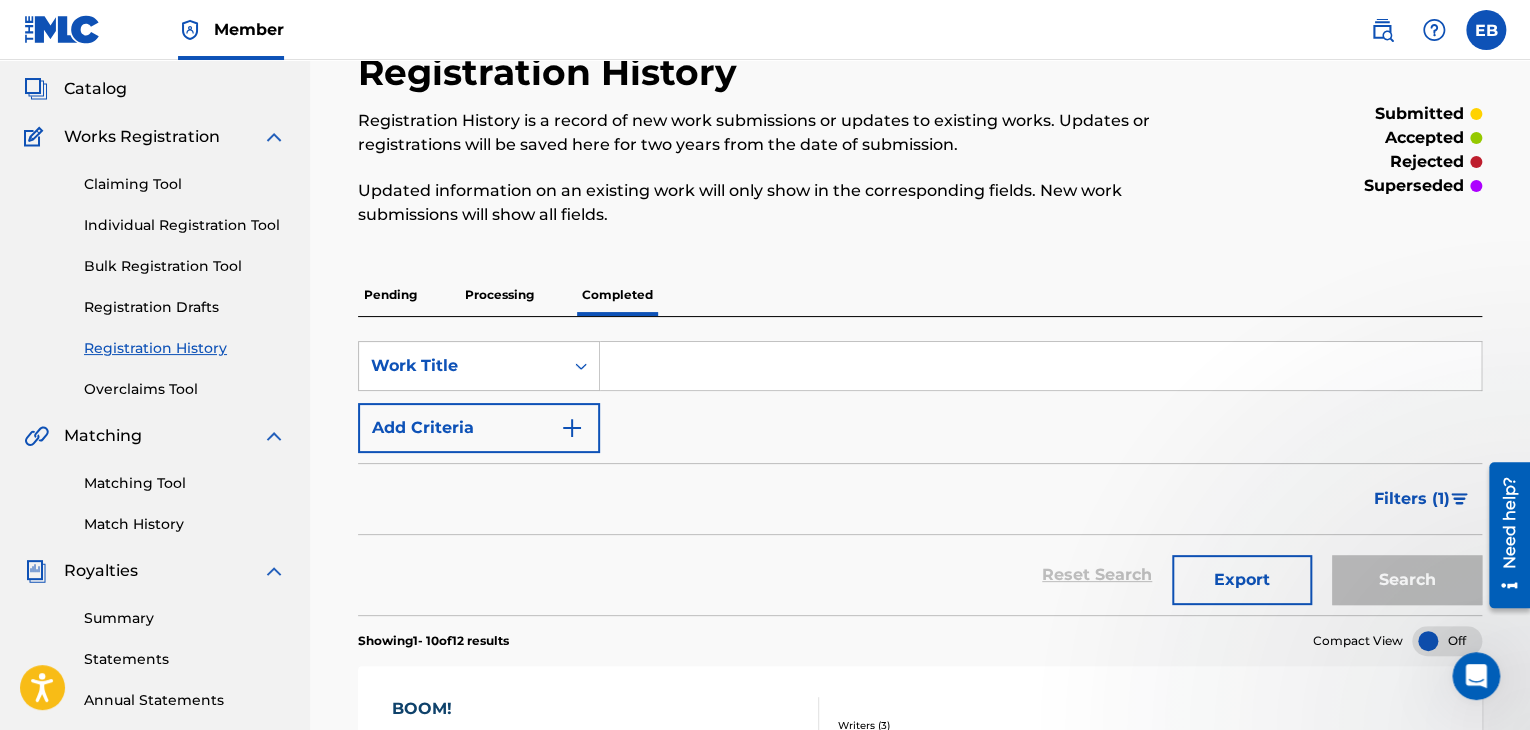 scroll, scrollTop: 0, scrollLeft: 0, axis: both 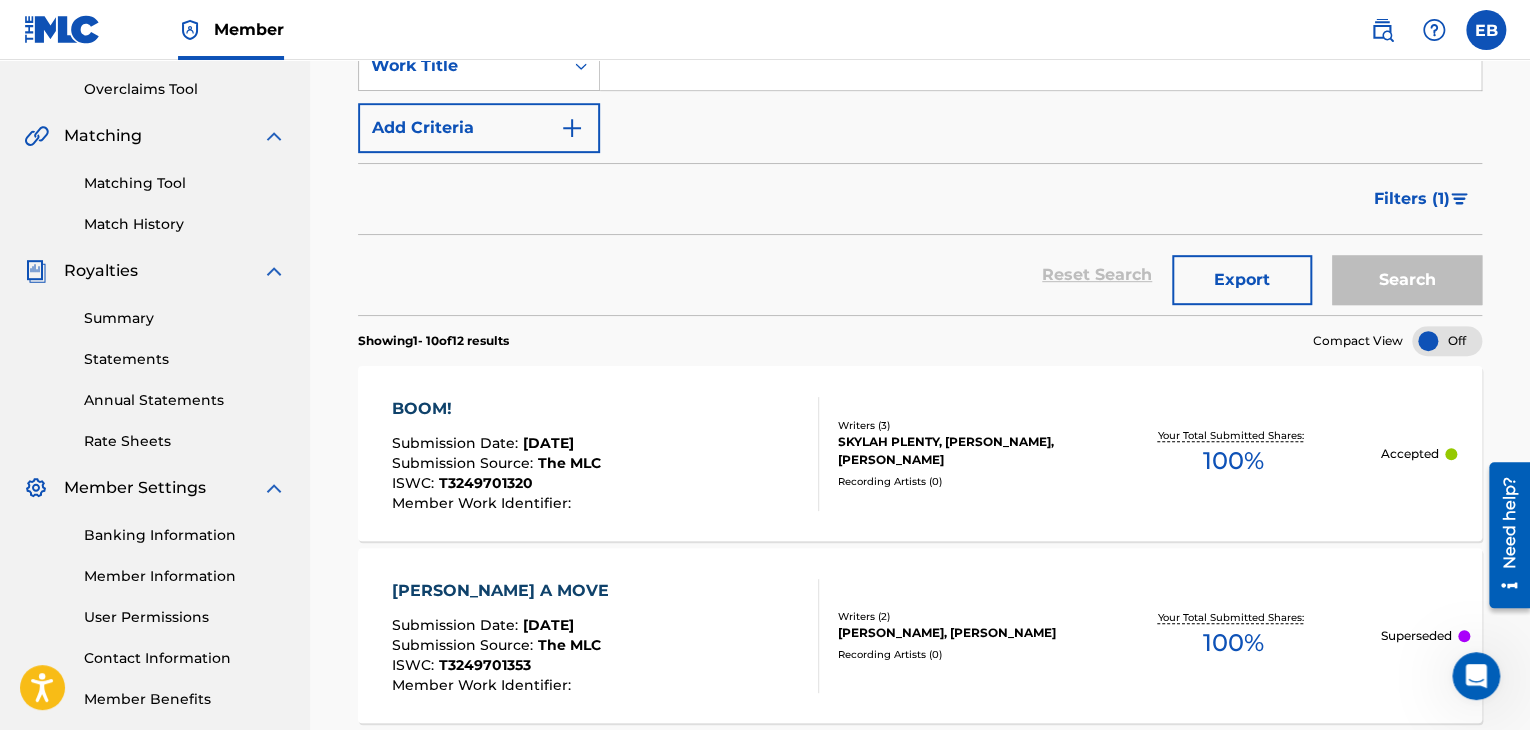 click on "Superseded" at bounding box center [1416, 636] 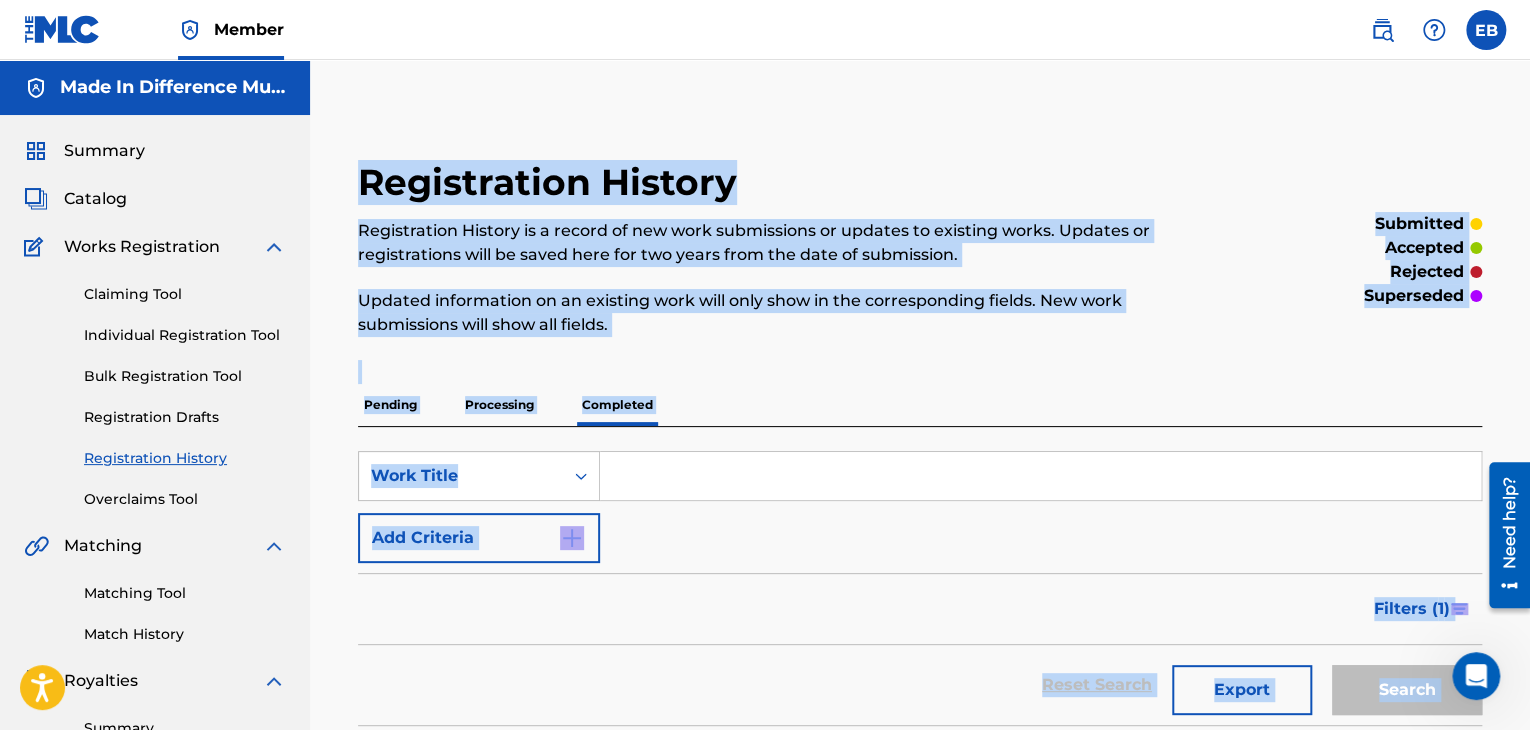 click on "Registration History Registration History is a record of new work submissions or updates to existing works. Updates or registrations will be saved here for two years from the date of submission. Updated information on an existing work will only show in the corresponding fields. New work submissions will show all fields.   submitted   accepted   rejected   superseded Pending Processing Completed SearchWithCriteriaf9912b97-1279-489b-814c-9e3da5bdc842 Work Title Add Criteria Filter Submission Status   accepted   rejected   superseded Submission Source  CWR   eSong   The MLC  Sort Submission Date Last Updated Remove Filters Apply Filters Filters ( 1 ) Reset Search Export Search Showing  1  -   10  of  12   results   Compact View BOOM! Submission Date : [DATE] Submission Source : The MLC ISWC : T3249701320 Member Work Identifier : Writers ( 3 ) [PERSON_NAME], [PERSON_NAME], TIIEN TIIEN Recording Artists ( 0 ) Your Total Submitted Shares: 100 %   Accepted [PERSON_NAME] A MOVE Submission Date : [DATE] : The MLC :" at bounding box center [920, 1417] 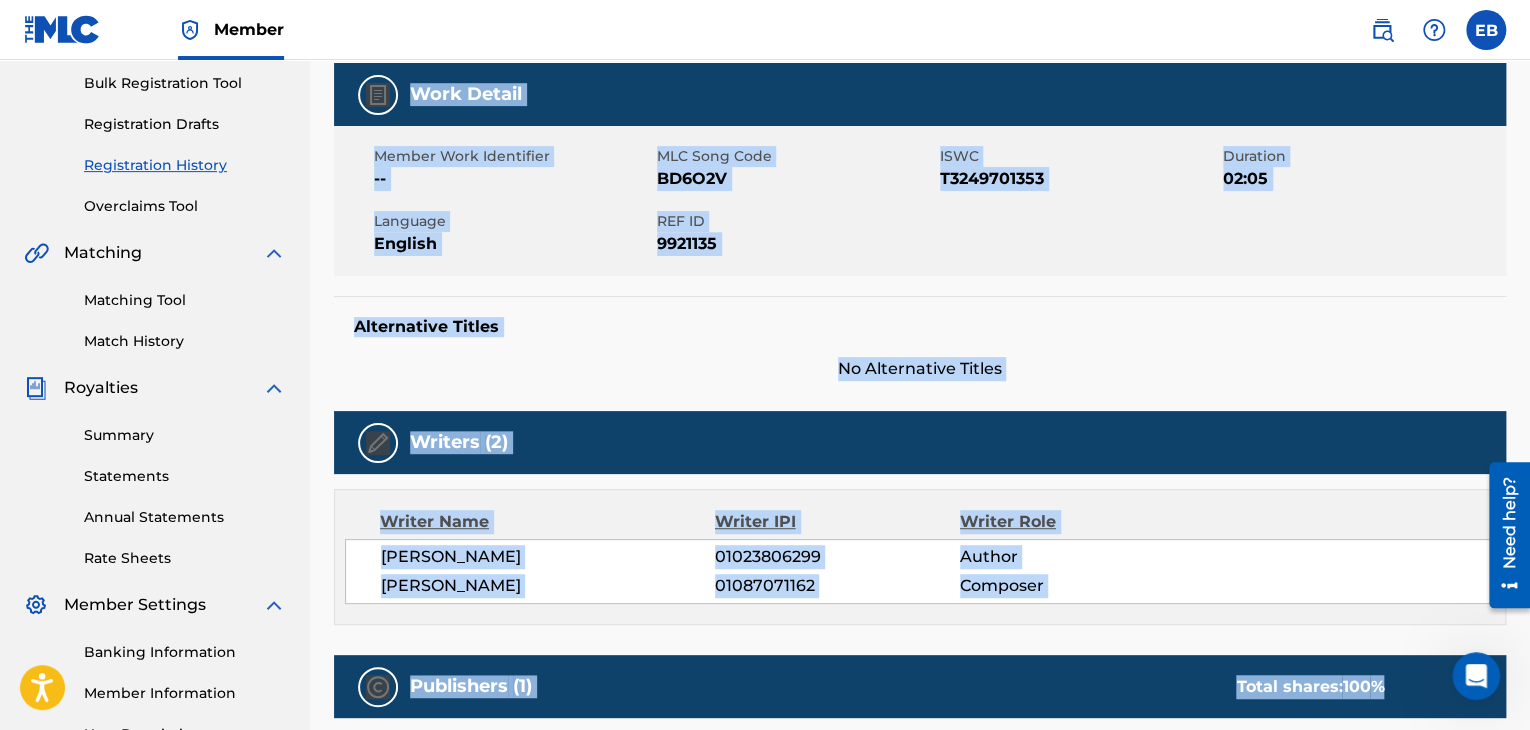 scroll, scrollTop: 300, scrollLeft: 0, axis: vertical 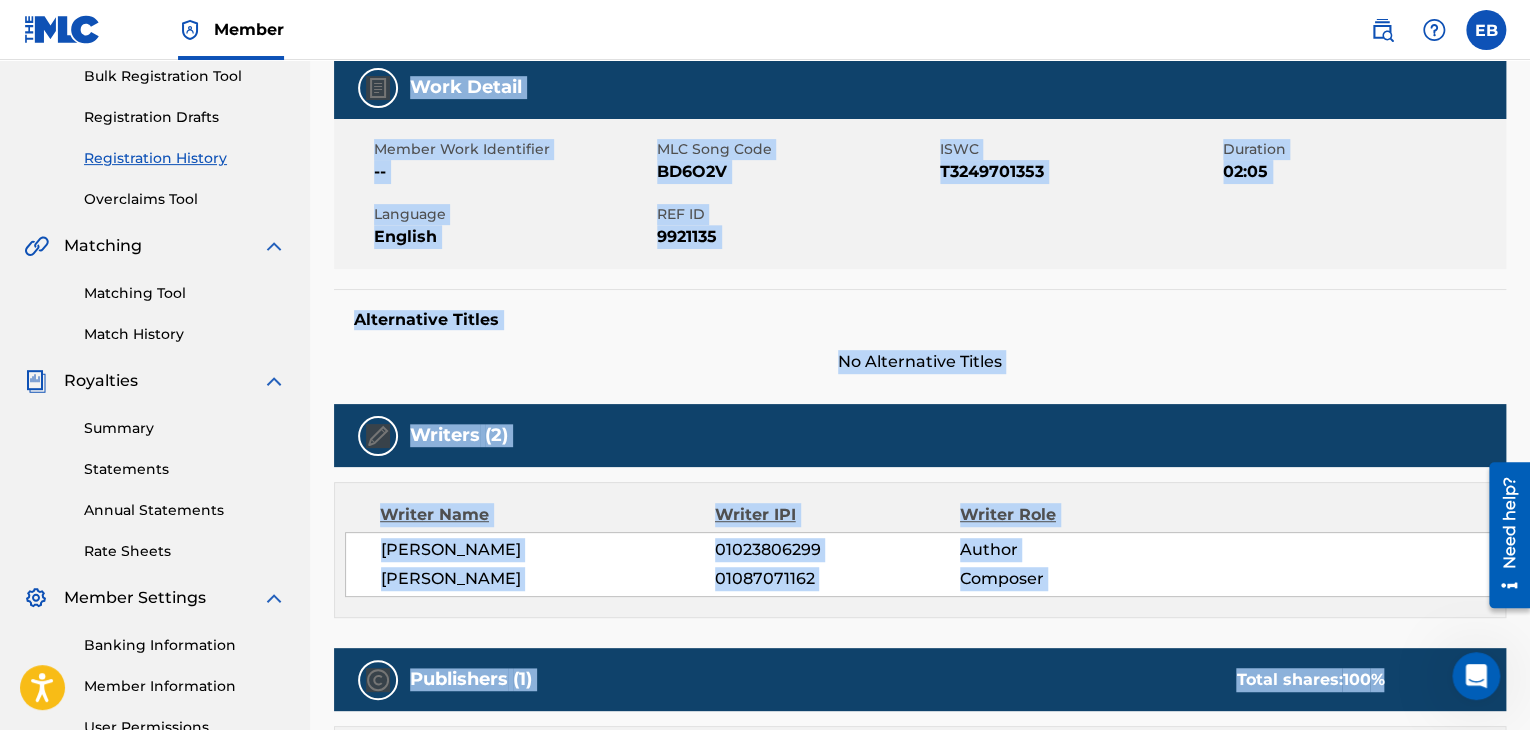 drag, startPoint x: 1007, startPoint y: 357, endPoint x: 904, endPoint y: 317, distance: 110.49435 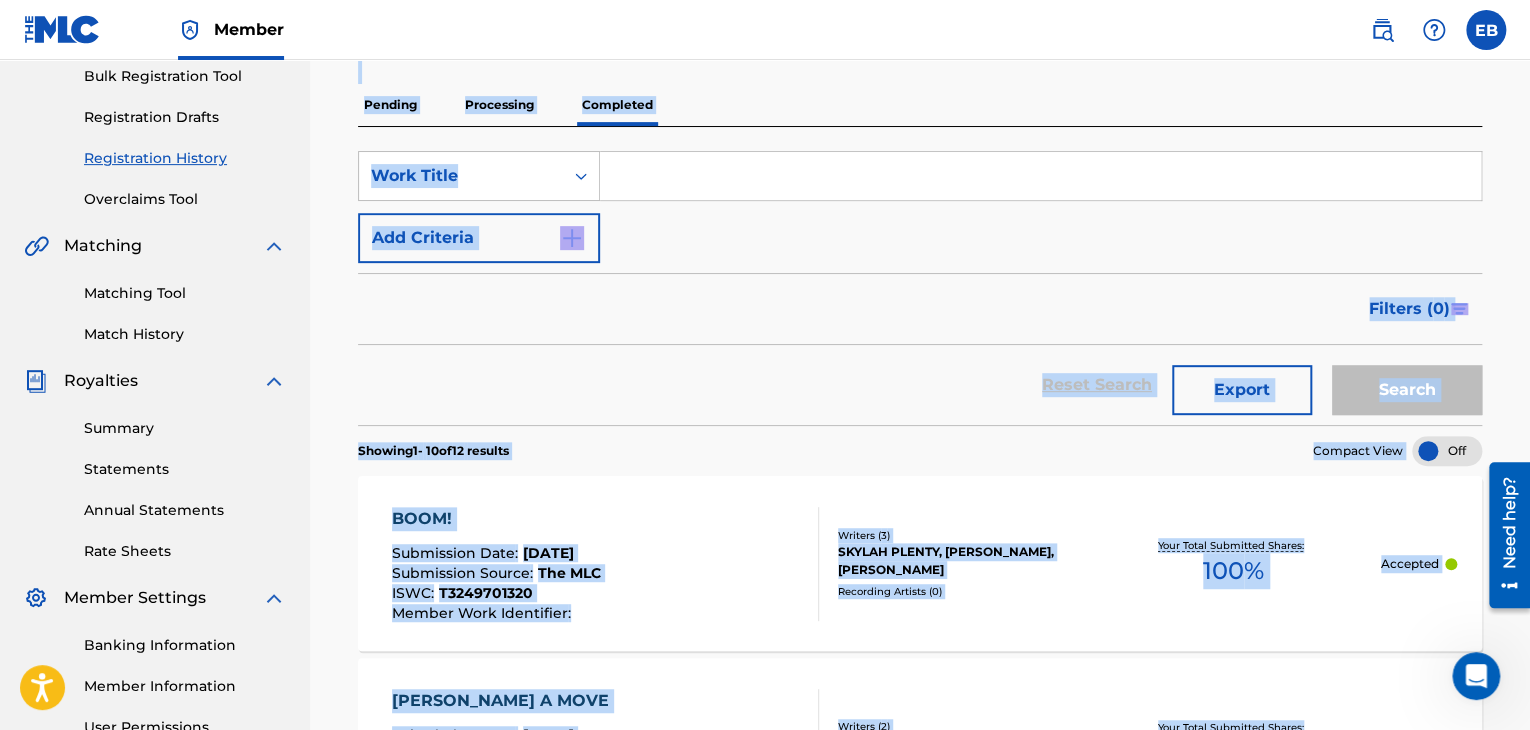 scroll, scrollTop: 410, scrollLeft: 0, axis: vertical 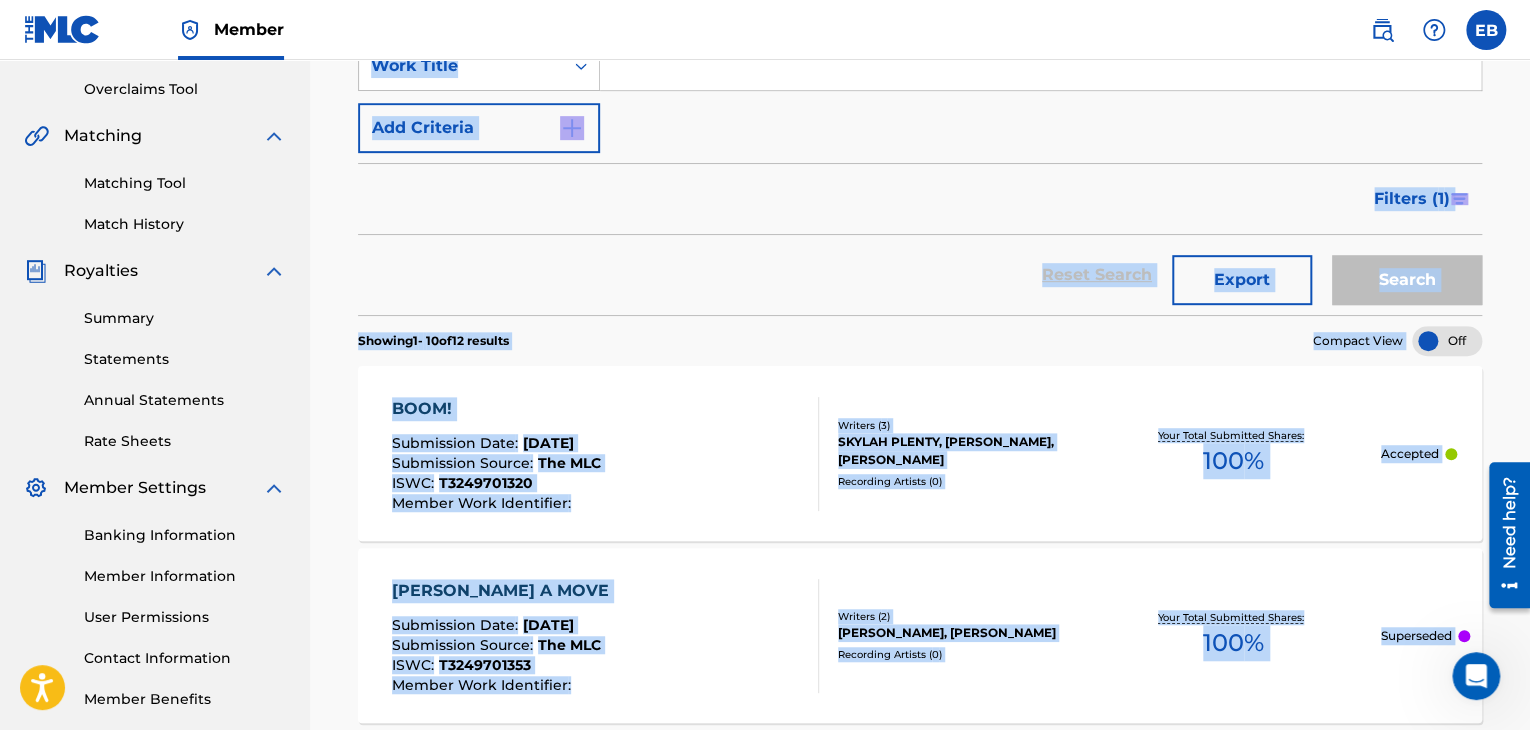 click on "Registration History Registration History is a record of new work submissions or updates to existing works. Updates or registrations will be saved here for two years from the date of submission. Updated information on an existing work will only show in the corresponding fields. New work submissions will show all fields.   submitted   accepted   rejected   superseded Pending Processing Completed SearchWithCriteriaf9912b97-1279-489b-814c-9e3da5bdc842 Work Title Add Criteria Filter Submission Status   accepted   rejected   superseded Submission Source  CWR   eSong   The MLC  Sort Submission Date Last Updated Remove Filters Apply Filters Filters ( 1 ) Reset Search Export Search Showing  1  -   10  of  12   results   Compact View BOOM! Submission Date : [DATE] Submission Source : The MLC ISWC : T3249701320 Member Work Identifier : Writers ( 3 ) [PERSON_NAME], [PERSON_NAME], TIIEN TIIEN Recording Artists ( 0 ) Your Total Submitted Shares: 100 %   Accepted [PERSON_NAME] A MOVE Submission Date : [DATE] : The MLC :" at bounding box center [920, 1032] 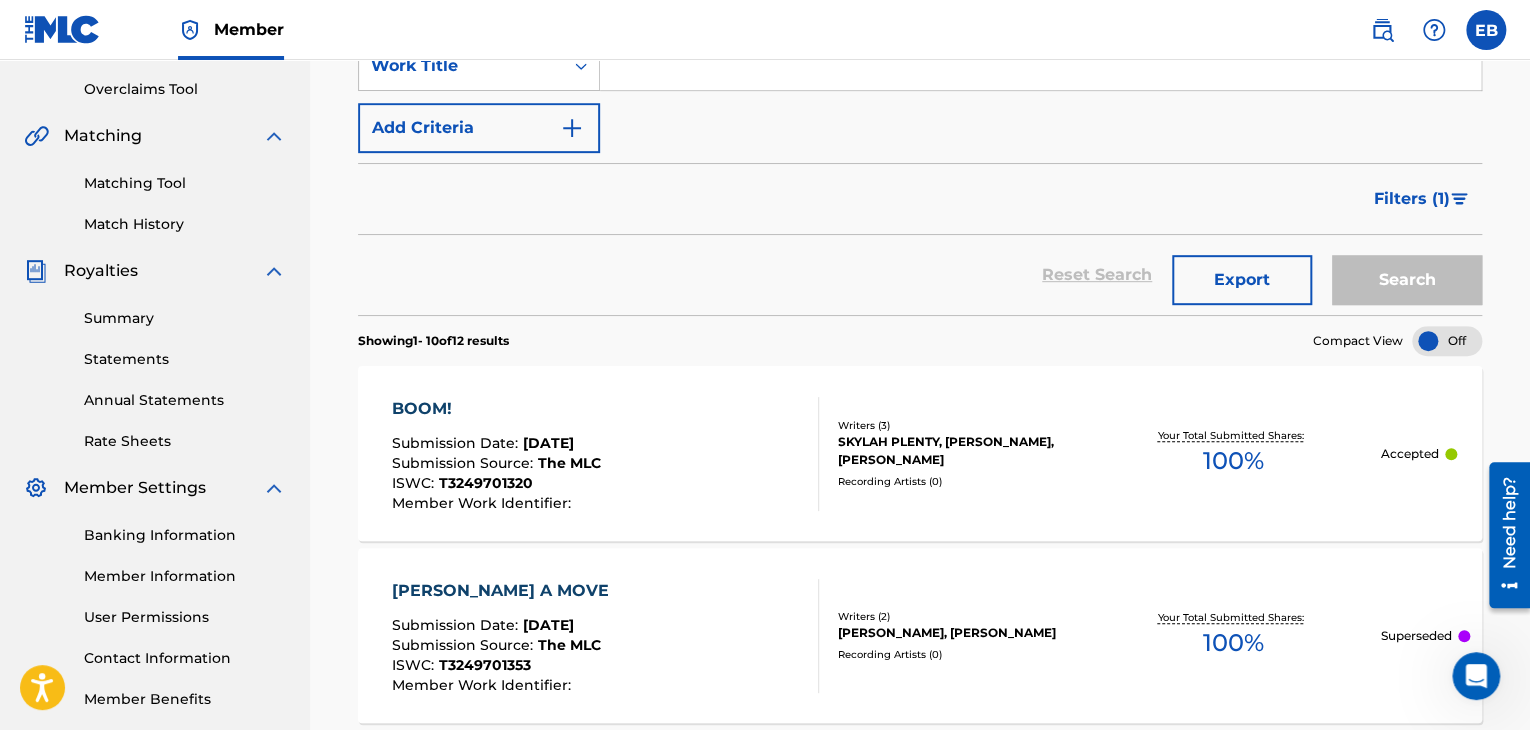click 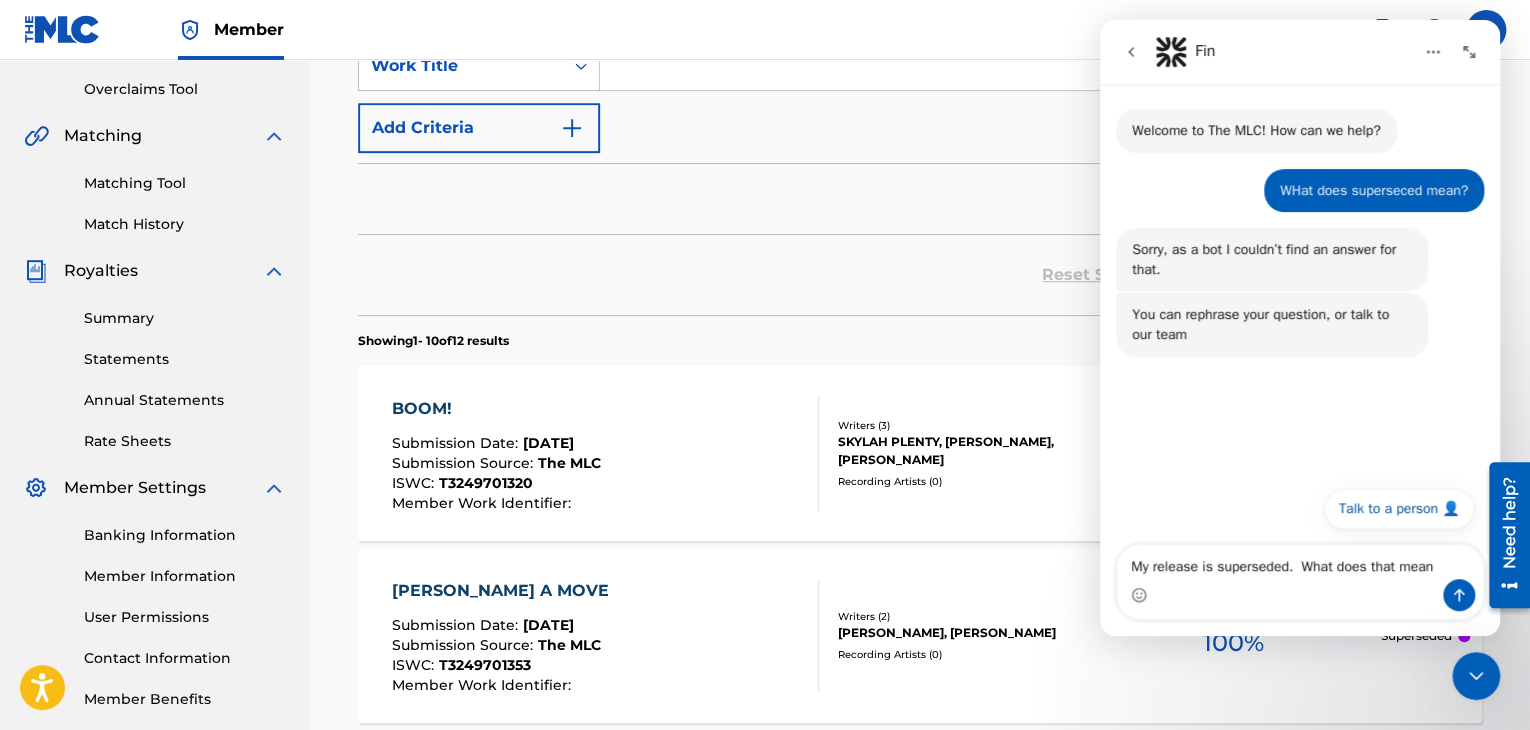 type on "My release is superseded.  What does that mean?" 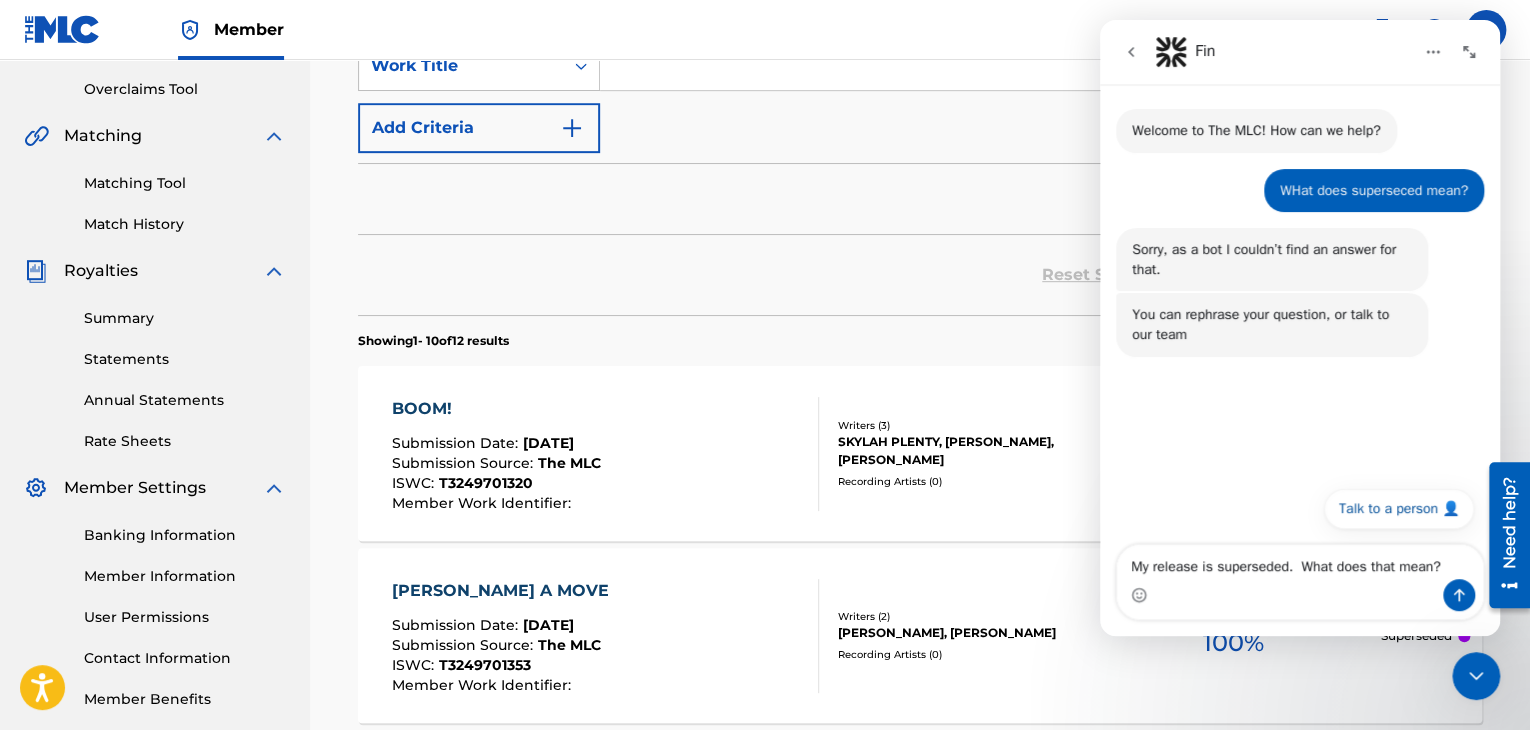 type 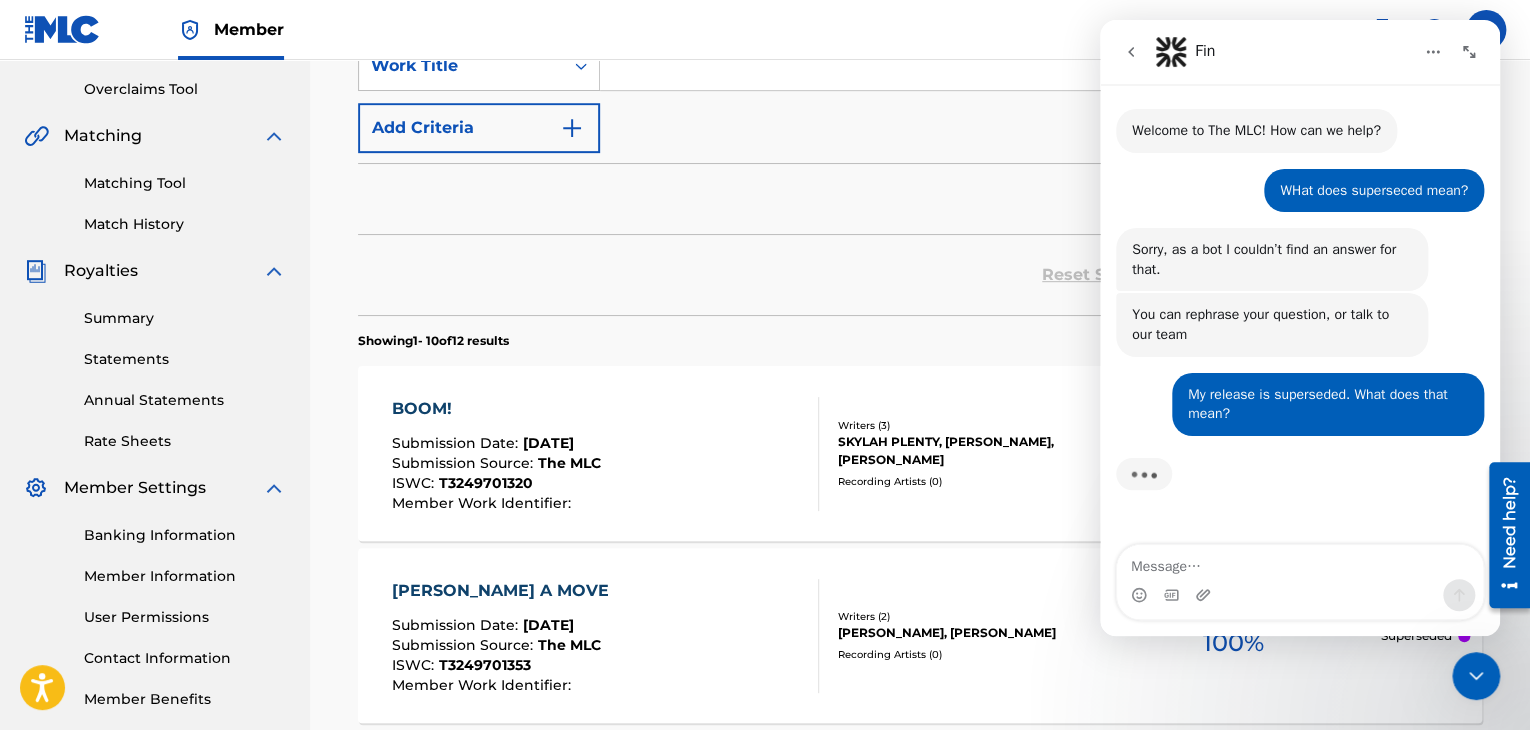 click on "[PERSON_NAME] A MOVE Submission Date : [DATE] Submission Source : The MLC ISWC : T3249701353 Member Work Identifier : Writers ( 2 ) [PERSON_NAME], [PERSON_NAME] Recording Artists ( 0 ) Your Total Submitted Shares: 100 %   Superseded" at bounding box center [920, 635] 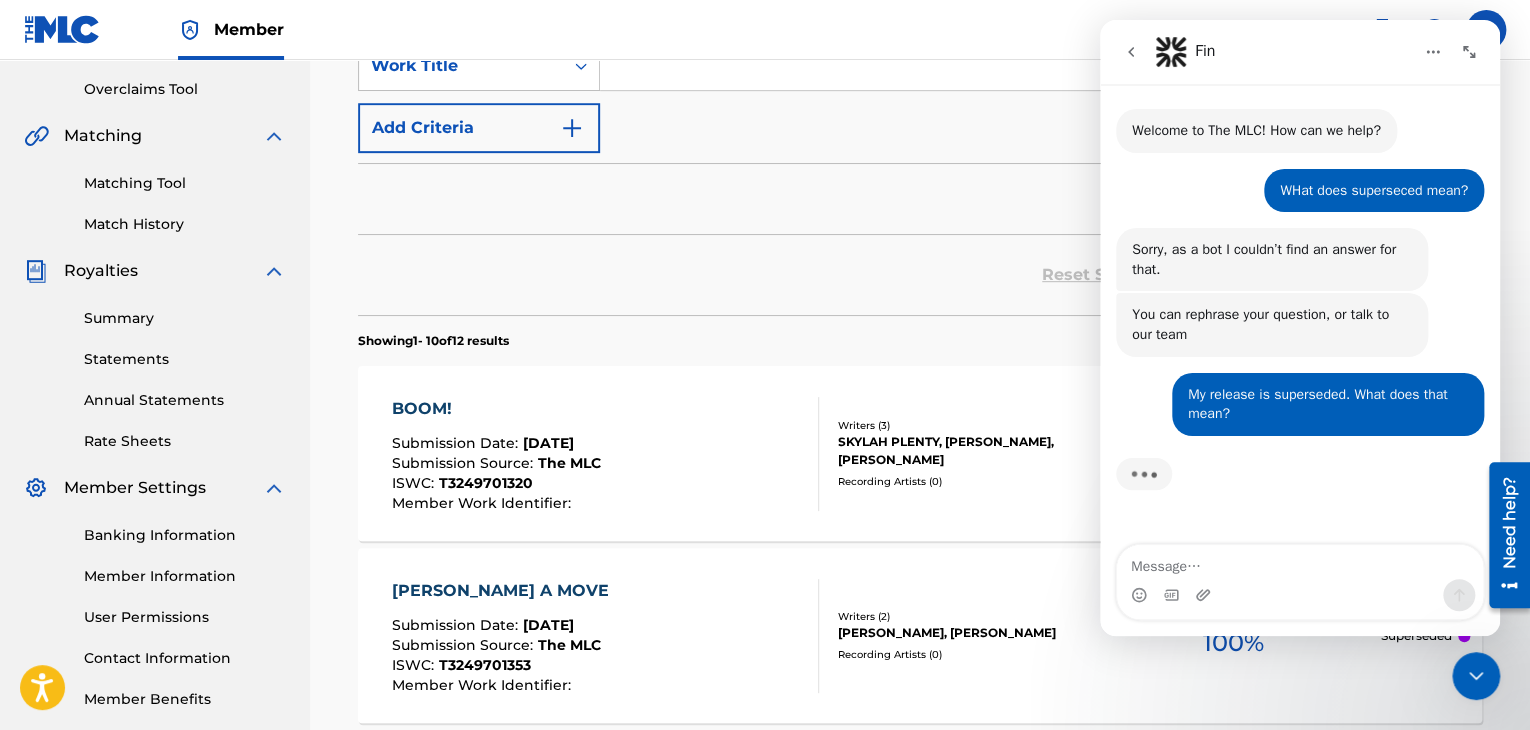 scroll, scrollTop: 0, scrollLeft: 0, axis: both 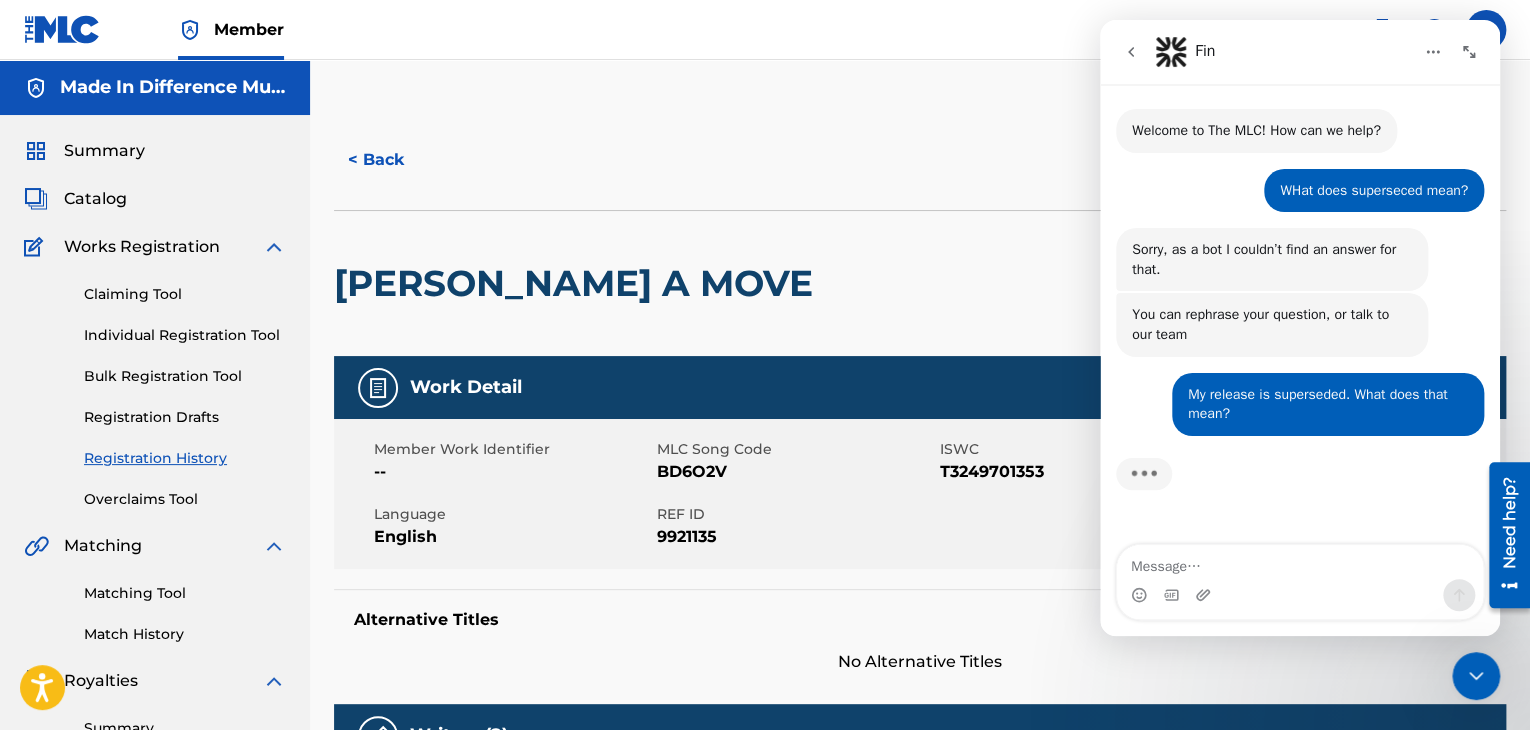 click at bounding box center [1476, 676] 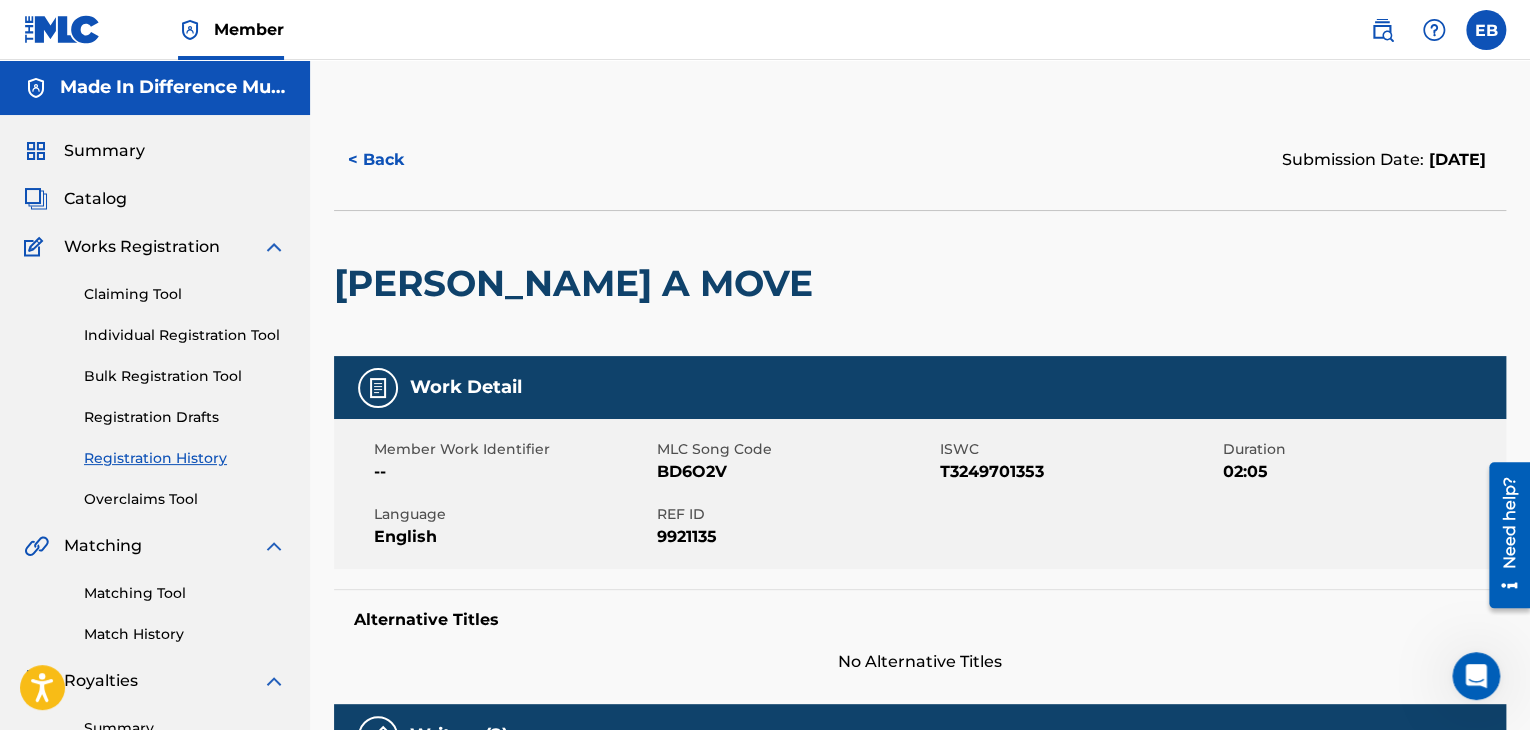 click on "< Back" at bounding box center [394, 160] 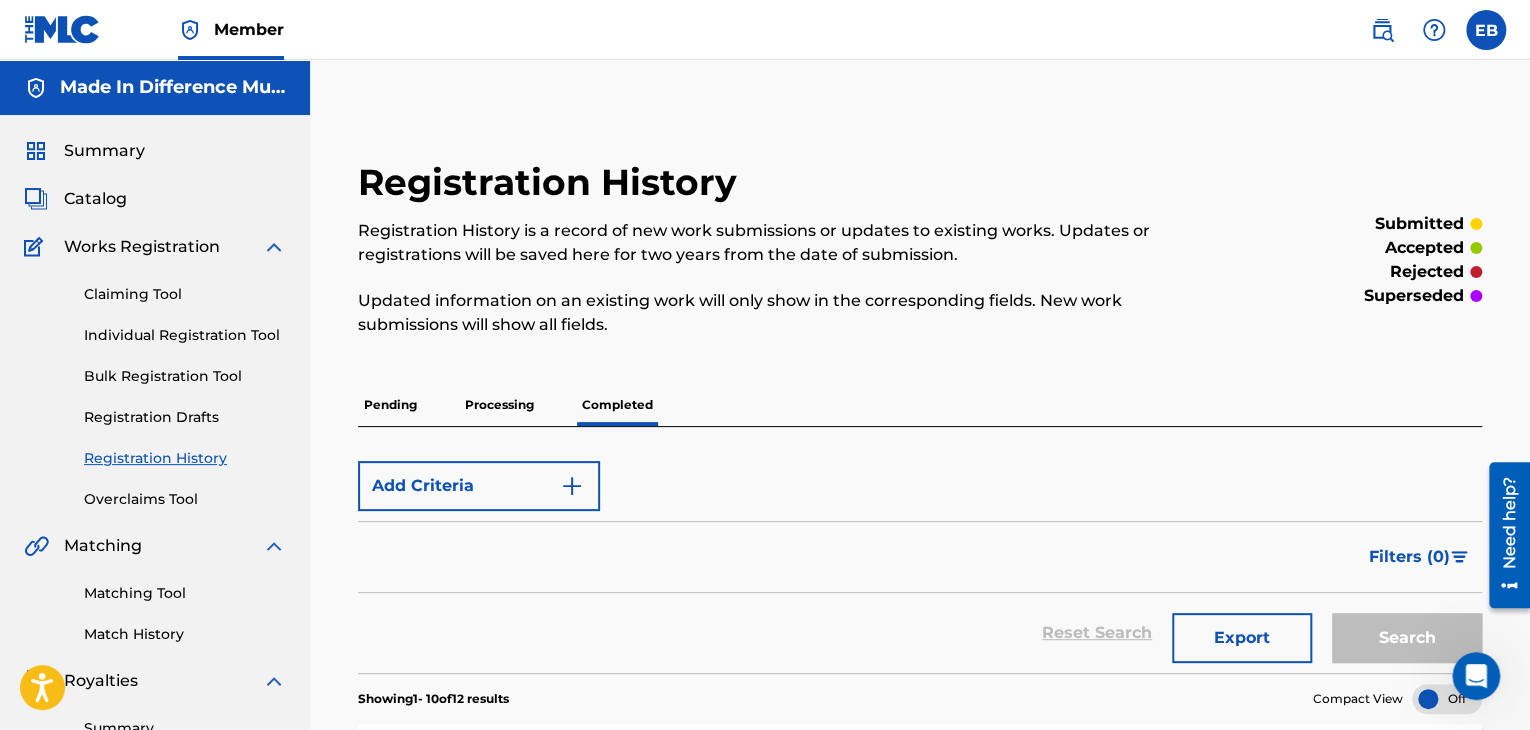 scroll, scrollTop: 410, scrollLeft: 0, axis: vertical 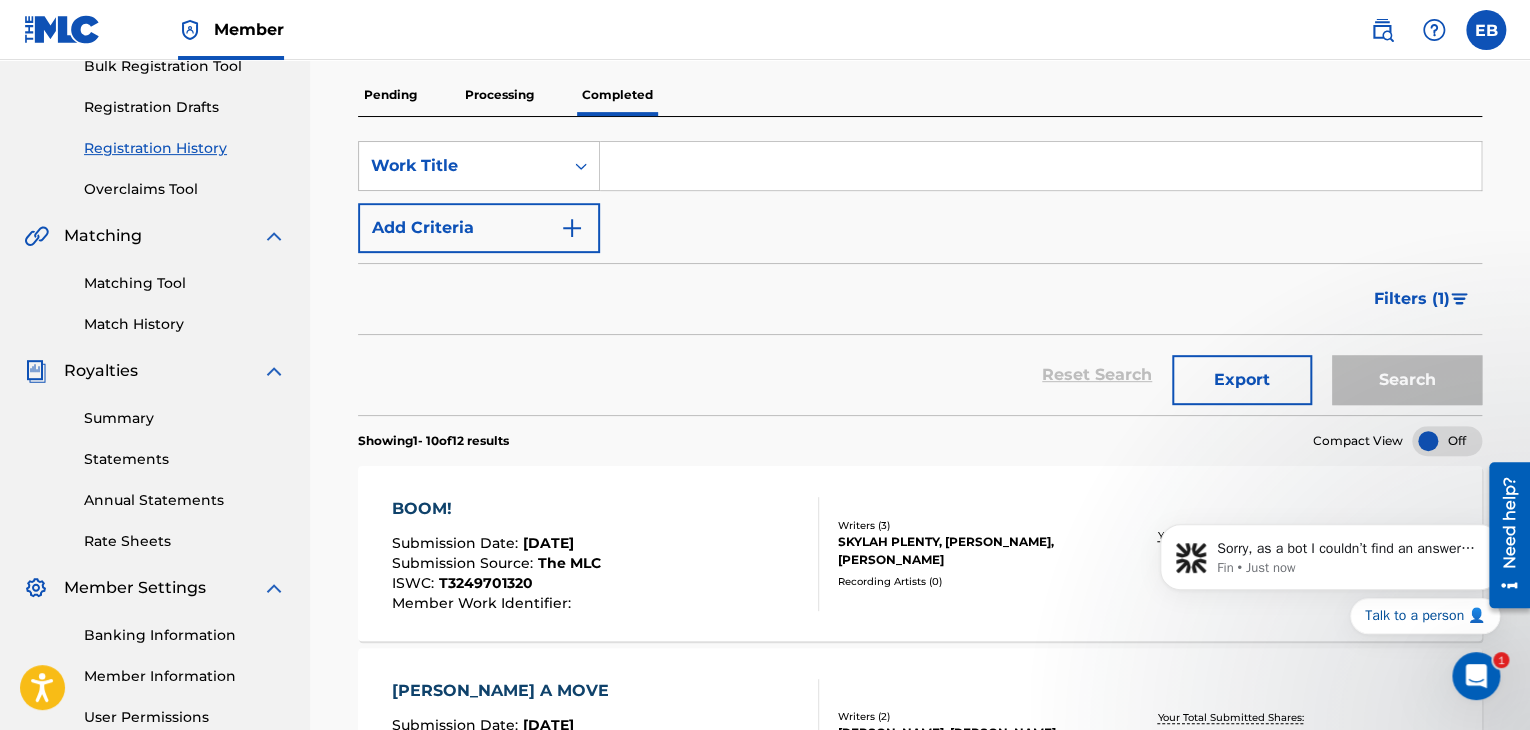 click at bounding box center (1476, 676) 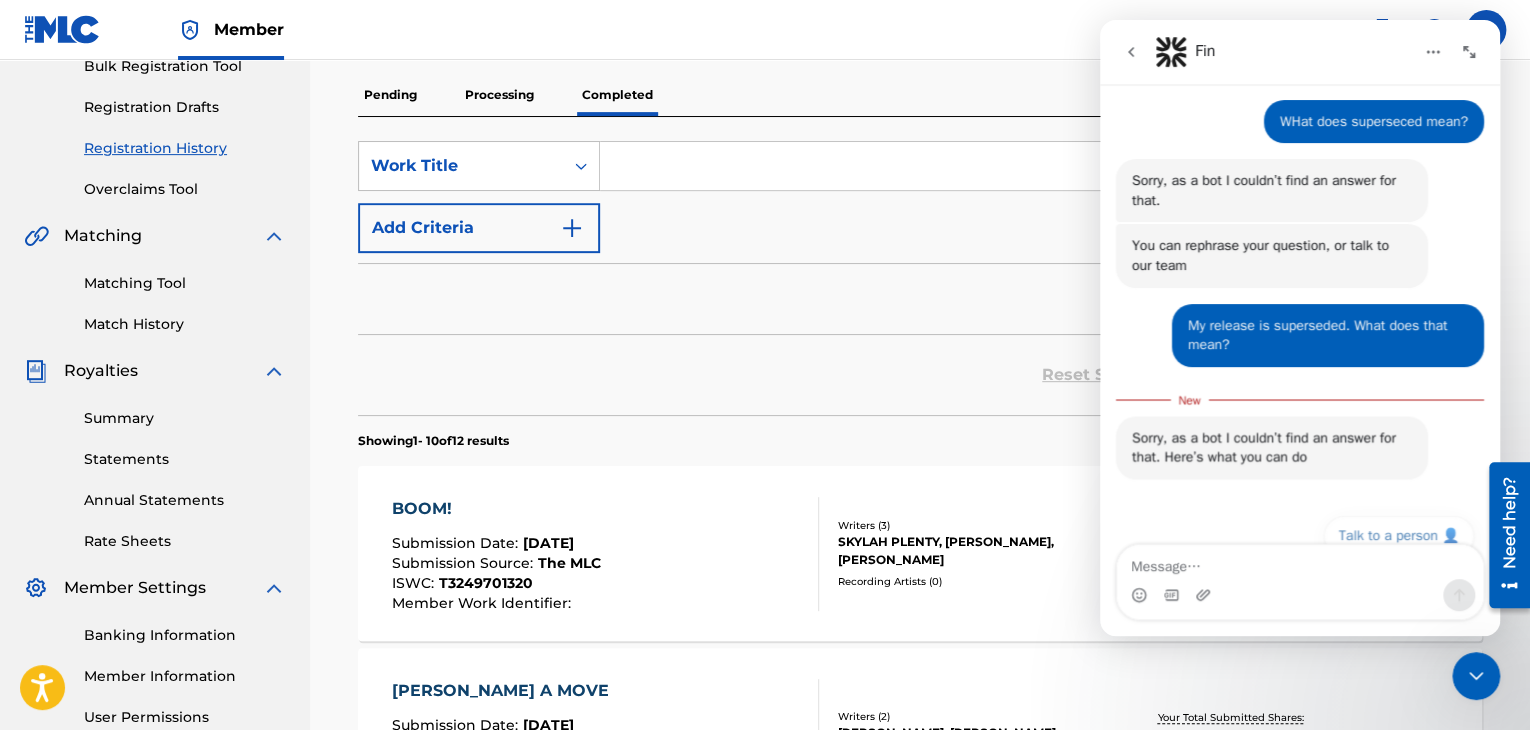 scroll, scrollTop: 95, scrollLeft: 0, axis: vertical 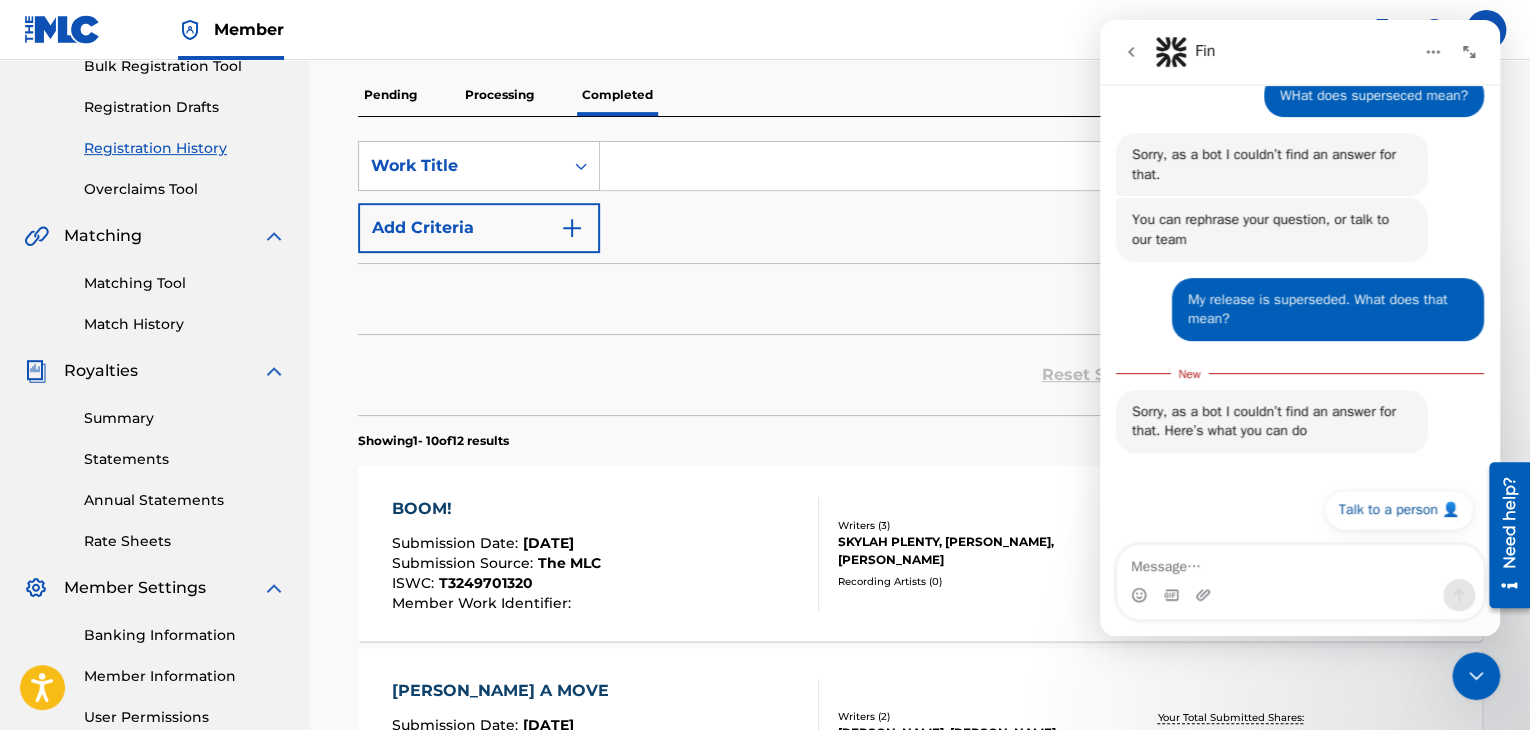 click 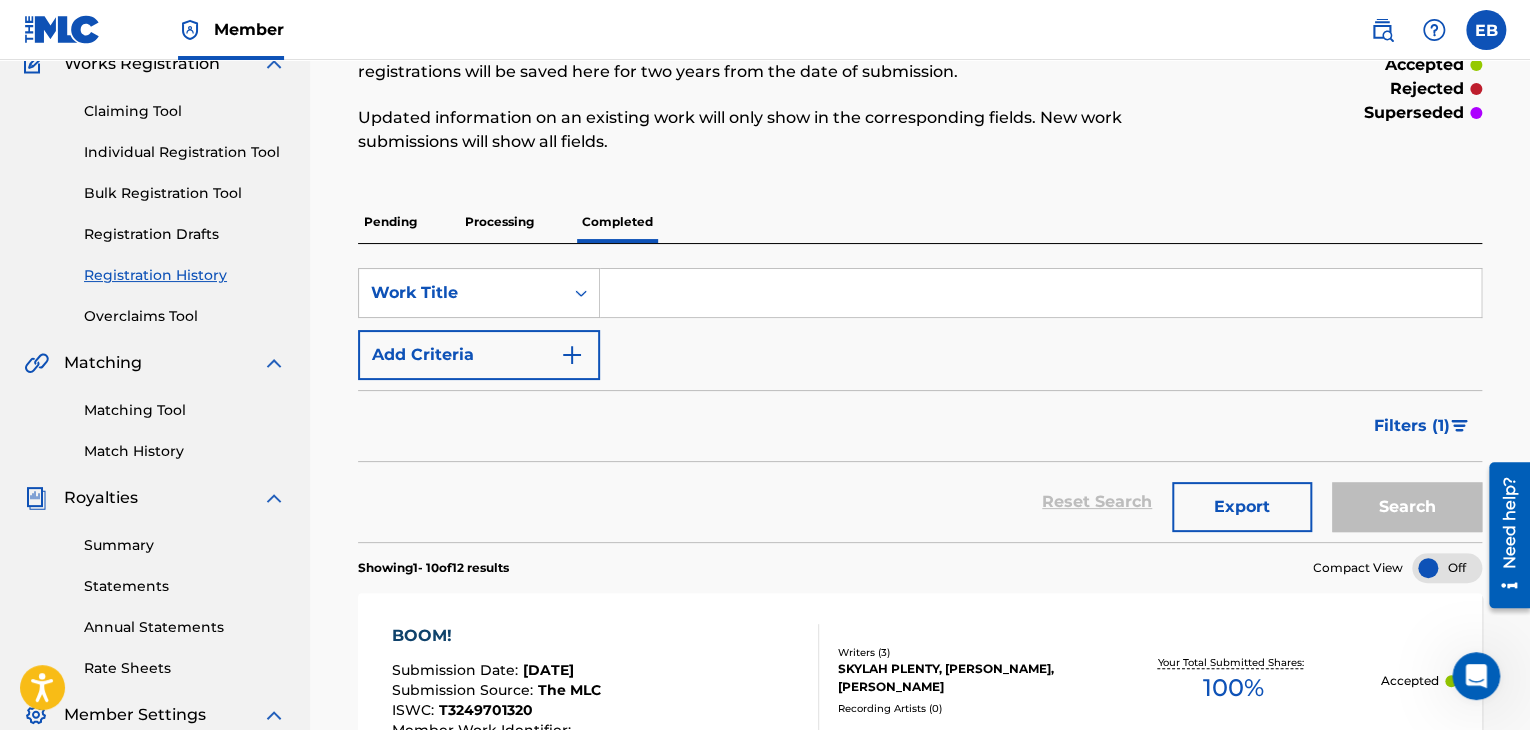 scroll, scrollTop: 110, scrollLeft: 0, axis: vertical 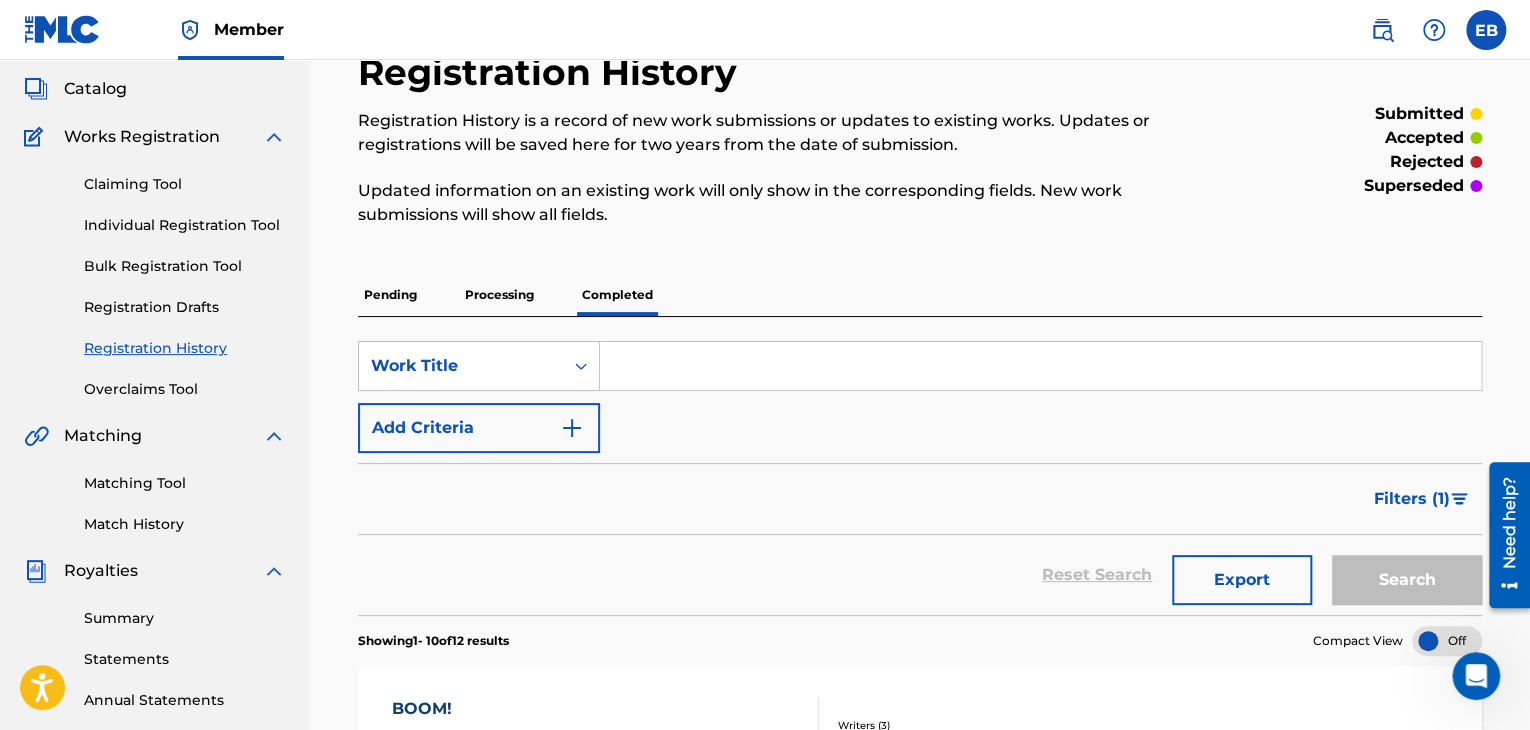 click on "Match History" at bounding box center (185, 524) 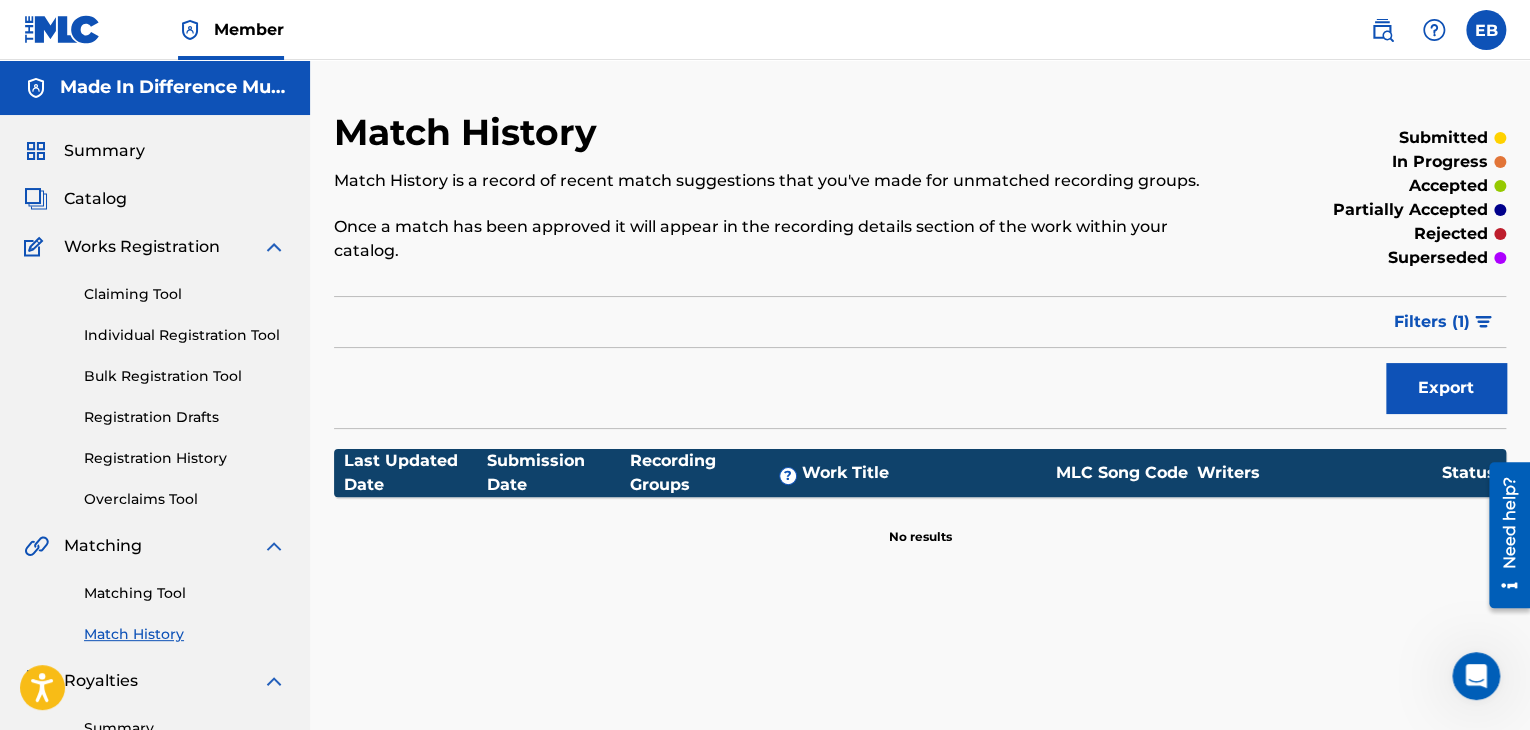 scroll, scrollTop: 200, scrollLeft: 0, axis: vertical 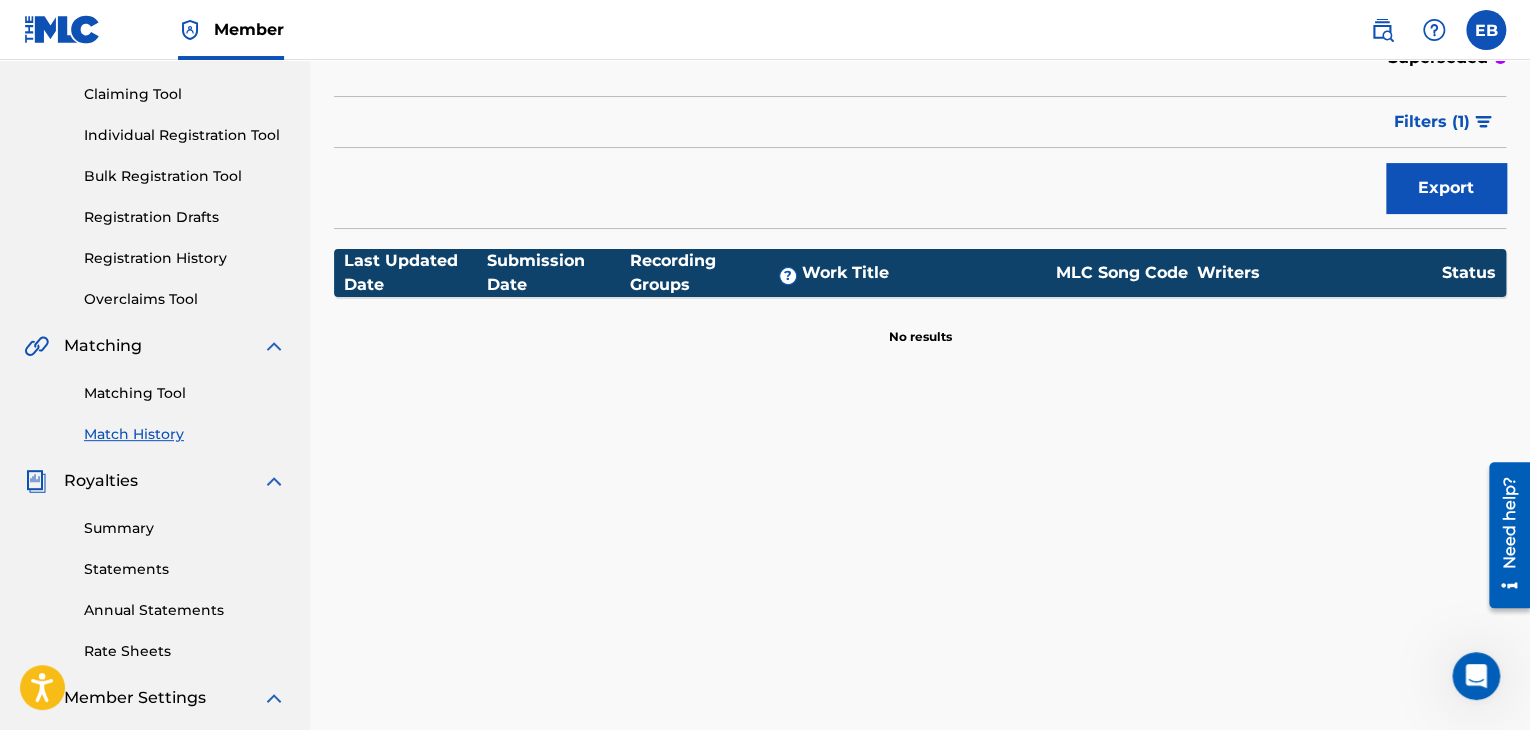 drag, startPoint x: 146, startPoint y: 375, endPoint x: 158, endPoint y: 393, distance: 21.633308 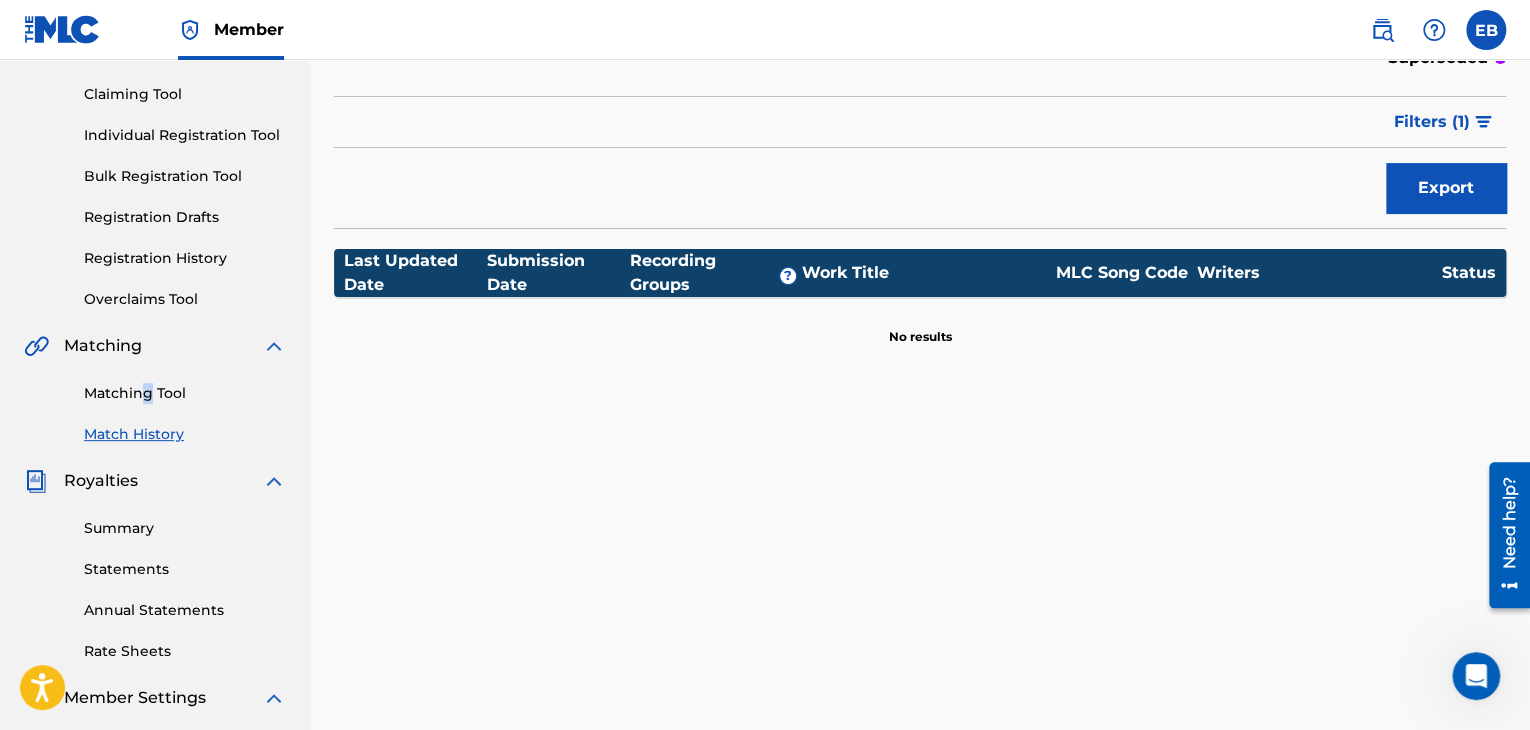 click on "Matching Tool" at bounding box center [185, 393] 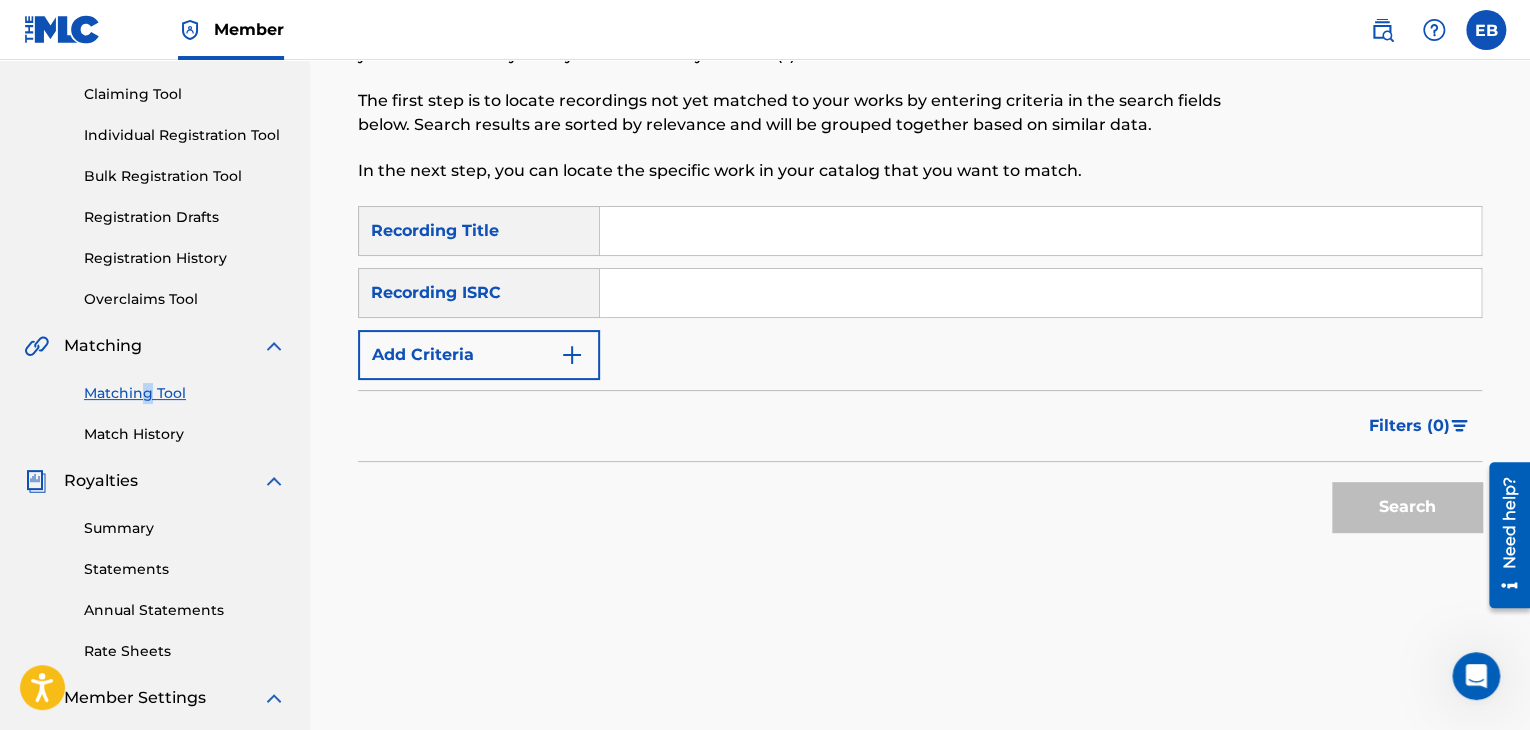 scroll, scrollTop: 0, scrollLeft: 0, axis: both 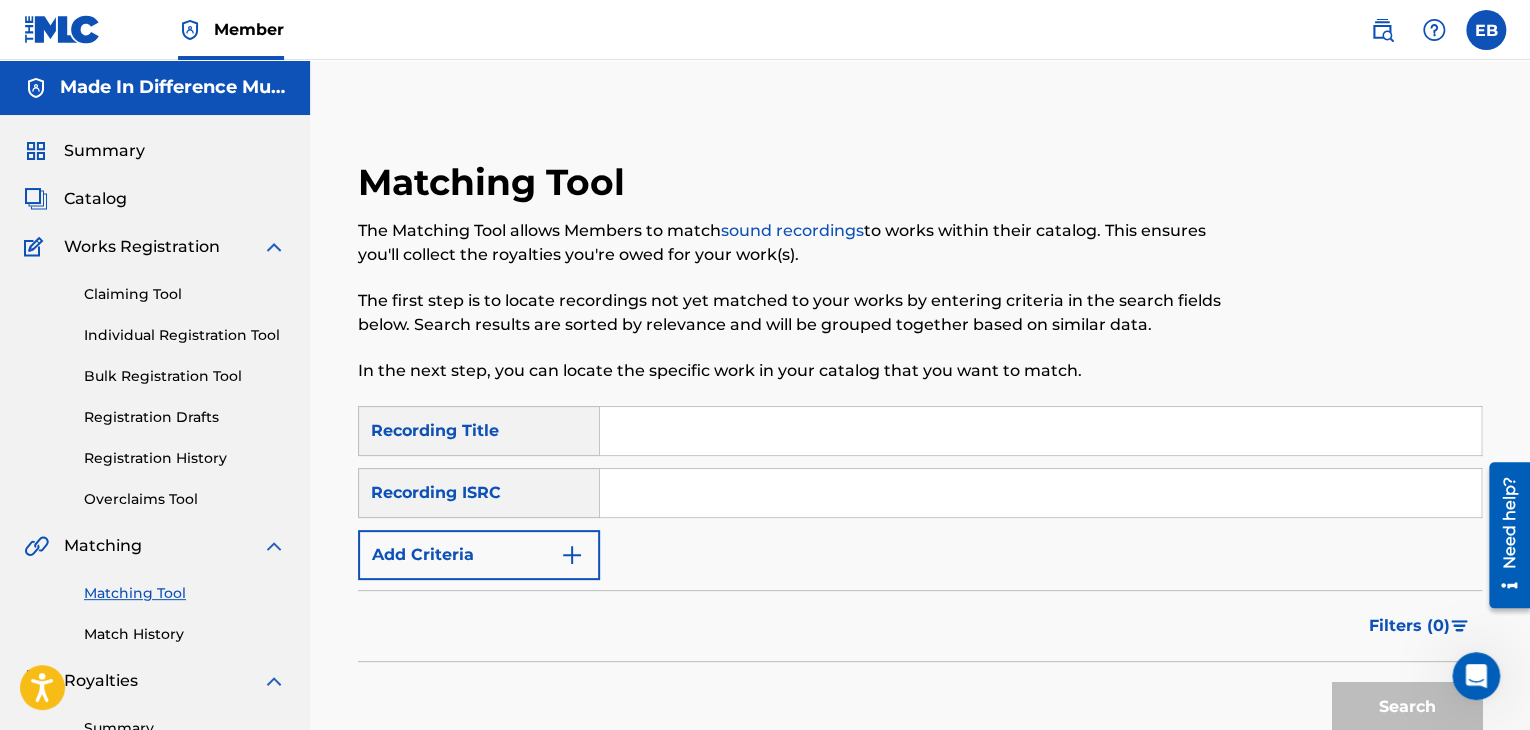 drag, startPoint x: 639, startPoint y: 518, endPoint x: 586, endPoint y: 378, distance: 149.69637 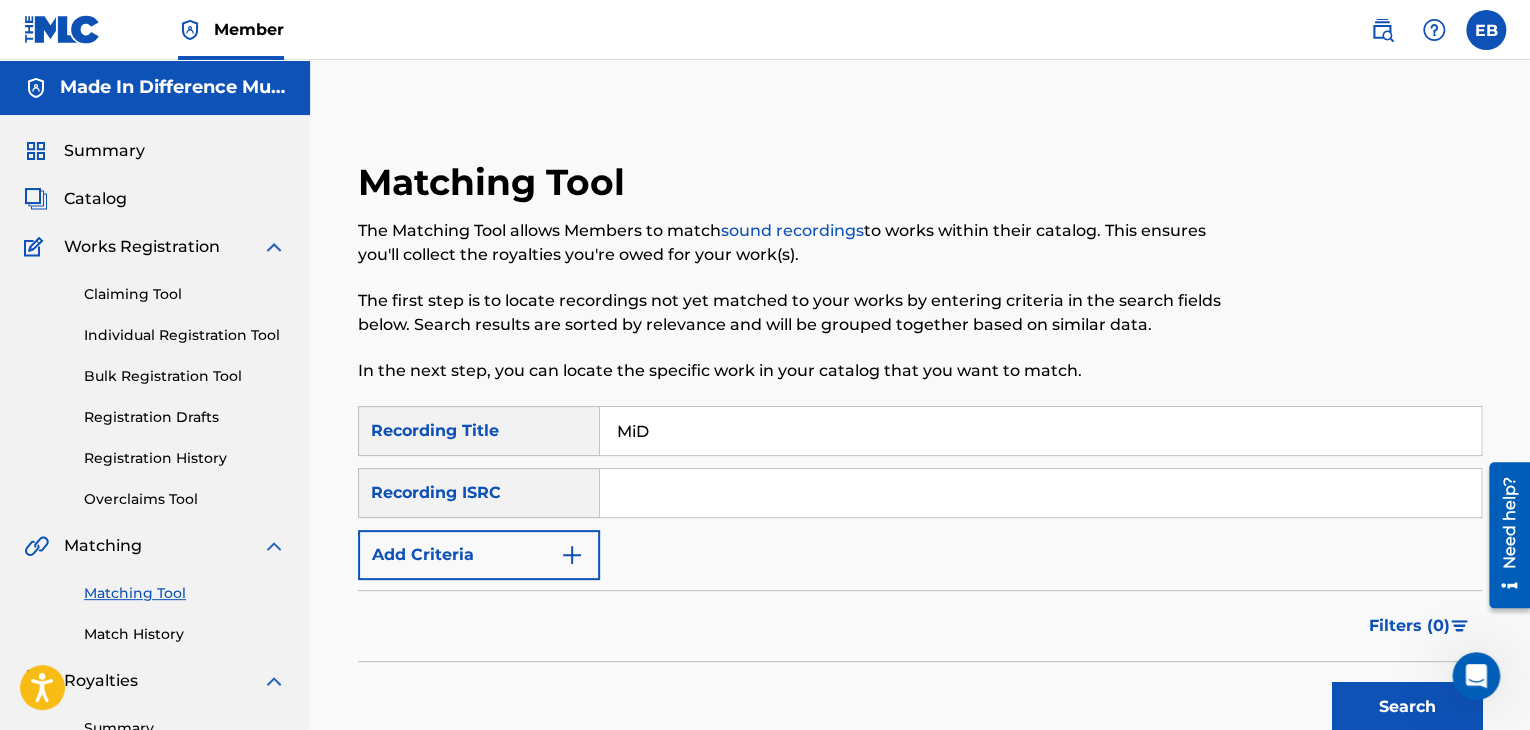 type on "MiD" 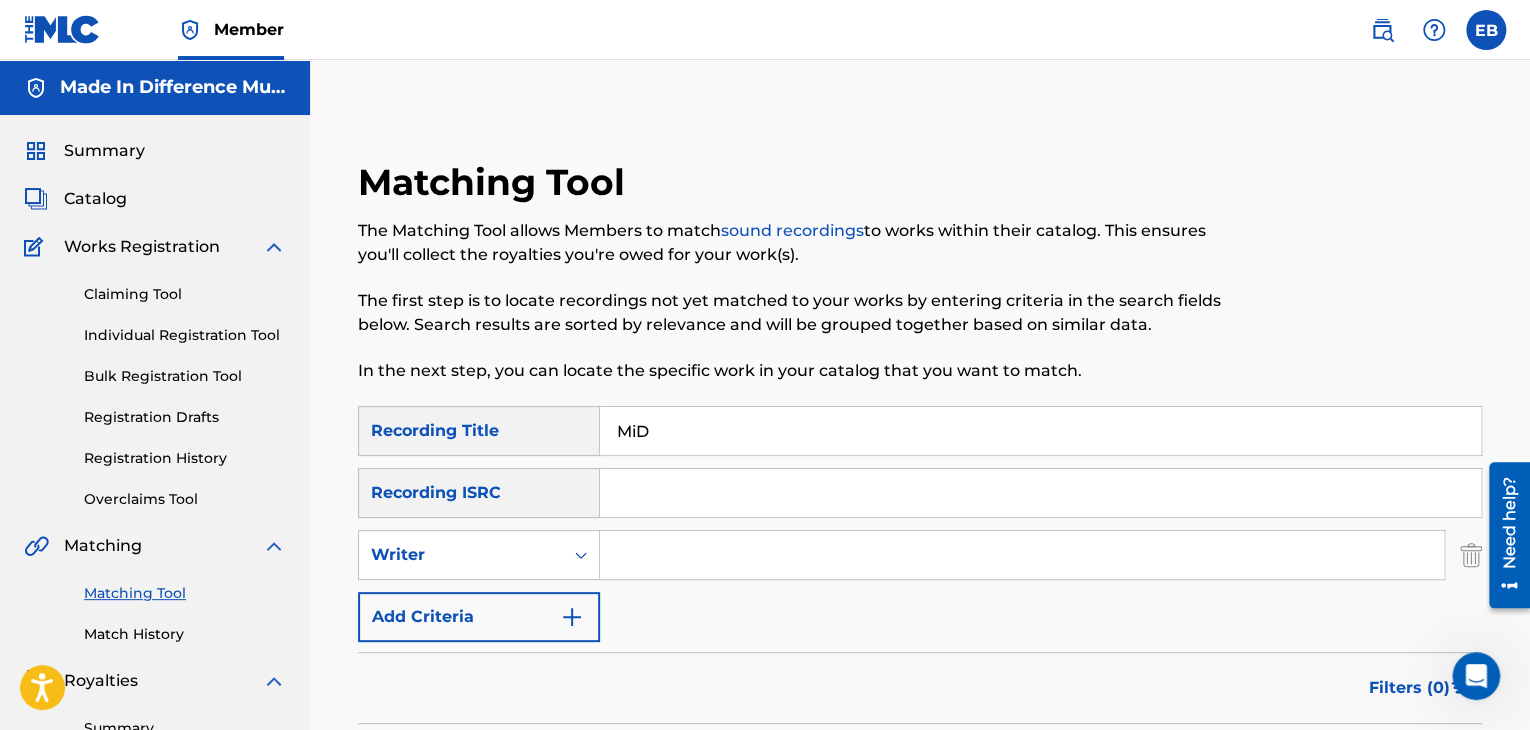 click at bounding box center [1022, 555] 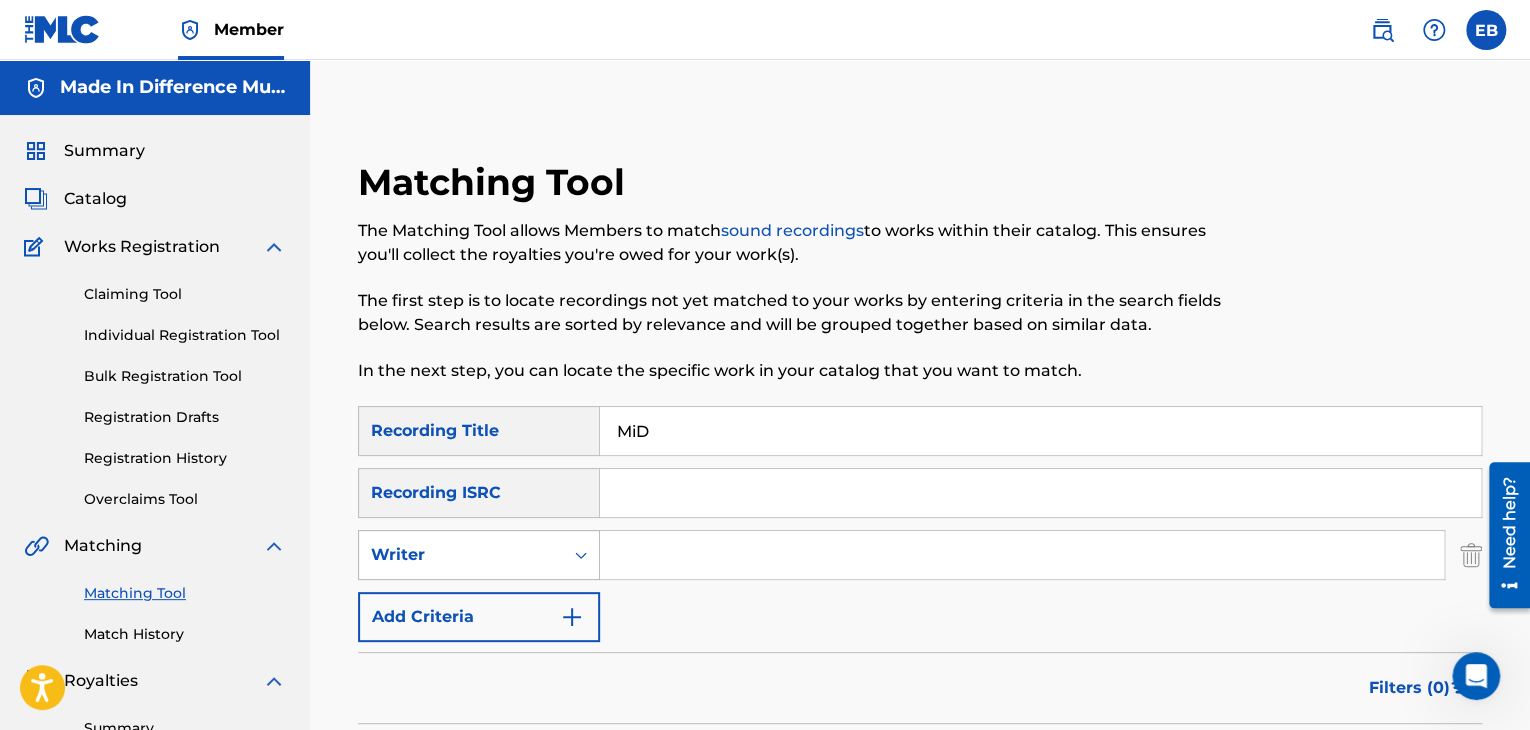 click on "Writer" at bounding box center (461, 555) 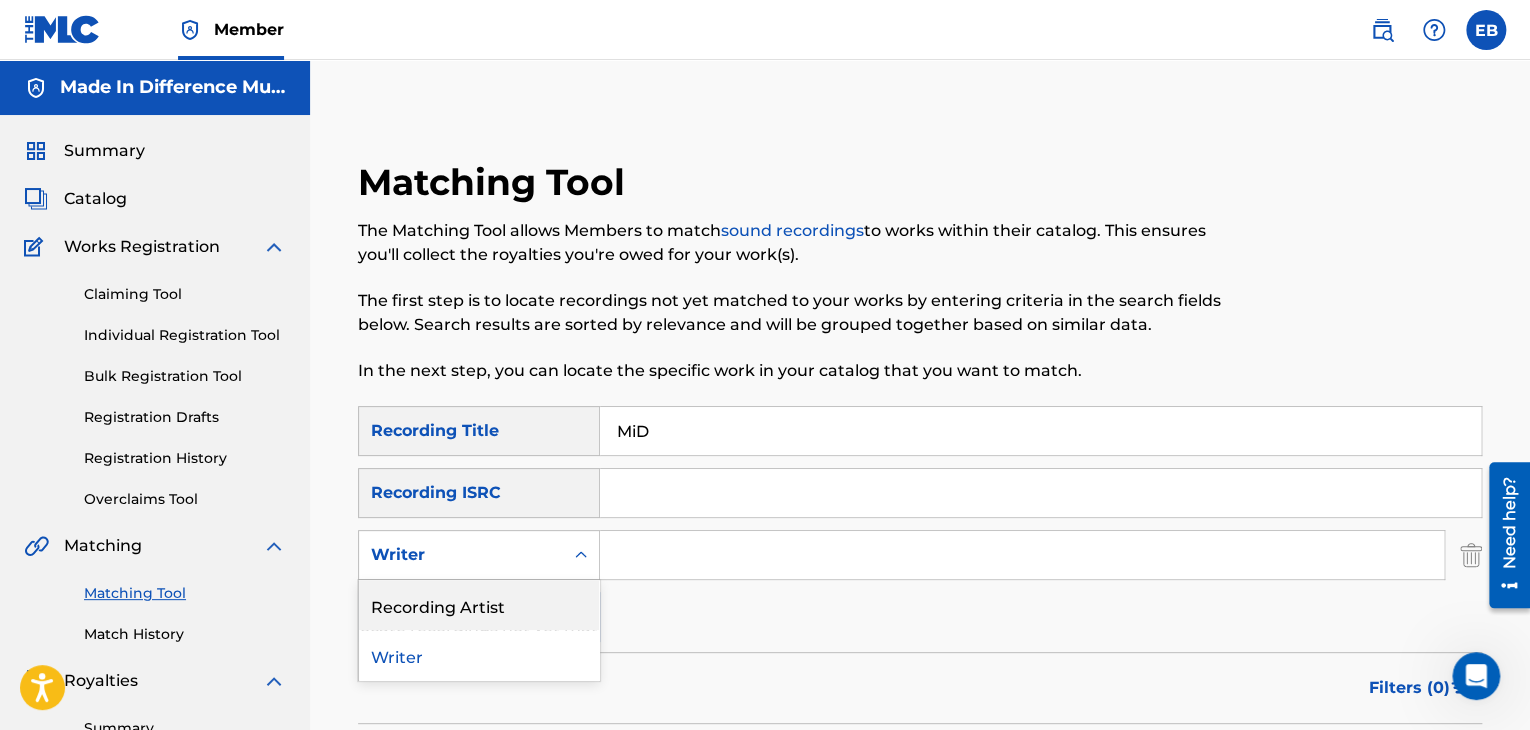 click on "Recording Artist" at bounding box center (479, 605) 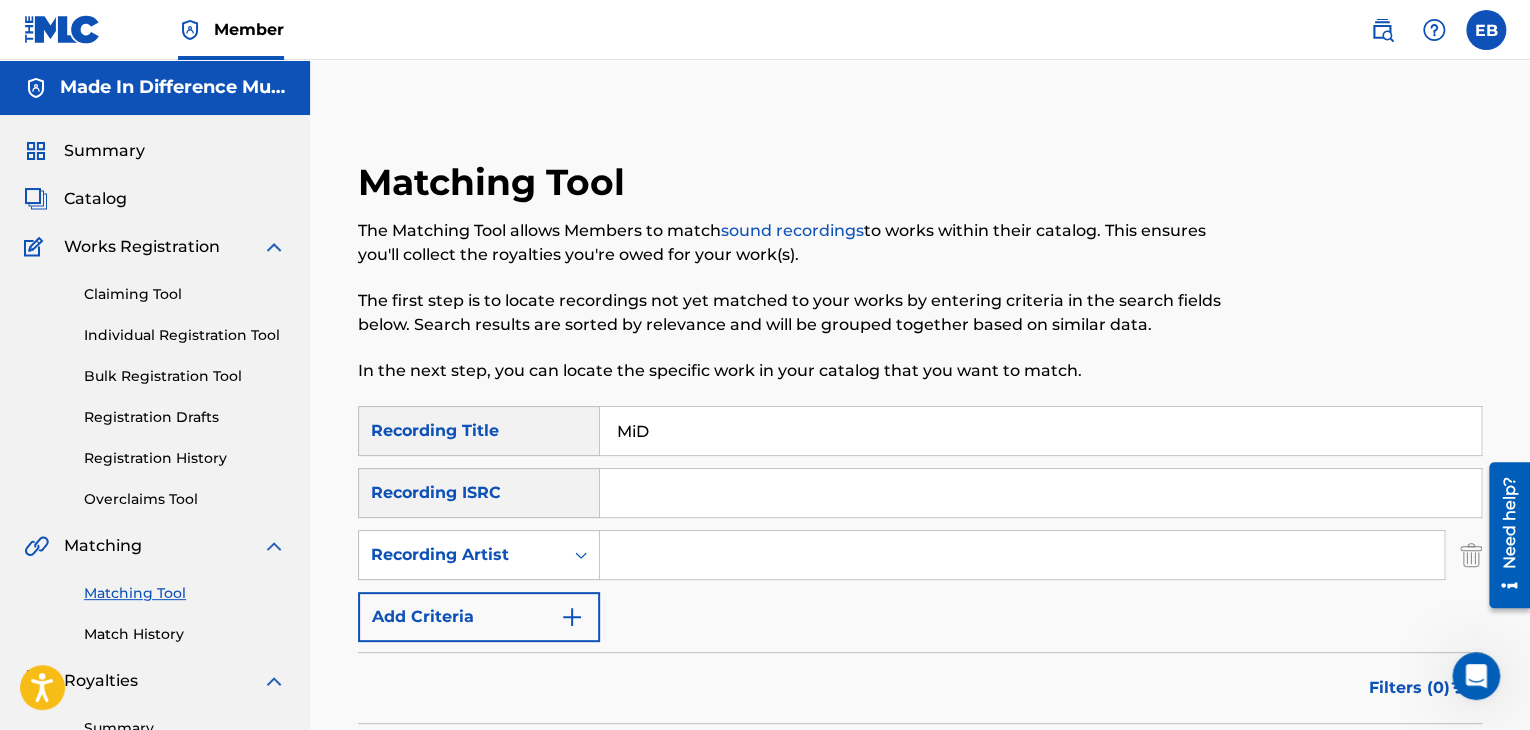 click at bounding box center (1022, 555) 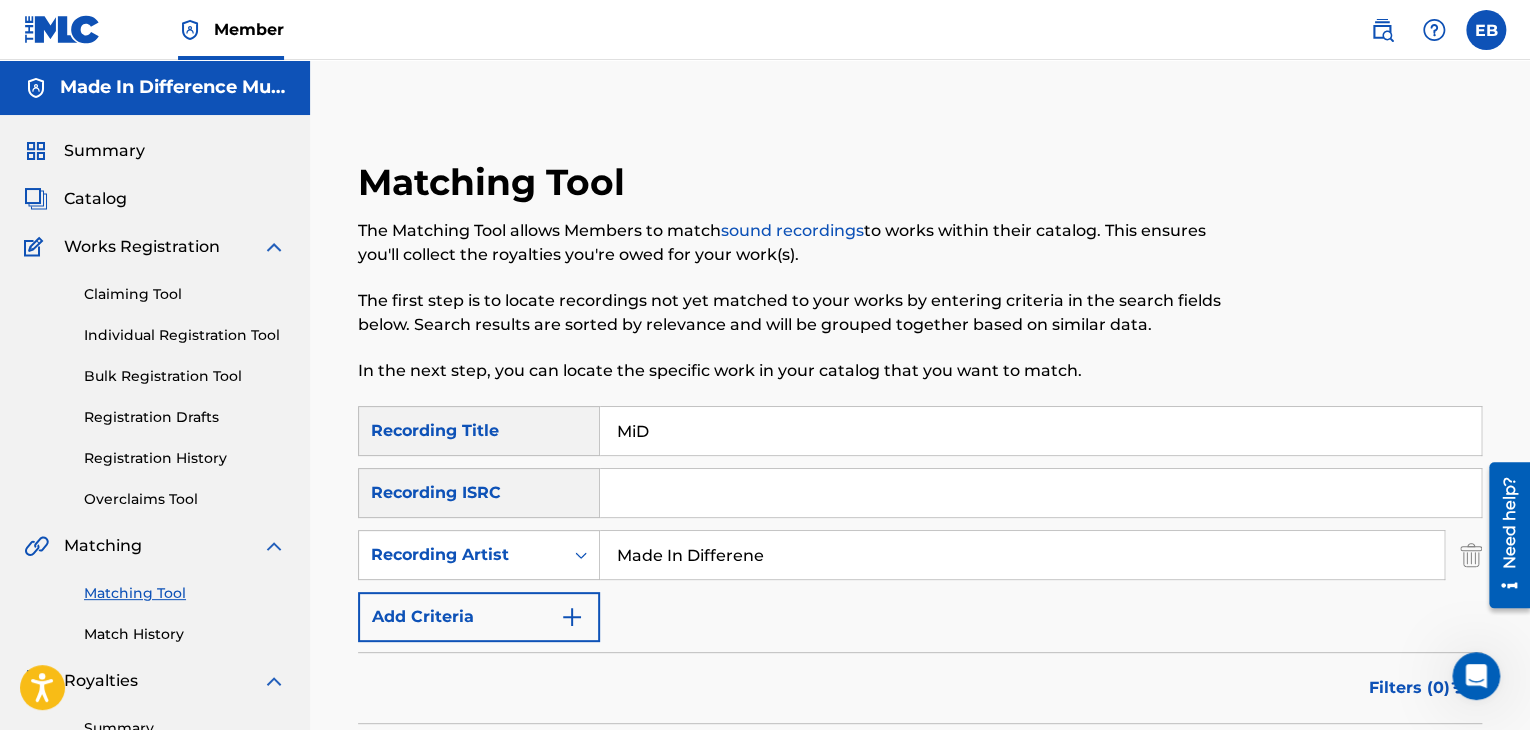 click on "Search" at bounding box center [1407, 769] 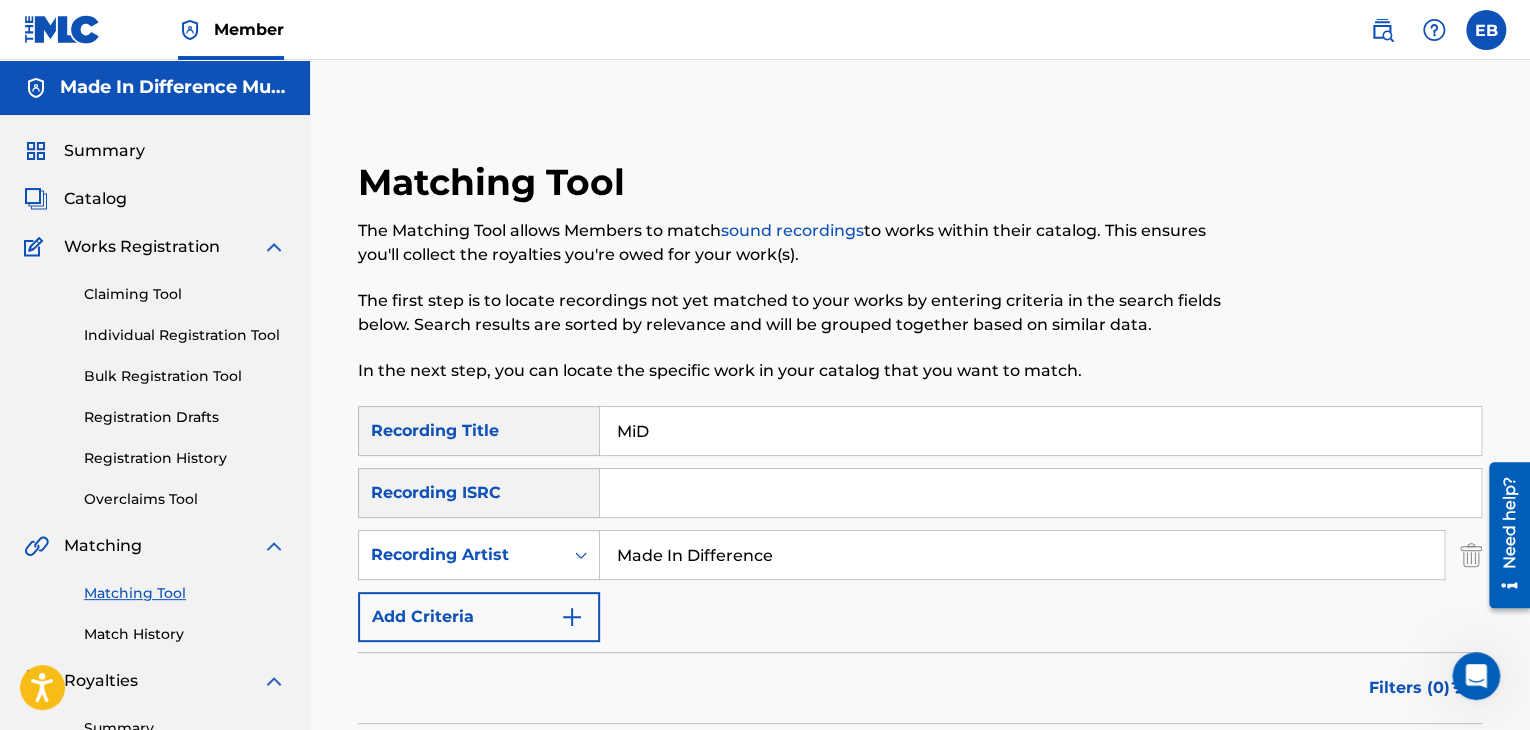 type on "Made In Difference" 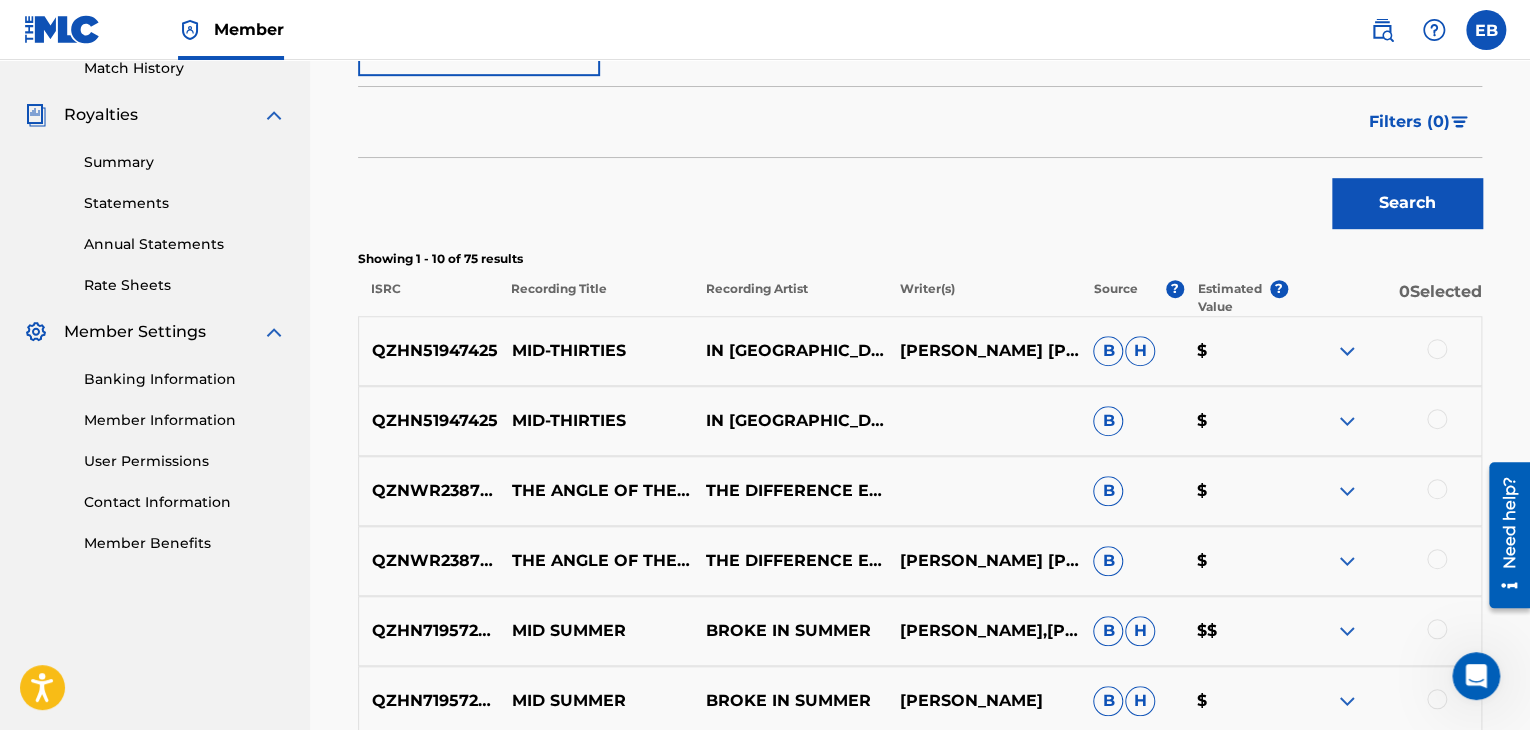 scroll, scrollTop: 200, scrollLeft: 0, axis: vertical 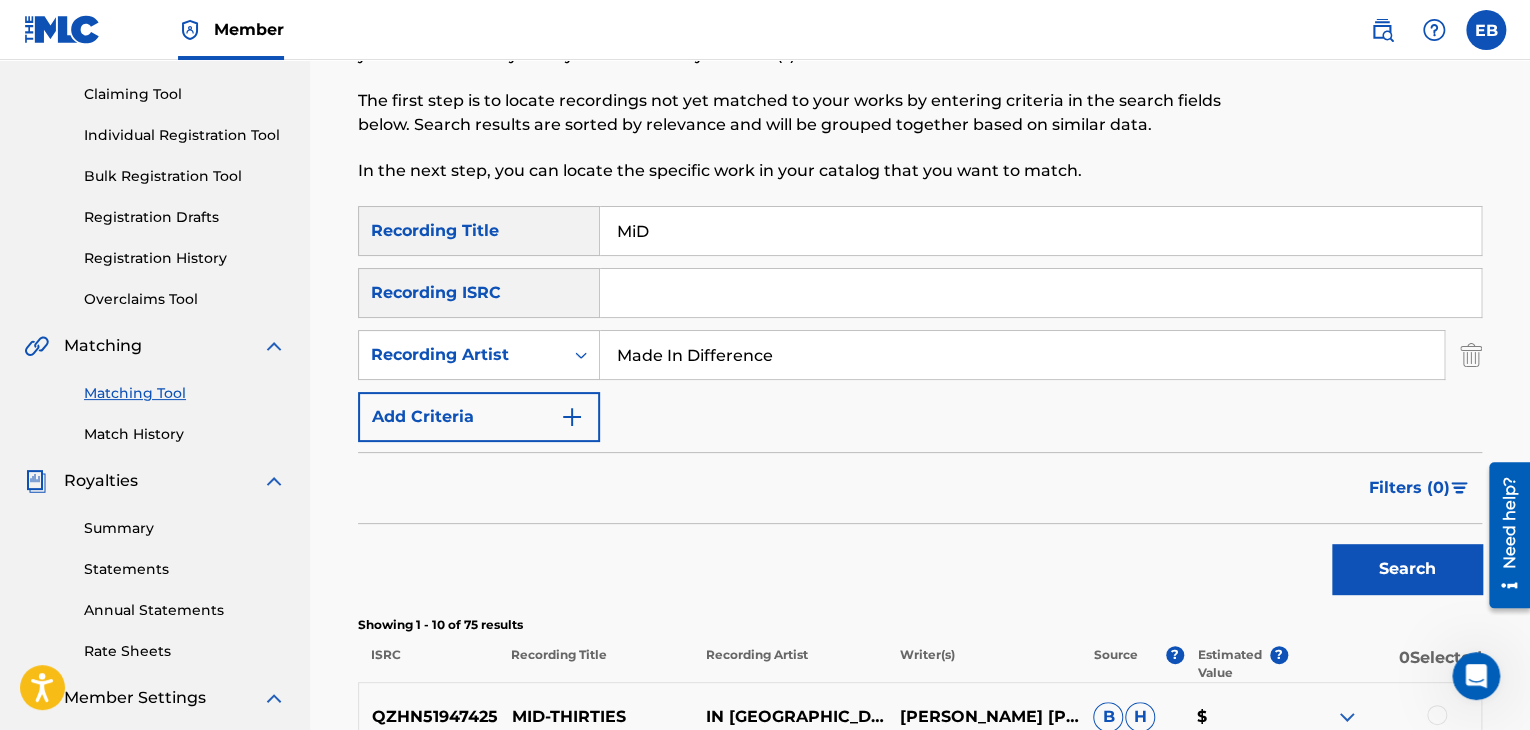 click at bounding box center [572, 417] 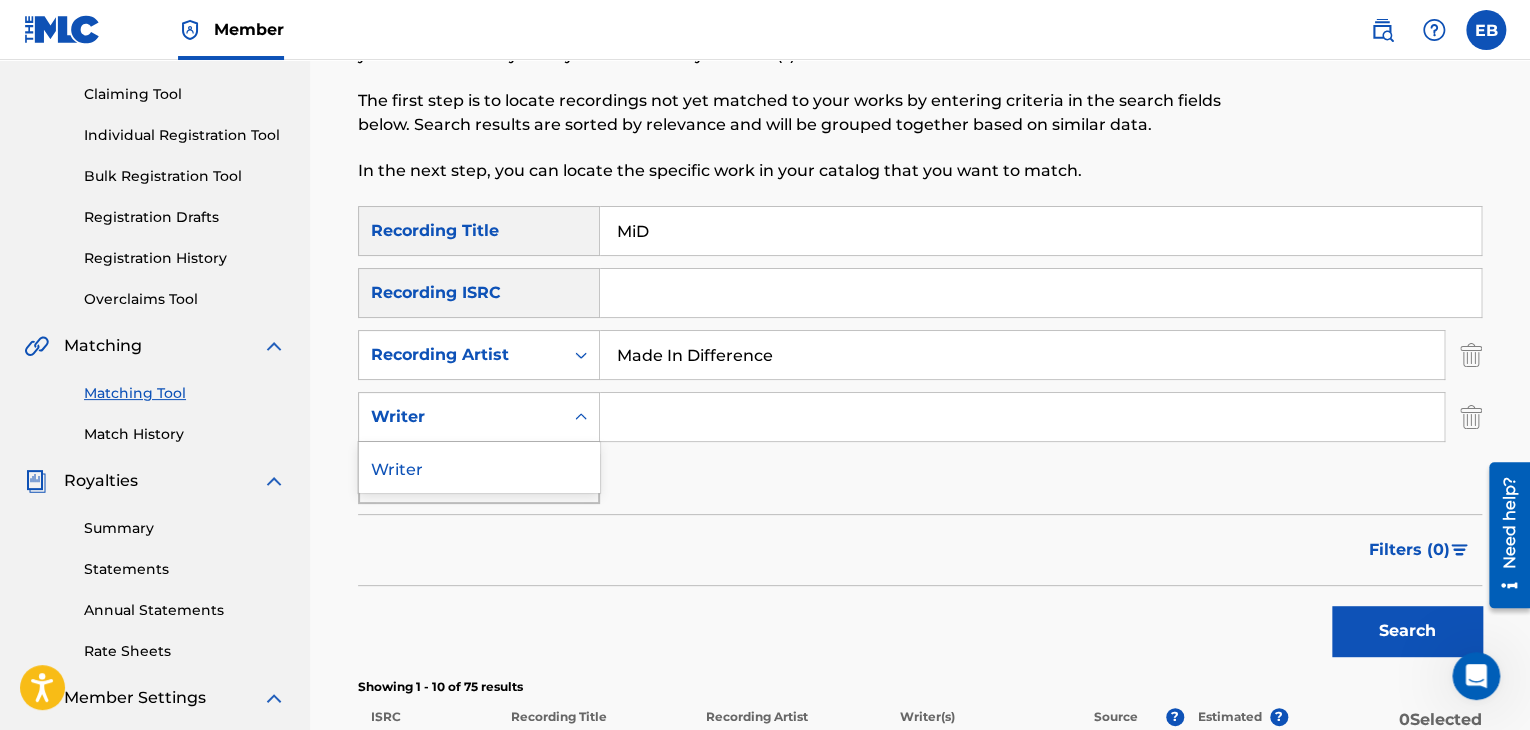 click on "Writer" at bounding box center [461, 417] 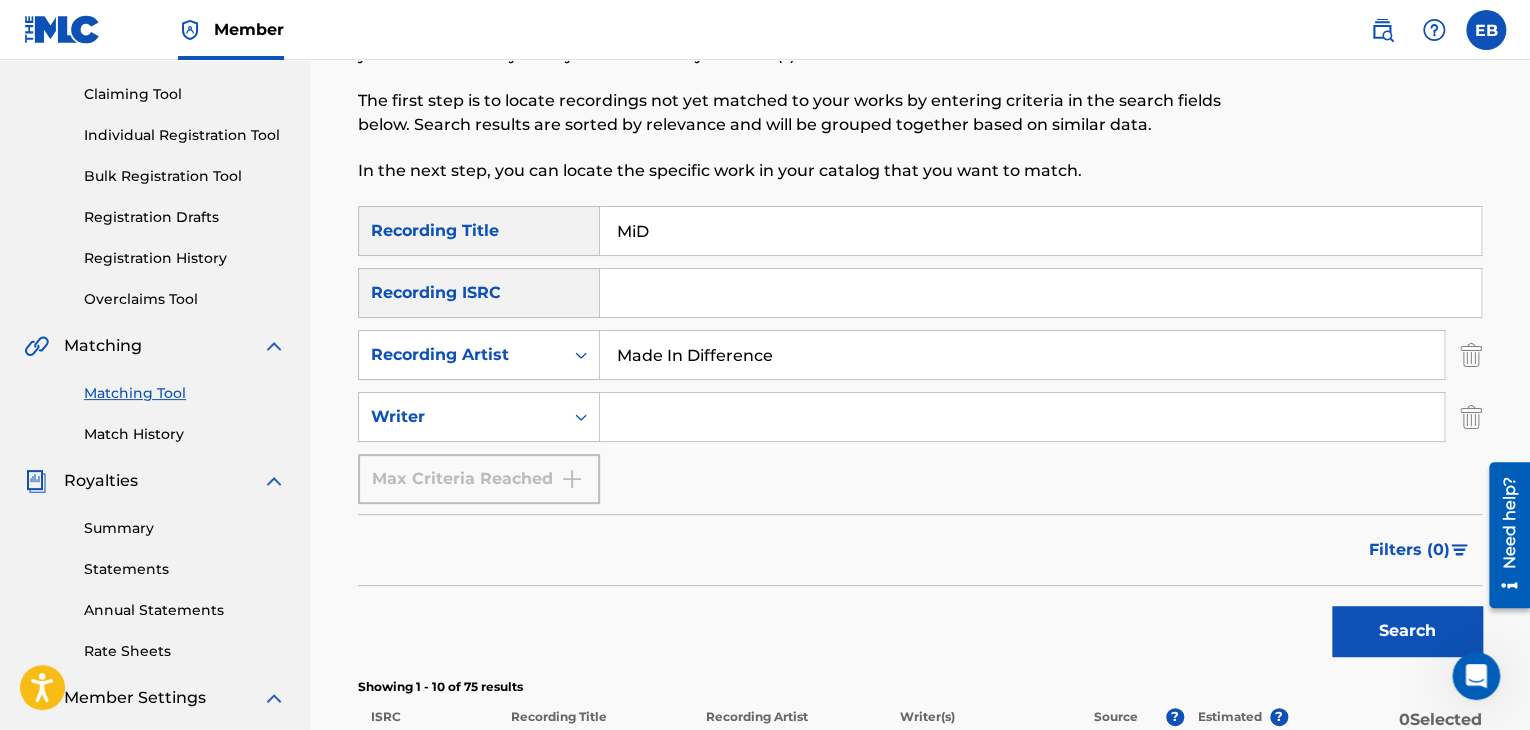 click at bounding box center [1022, 417] 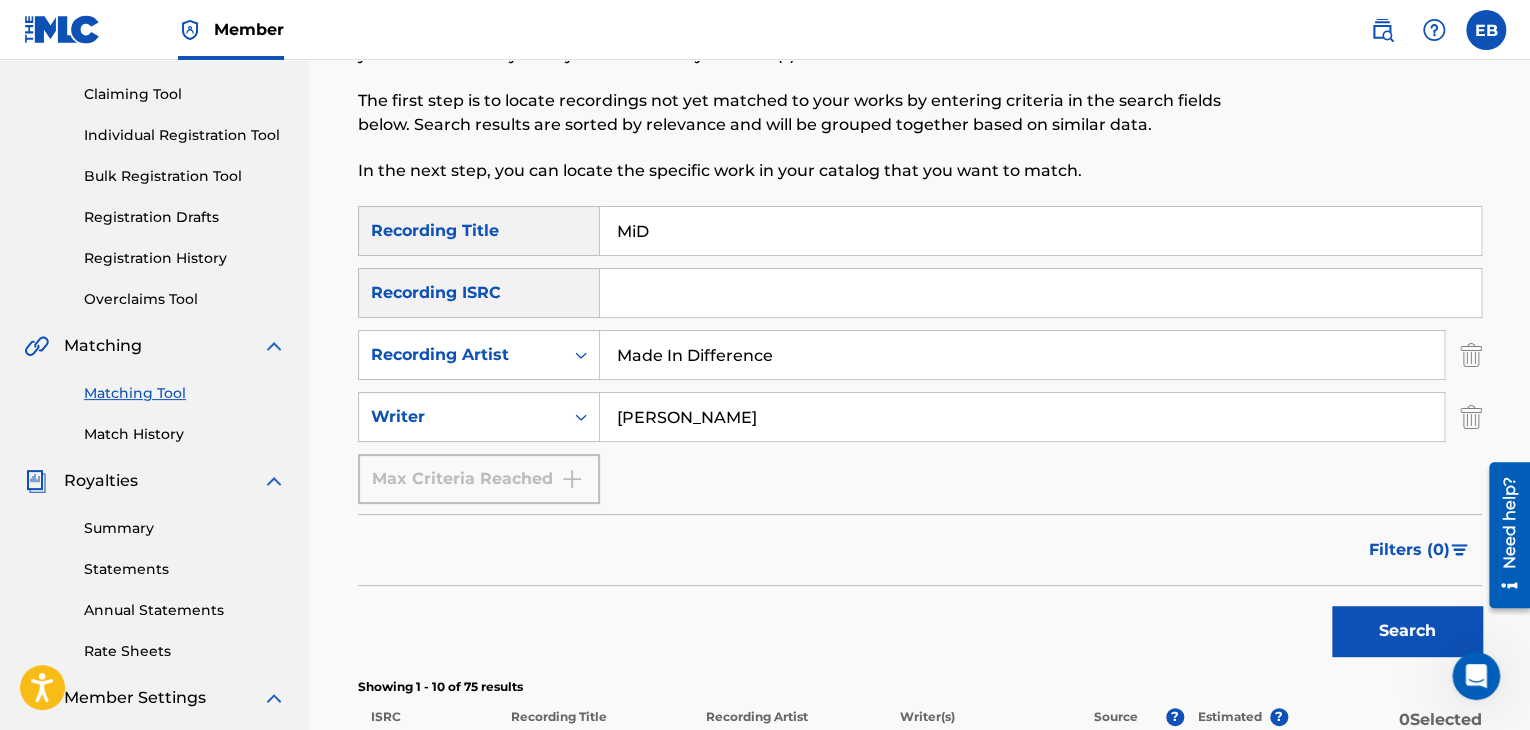 type on "[PERSON_NAME]" 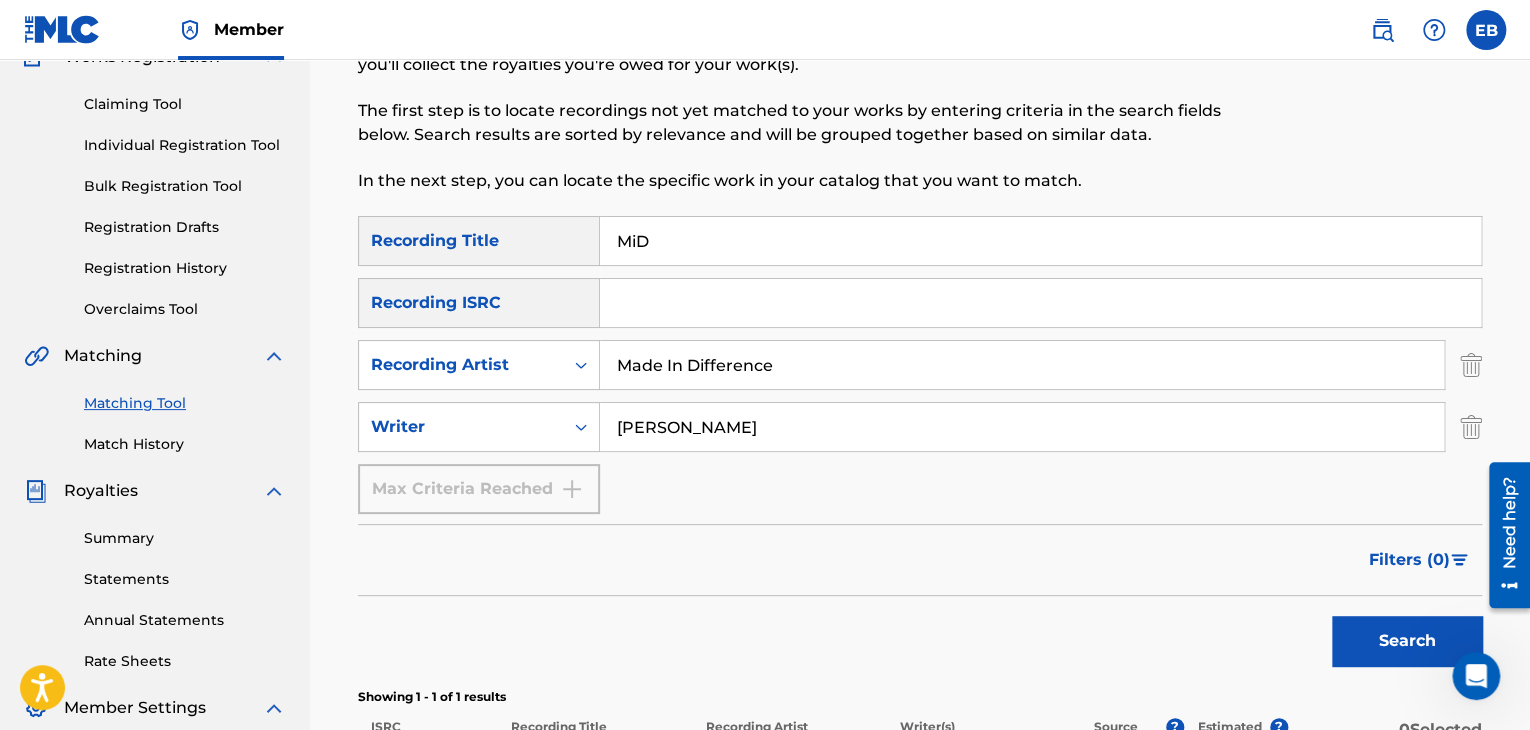 scroll, scrollTop: 0, scrollLeft: 0, axis: both 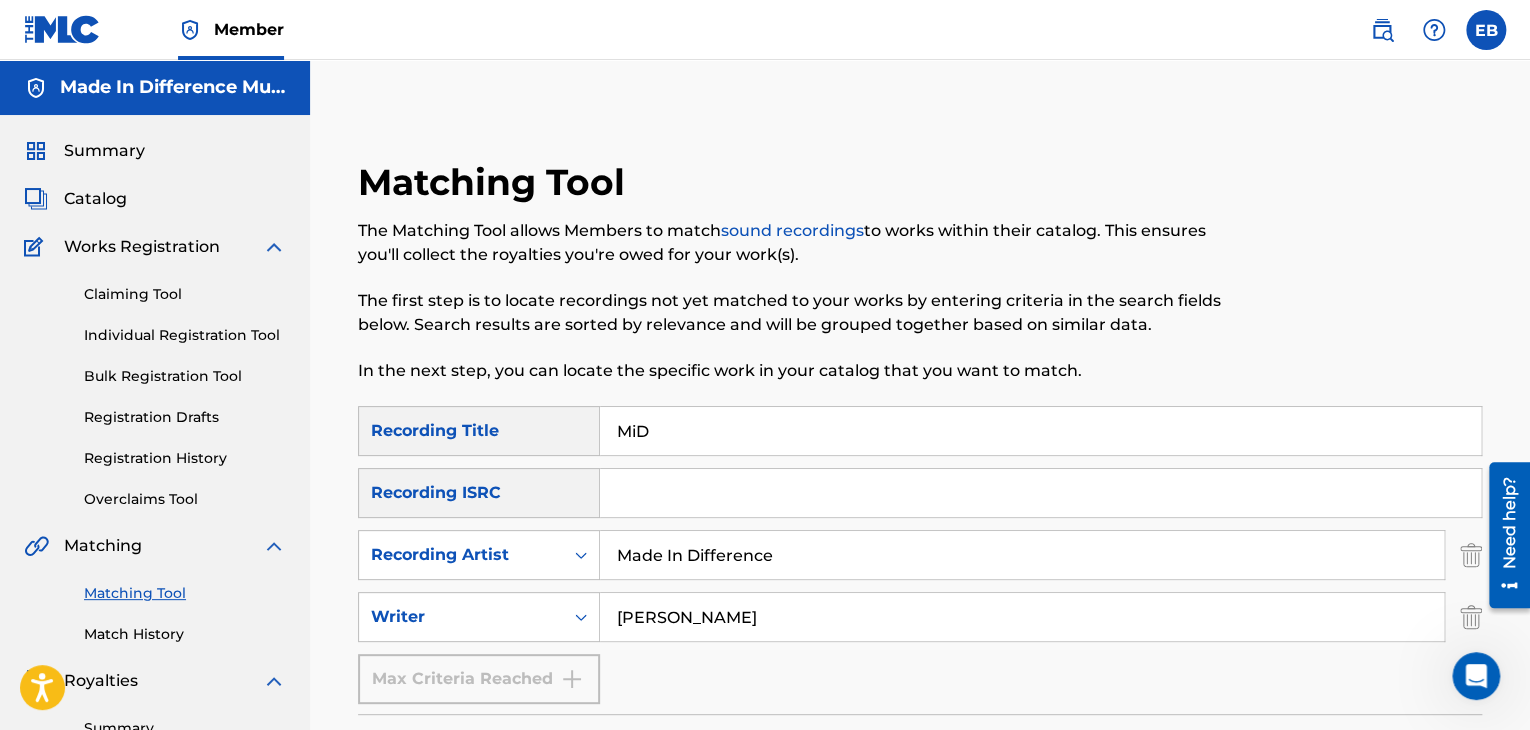 click on "MiD" at bounding box center (1040, 431) 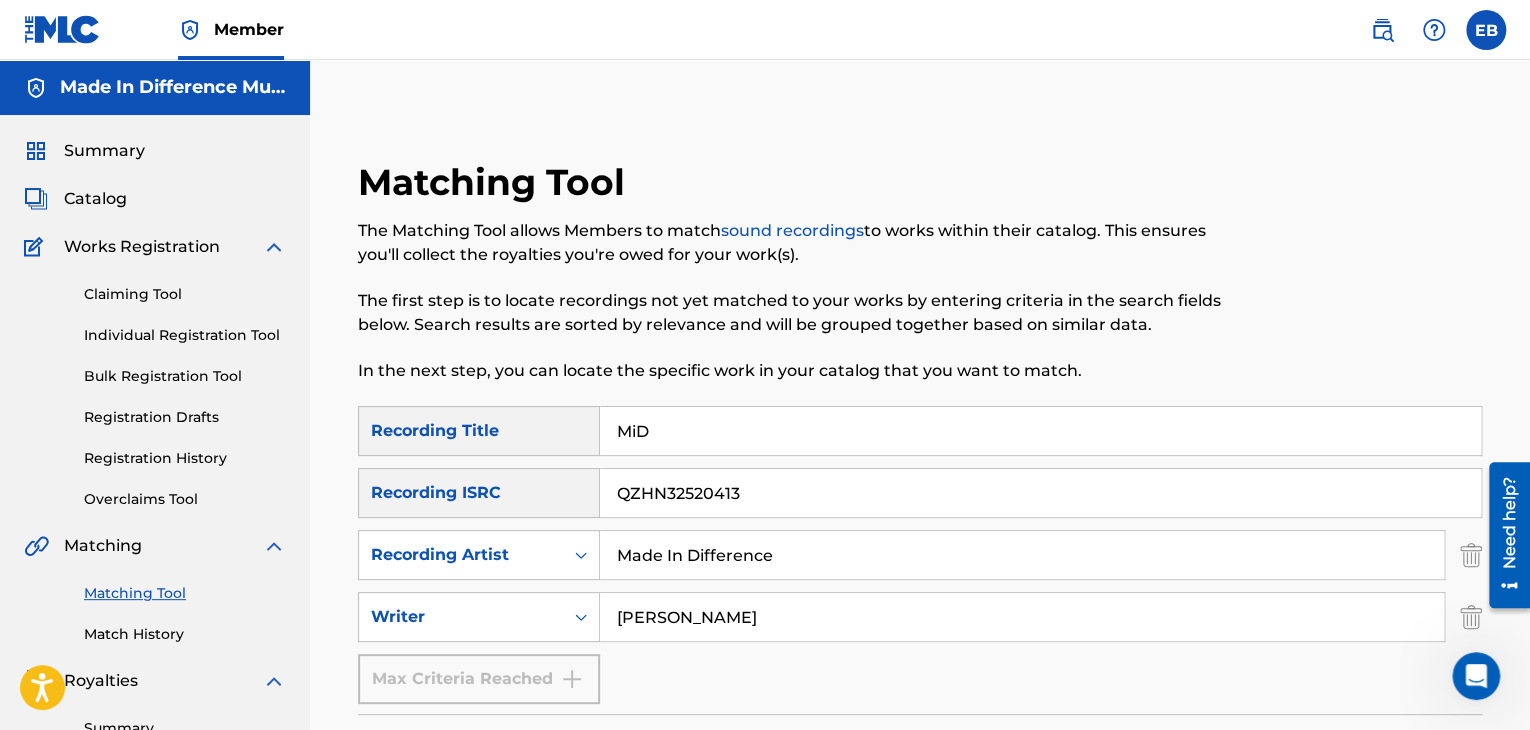 type on "QZHN32520413" 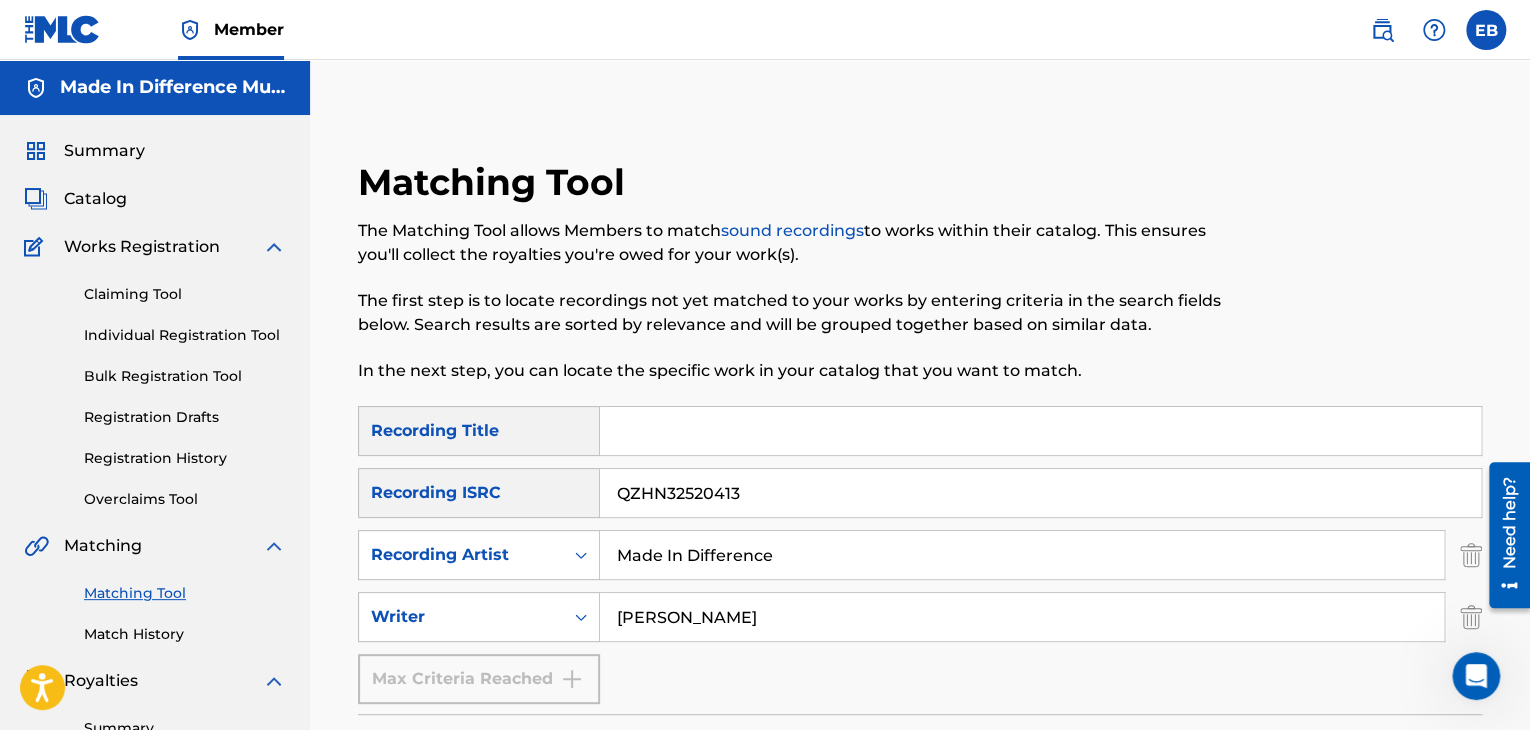 type 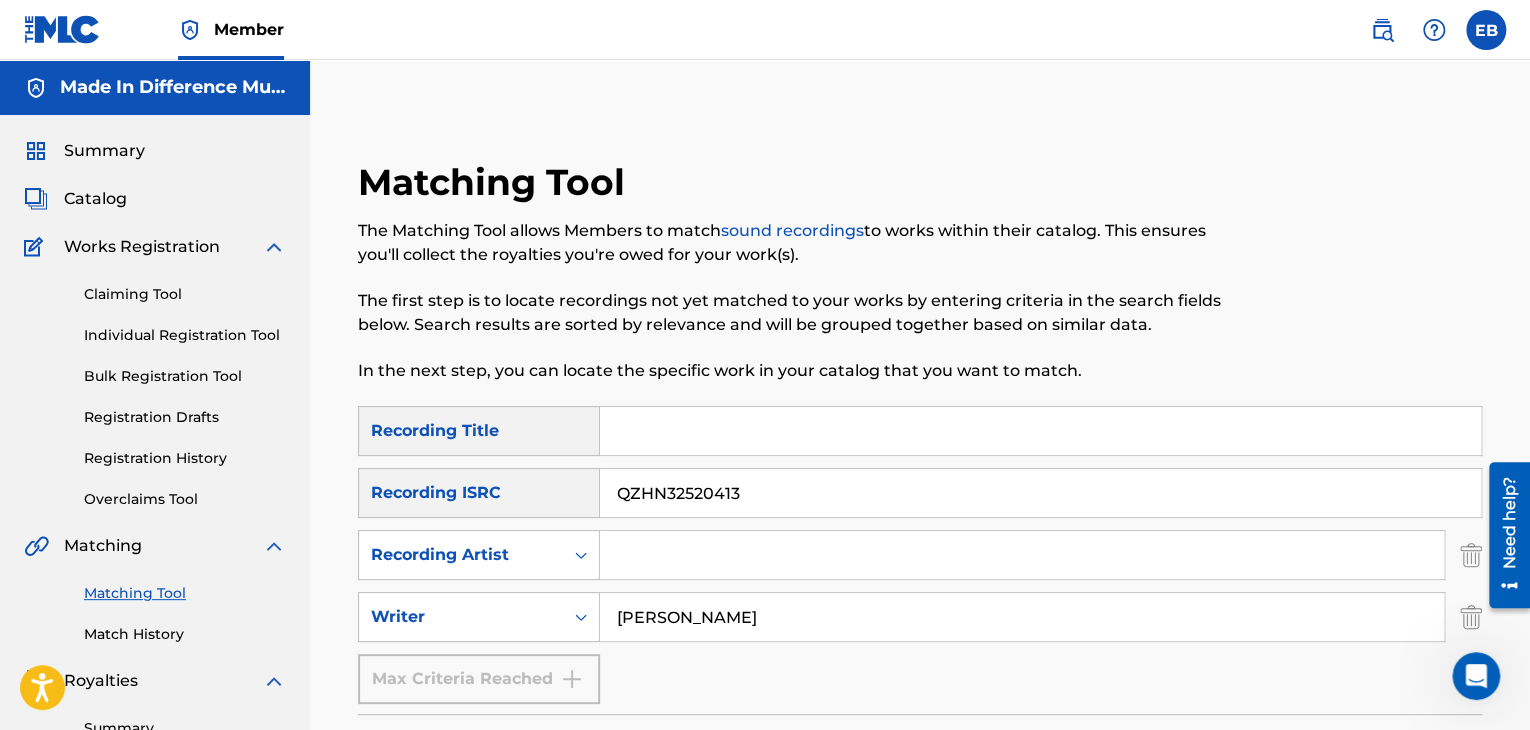 type 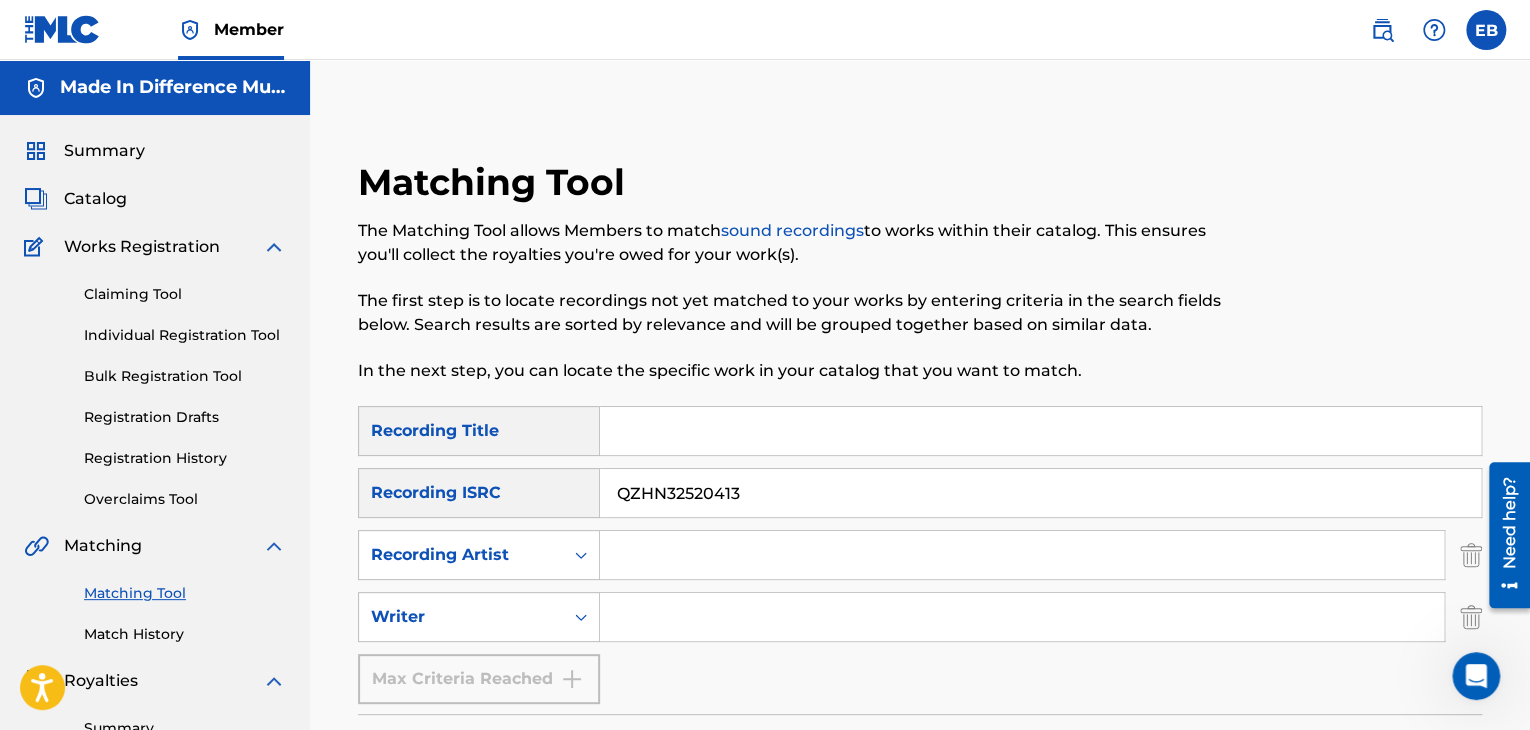type 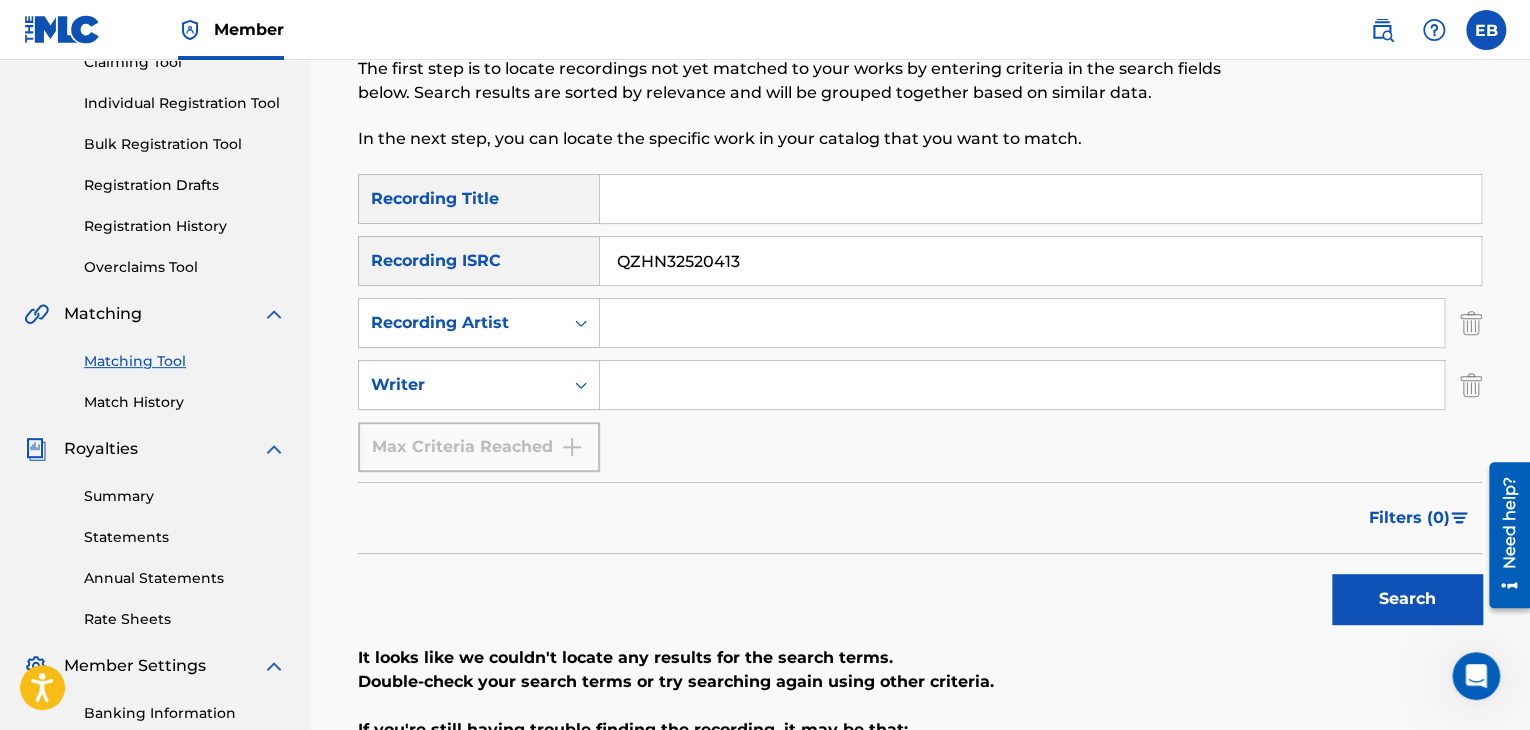 scroll, scrollTop: 400, scrollLeft: 0, axis: vertical 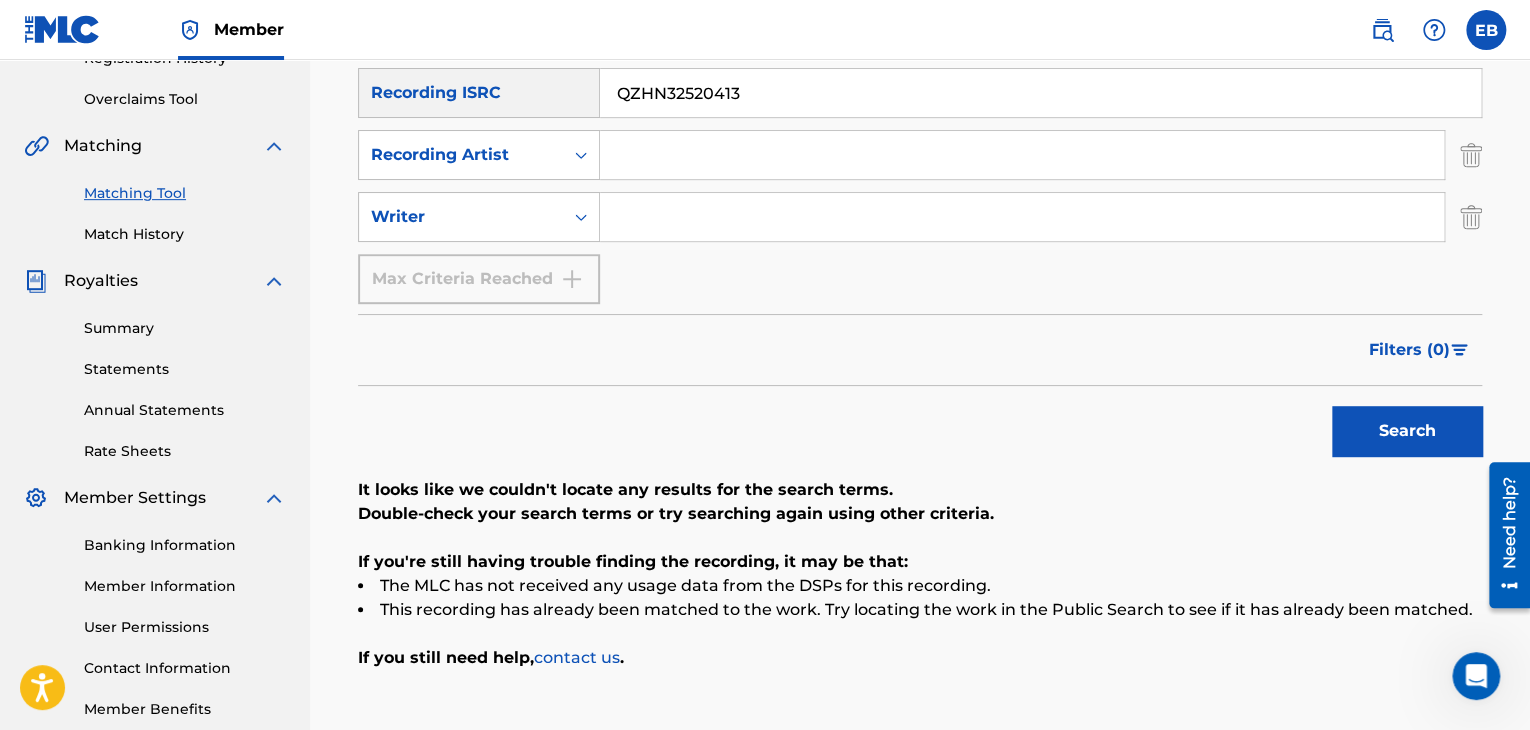 click on "Search" at bounding box center (1407, 431) 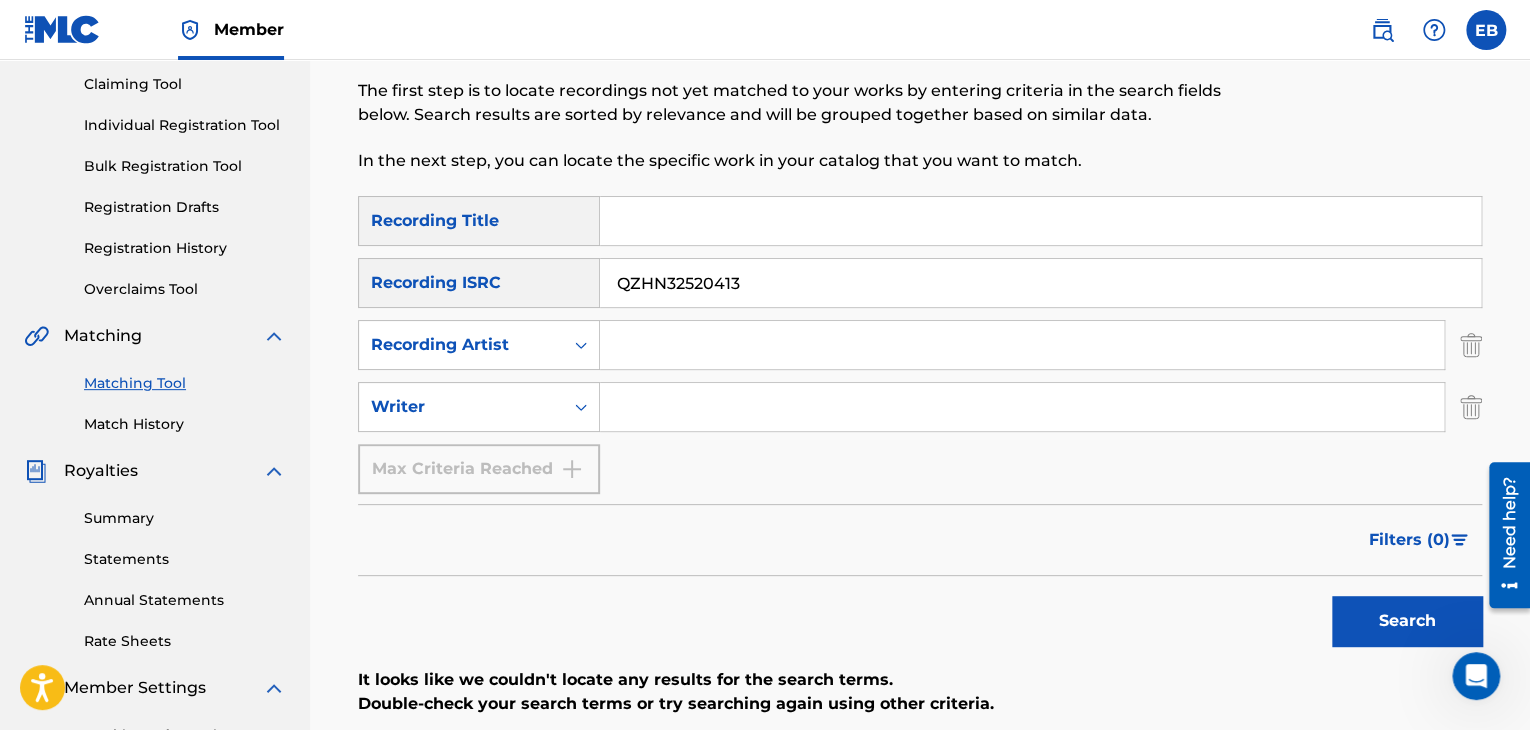 scroll, scrollTop: 100, scrollLeft: 0, axis: vertical 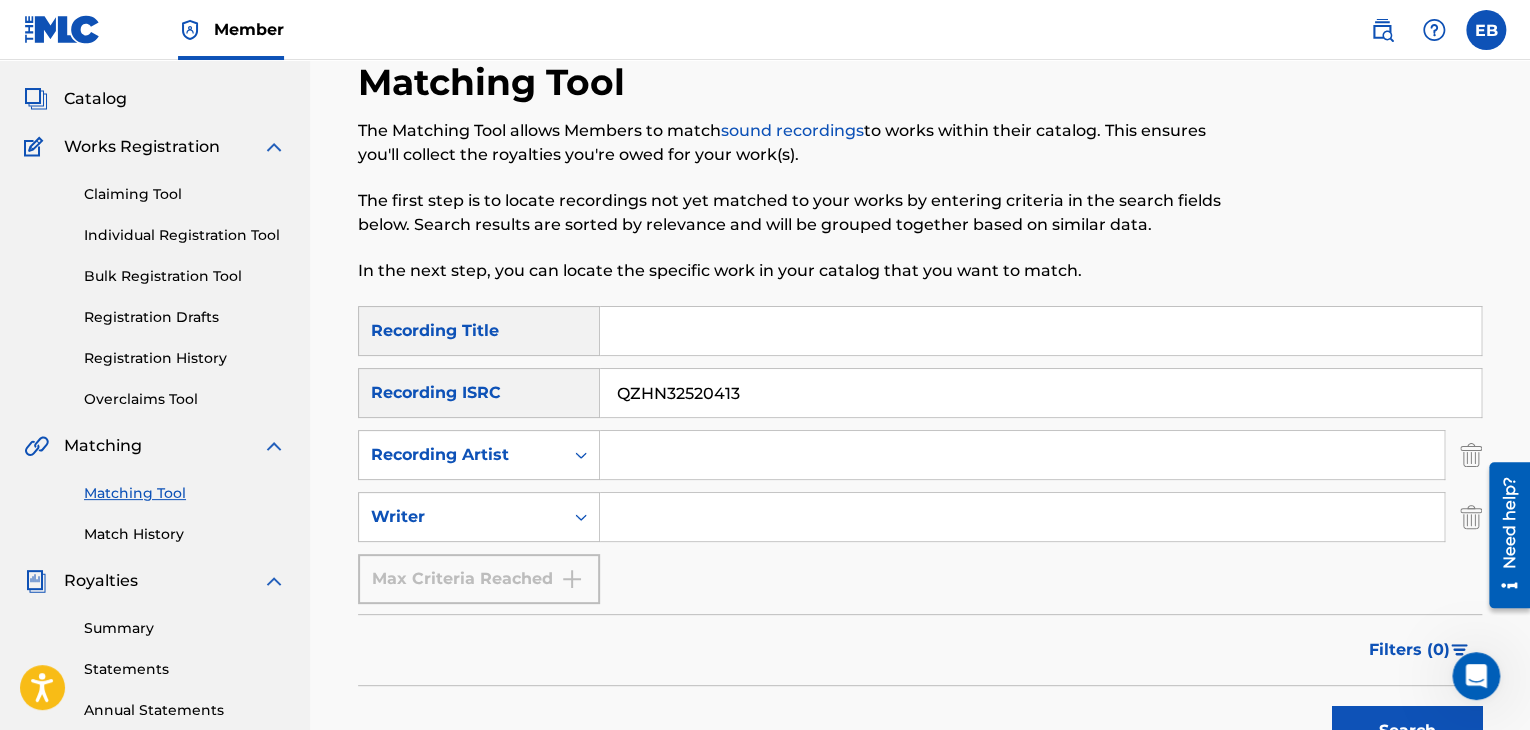 click on "Claiming Tool" at bounding box center (185, 194) 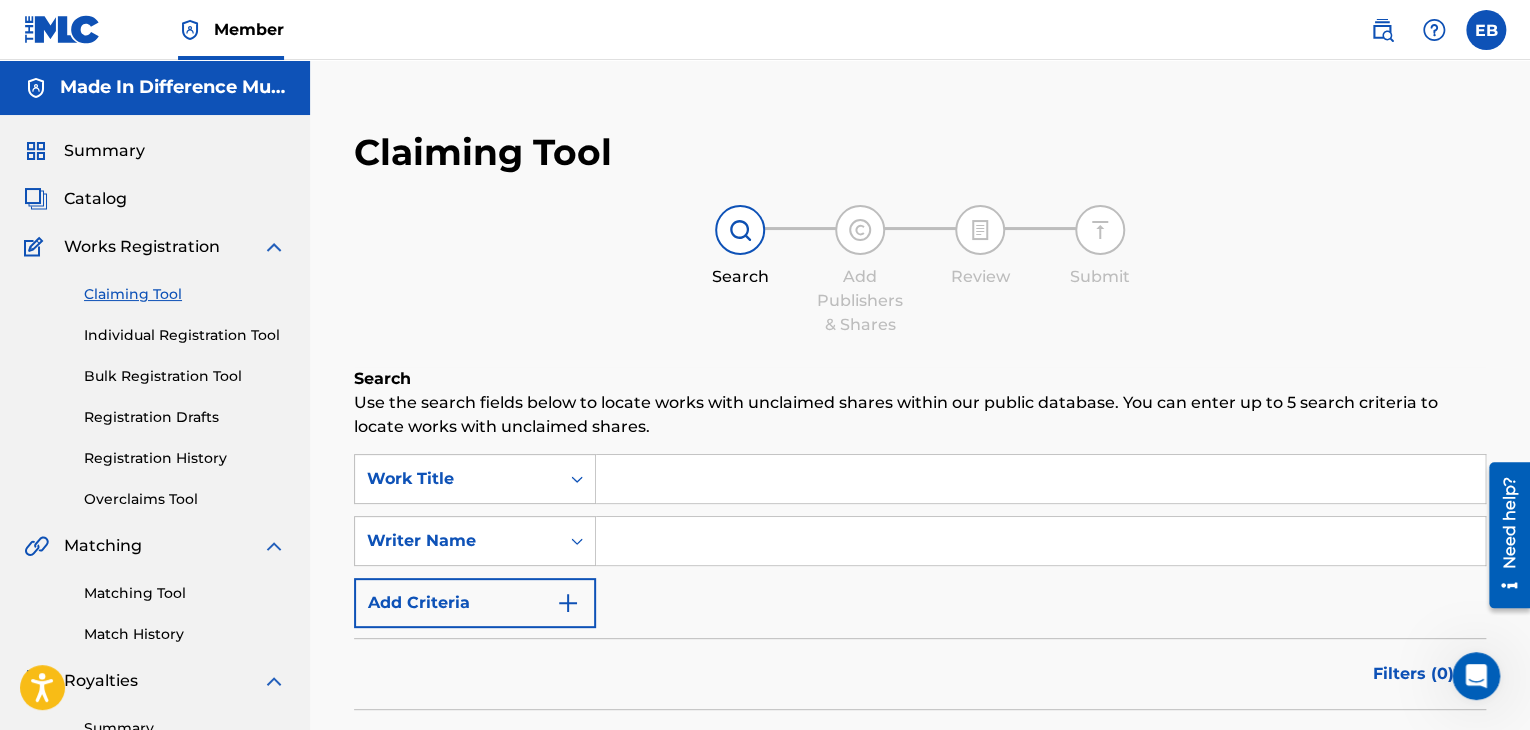 click on "Search Use the search fields below to locate works with unclaimed shares within our public database. You can enter up
to 5 search criteria to locate works with unclaimed shares. SearchWithCriteria6b00626d-acbf-4336-92fd-8231f6bebada Work Title SearchWithCriteria11df8521-1871-4ede-9f73-c793949f15dc Writer Name Add Criteria Filter Claim Search Filters Include works claimed by my Member   Remove Filters Apply Filters Filters ( 0 ) Search" at bounding box center (920, 628) 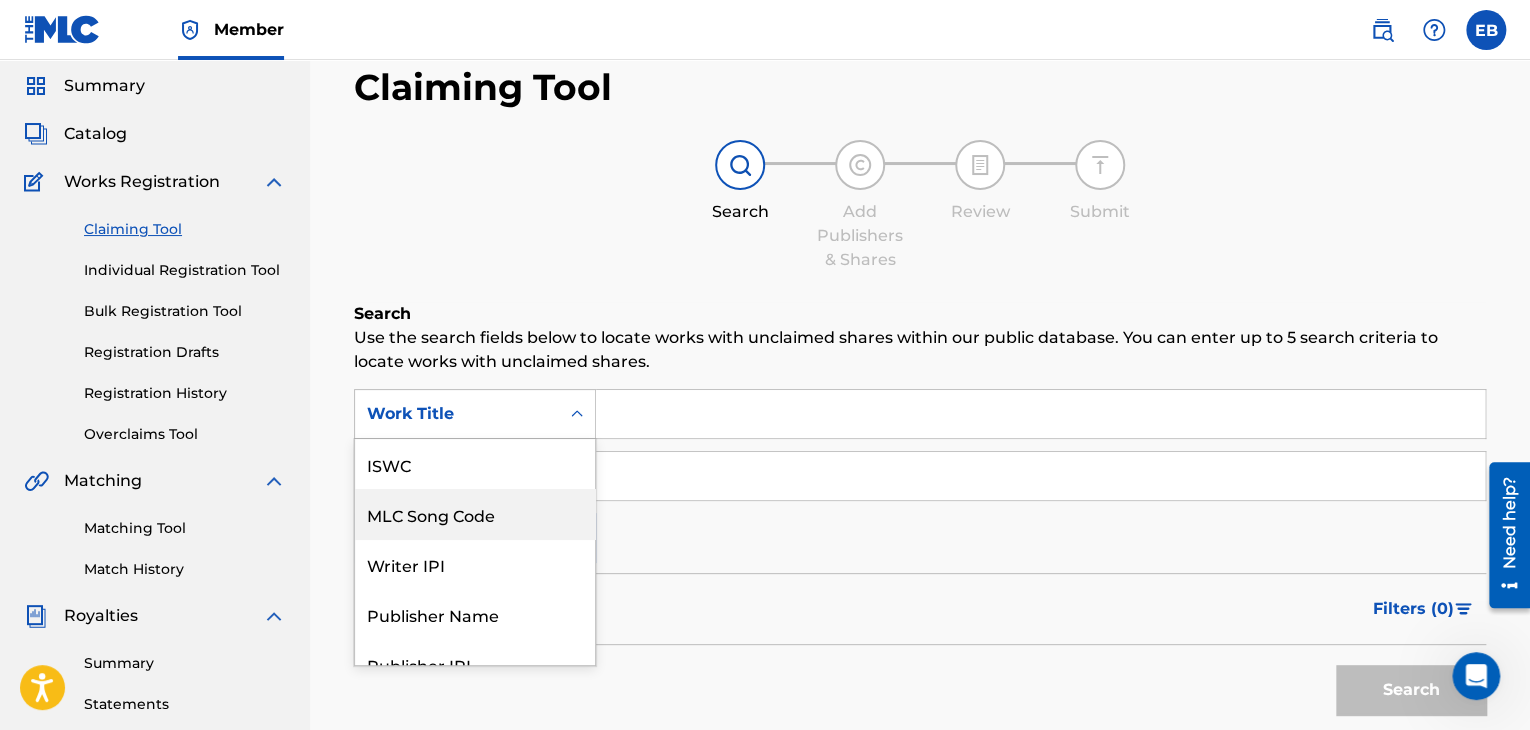click on "7 results available. Use Up and Down to choose options, press Enter to select the currently focused option, press Escape to exit the menu, press Tab to select the option and exit the menu. Work Title ISWC MLC Song Code Writer IPI Publisher Name Publisher IPI MLC Publisher Number Work Title" at bounding box center [475, 414] 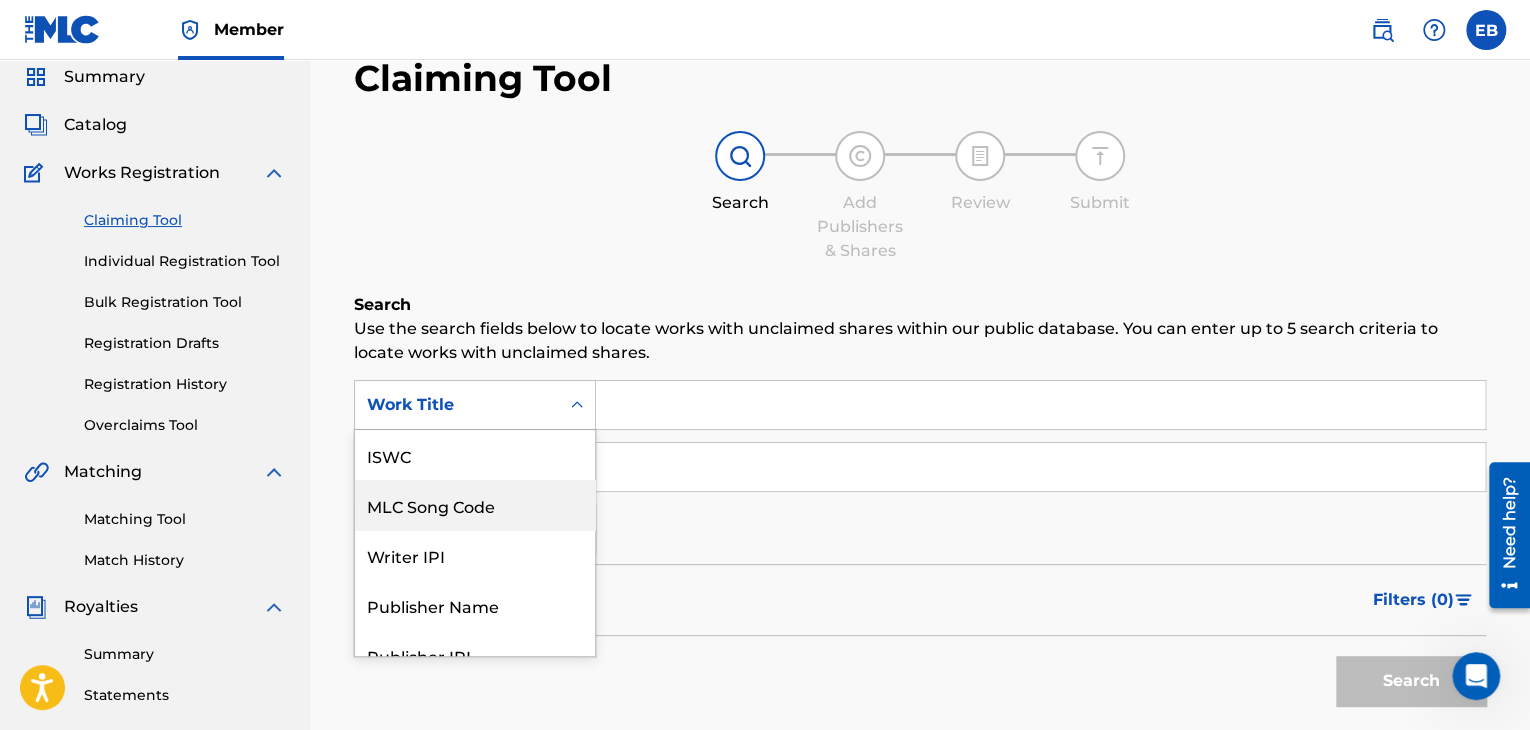 scroll, scrollTop: 50, scrollLeft: 0, axis: vertical 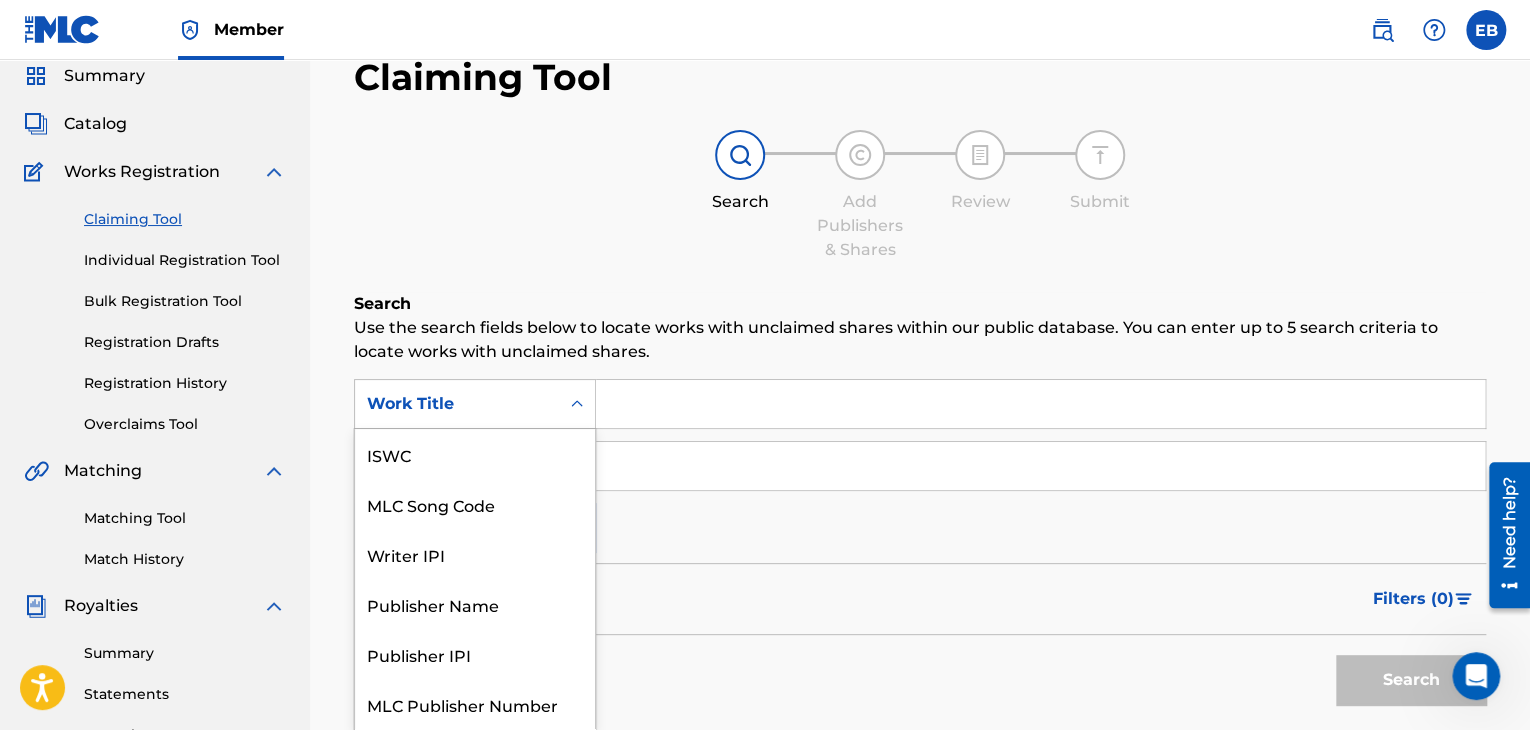 click on "Work Title" at bounding box center [457, 404] 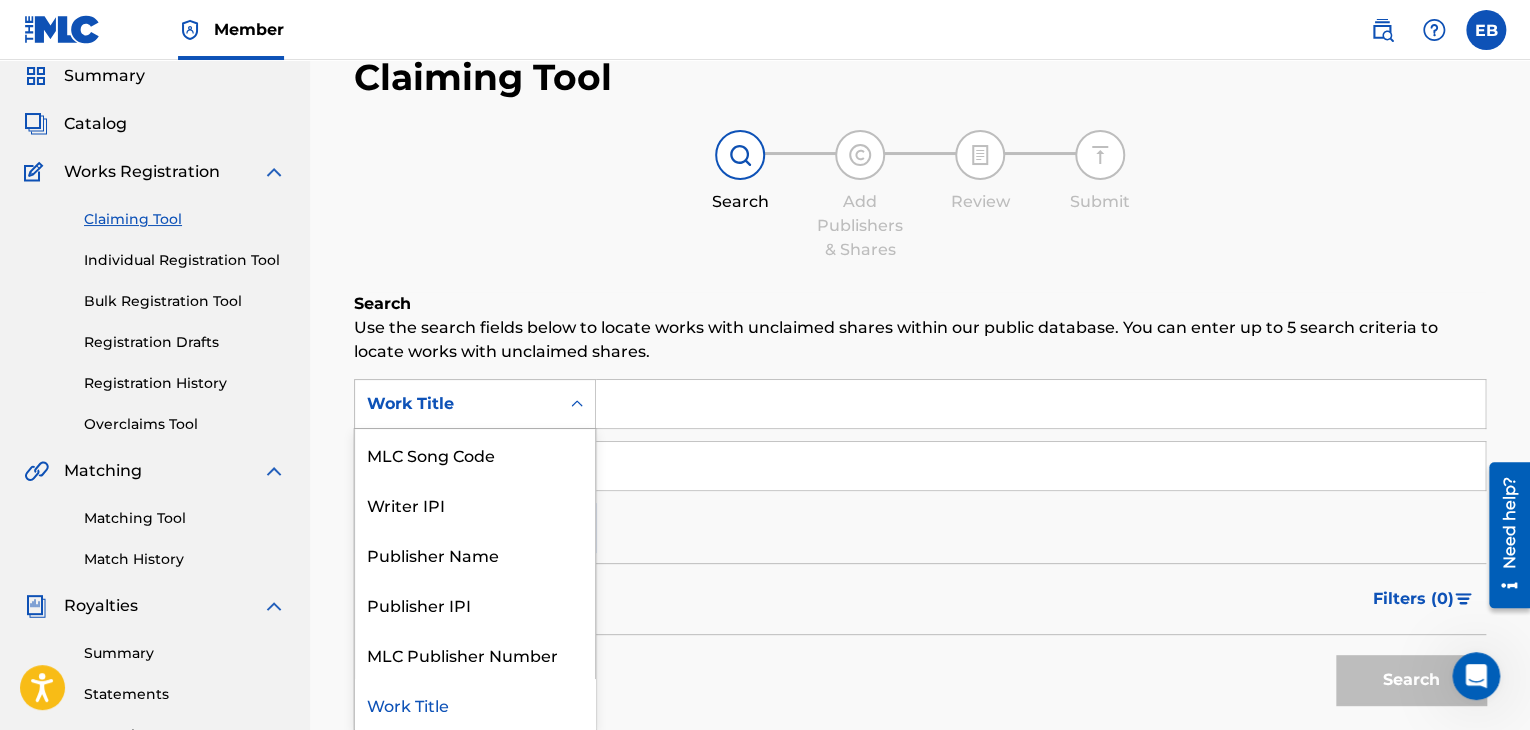 scroll, scrollTop: 0, scrollLeft: 0, axis: both 